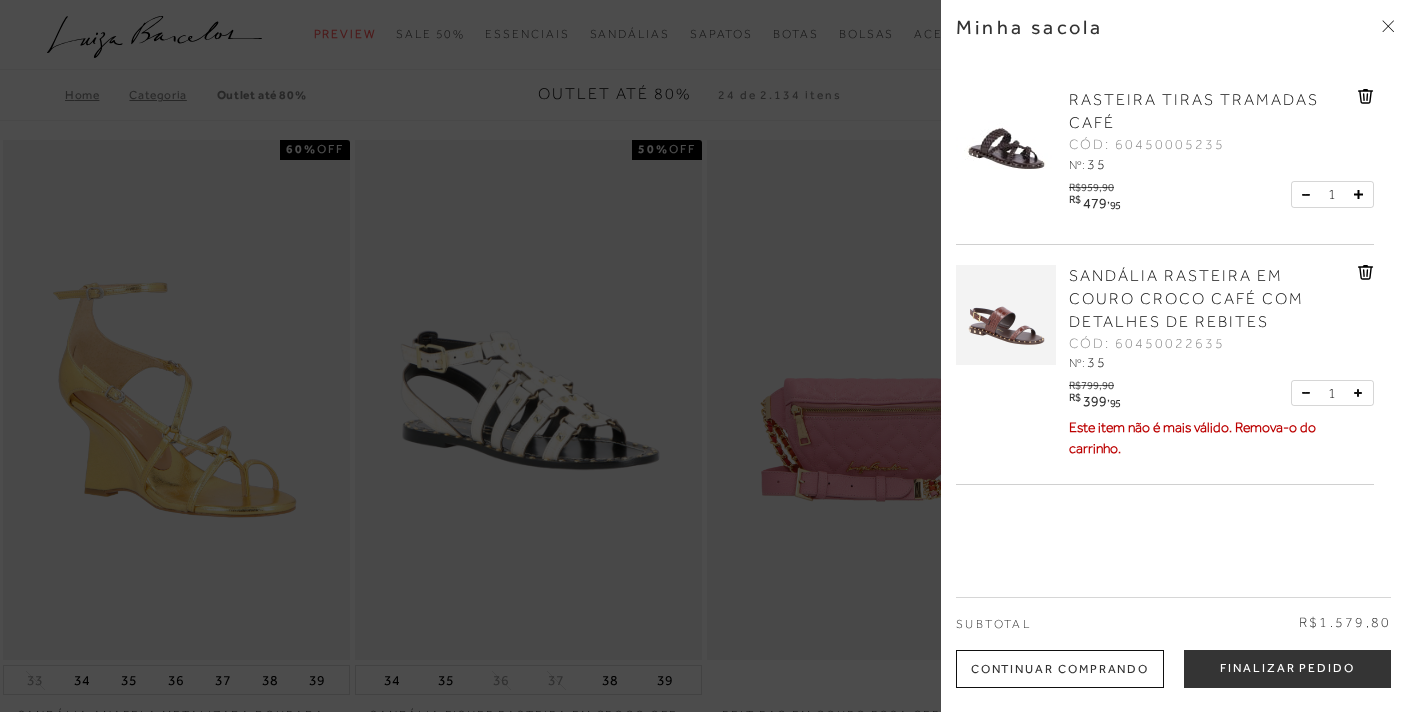 scroll, scrollTop: 0, scrollLeft: 0, axis: both 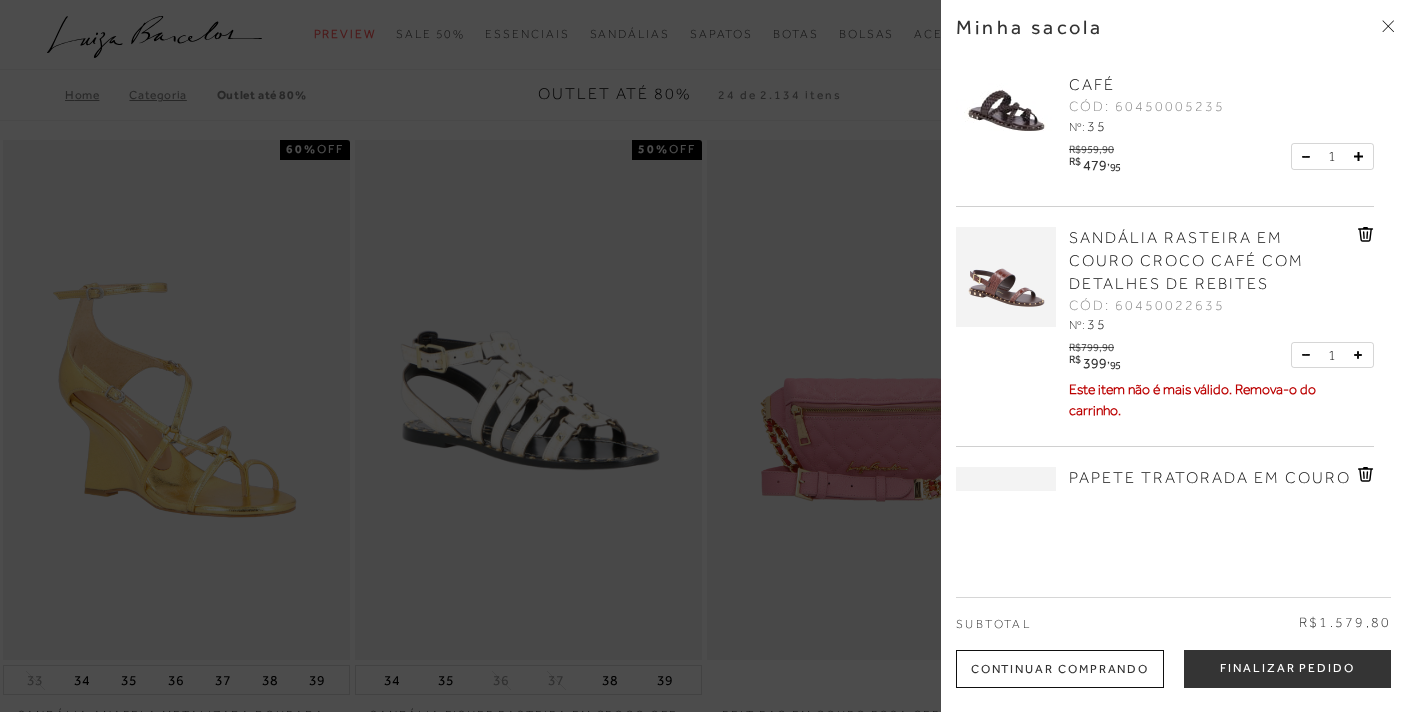 click 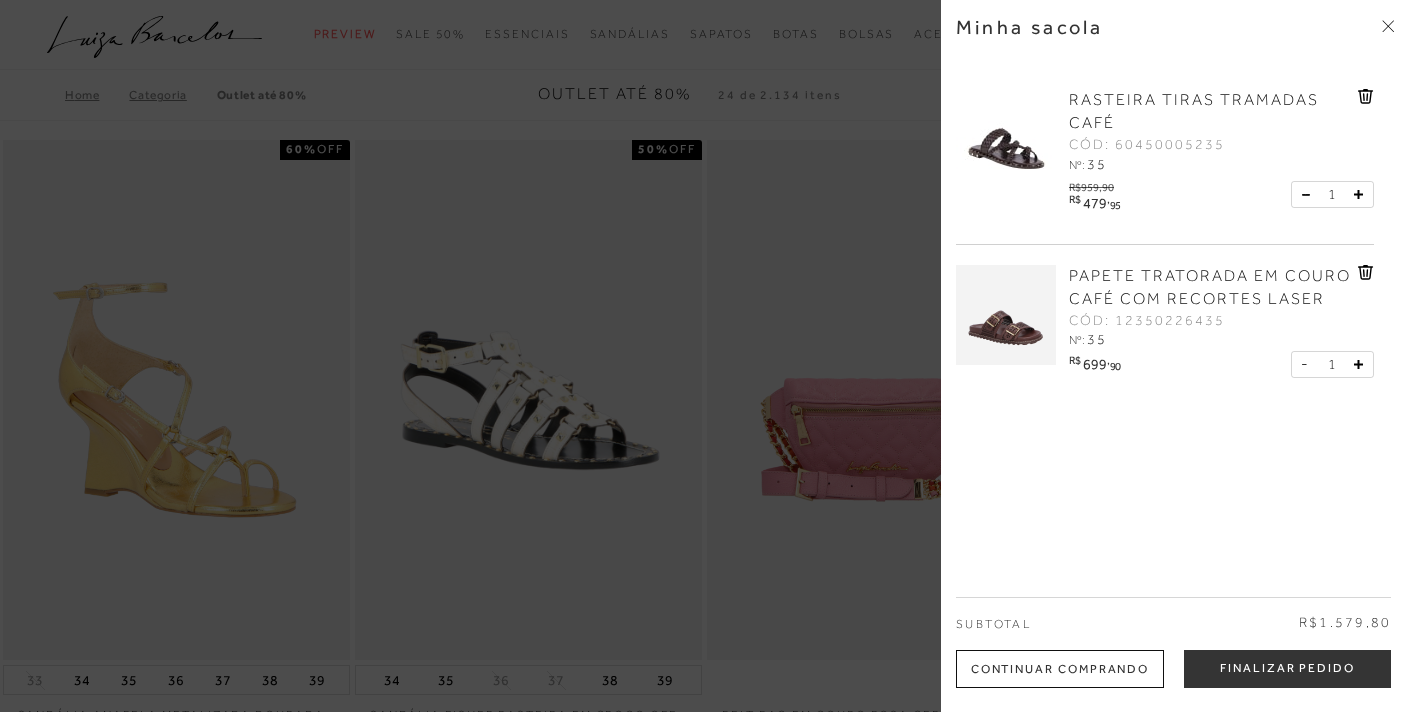 scroll, scrollTop: 0, scrollLeft: 0, axis: both 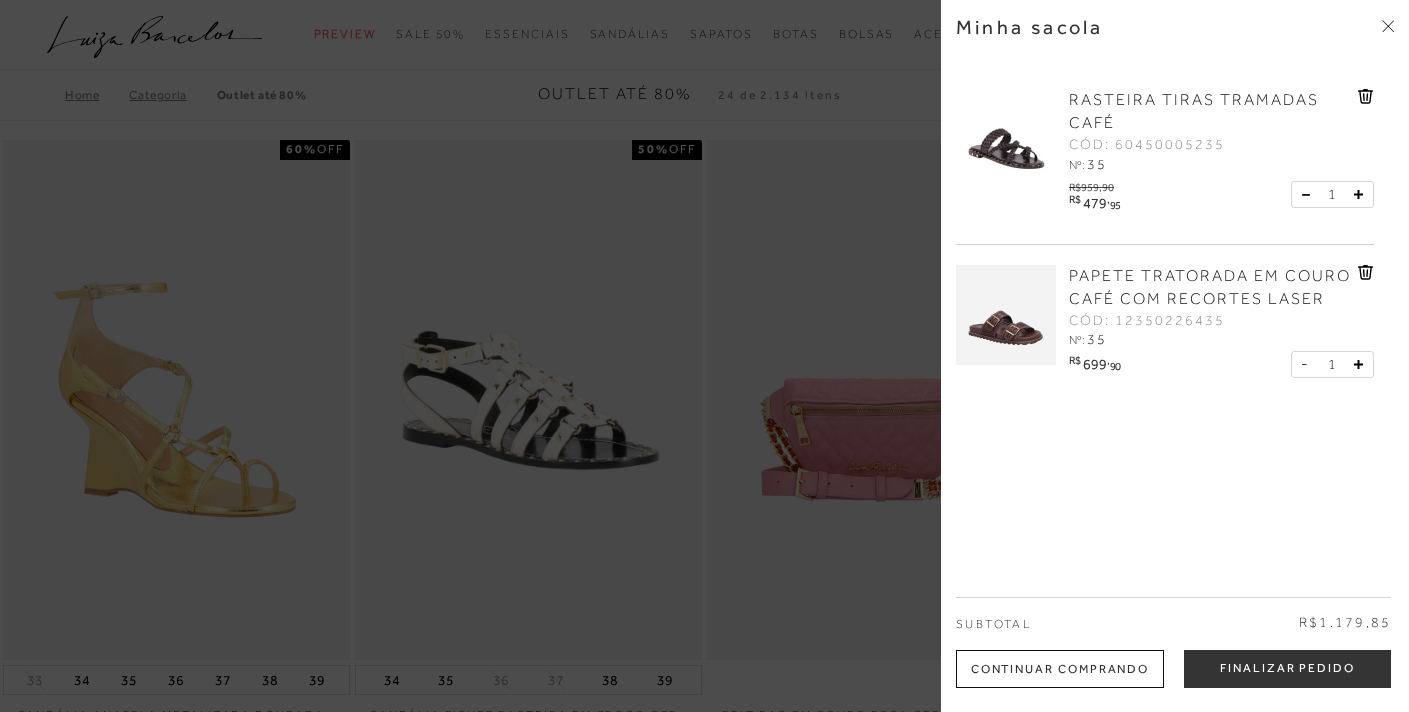 click at bounding box center [1006, 315] 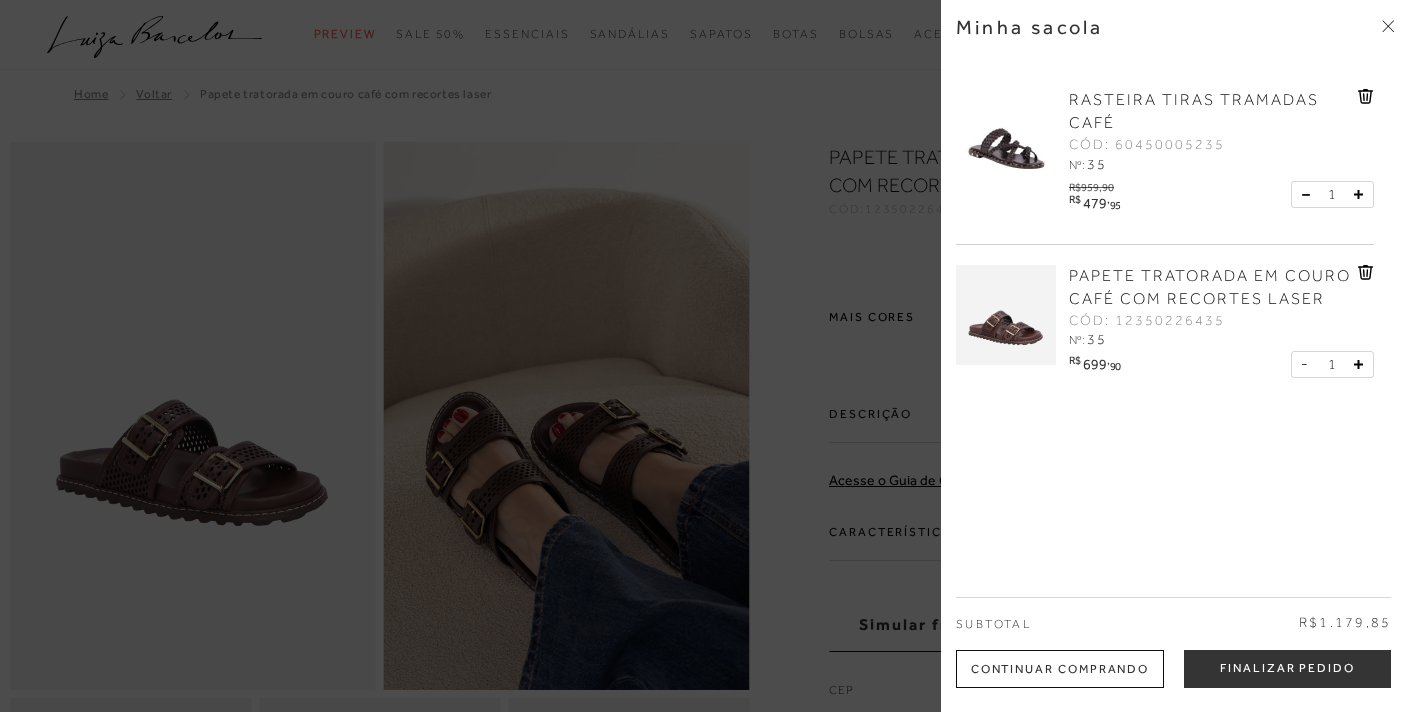 scroll, scrollTop: 0, scrollLeft: 0, axis: both 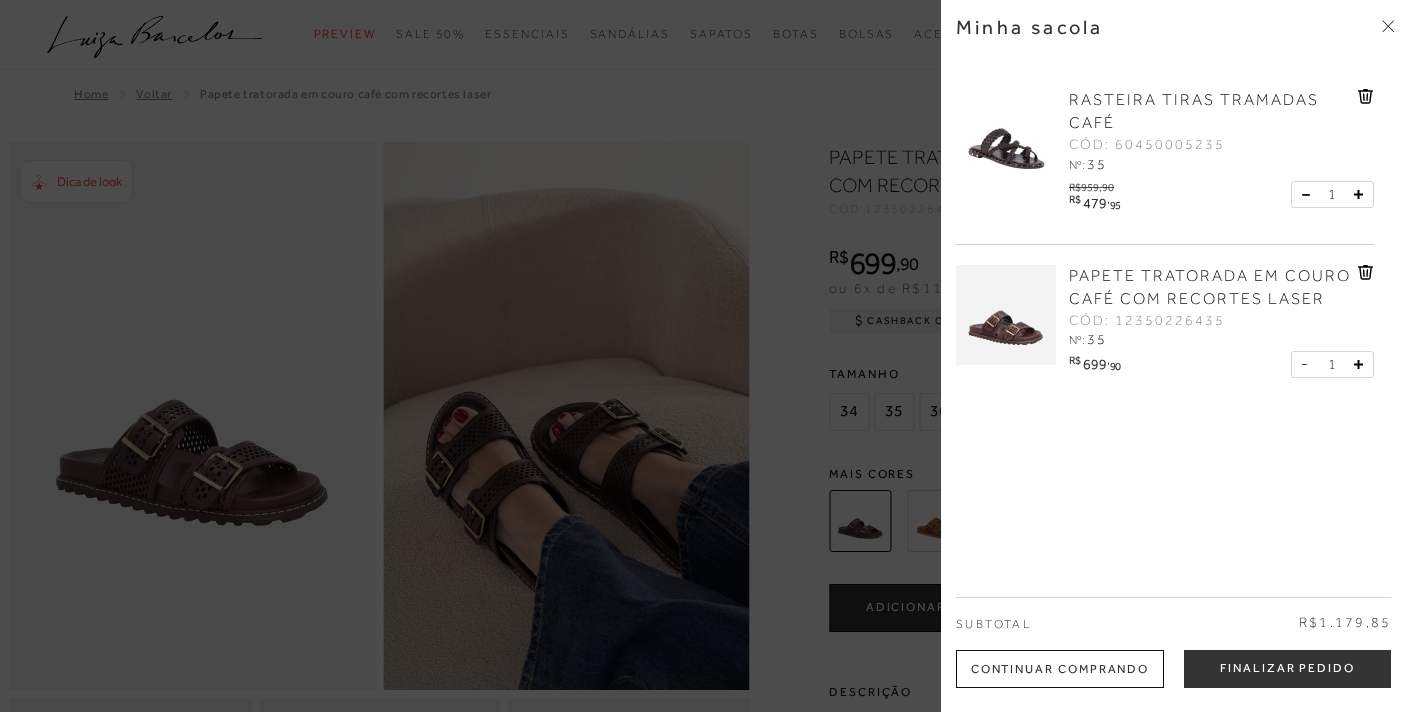 click at bounding box center [704, 356] 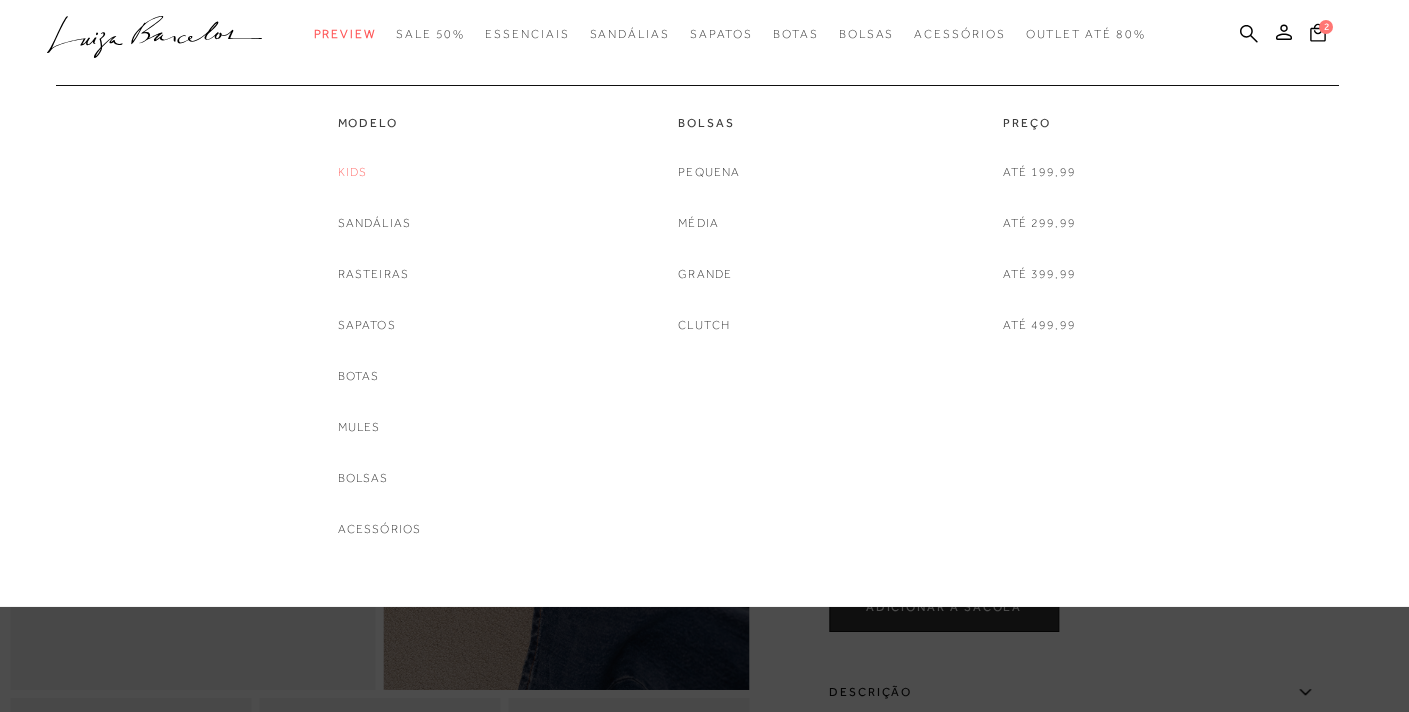 click on "Kids" at bounding box center (353, 172) 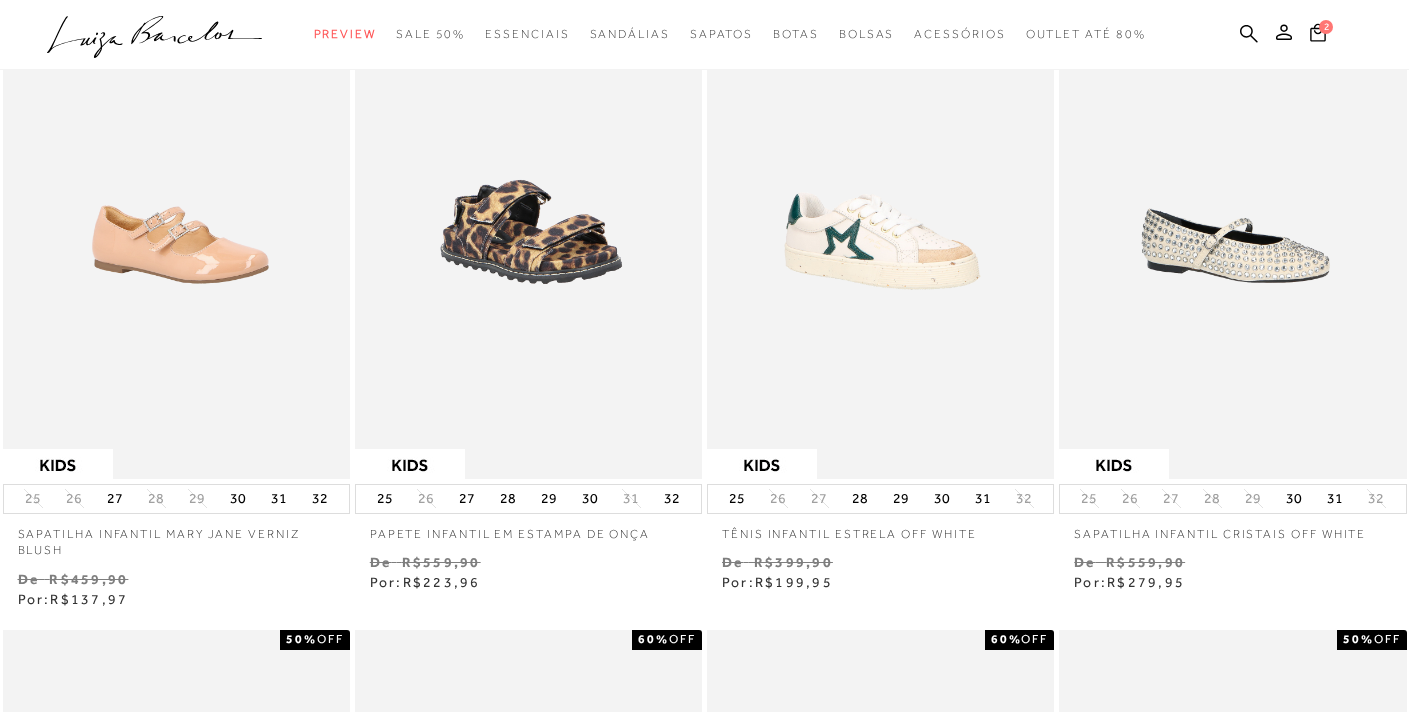 scroll, scrollTop: 0, scrollLeft: 0, axis: both 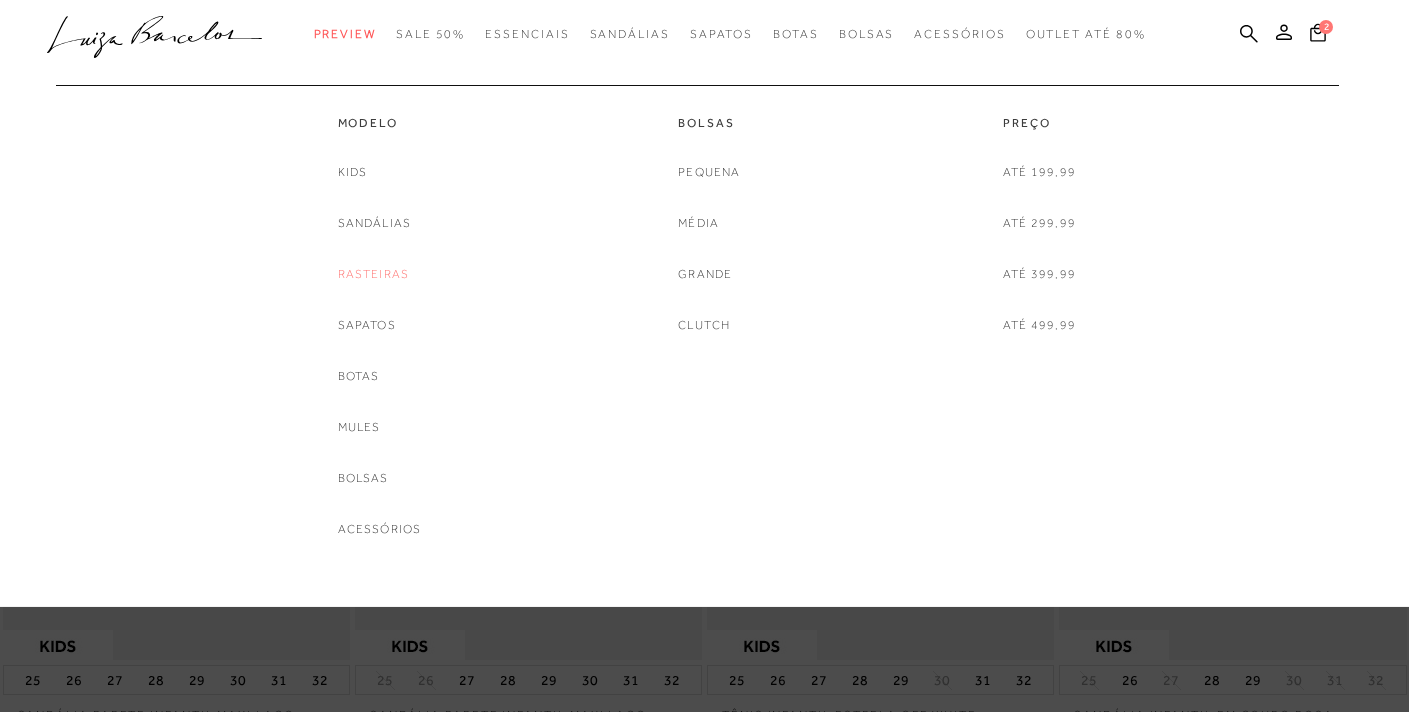 click on "Rasteiras" at bounding box center [374, 274] 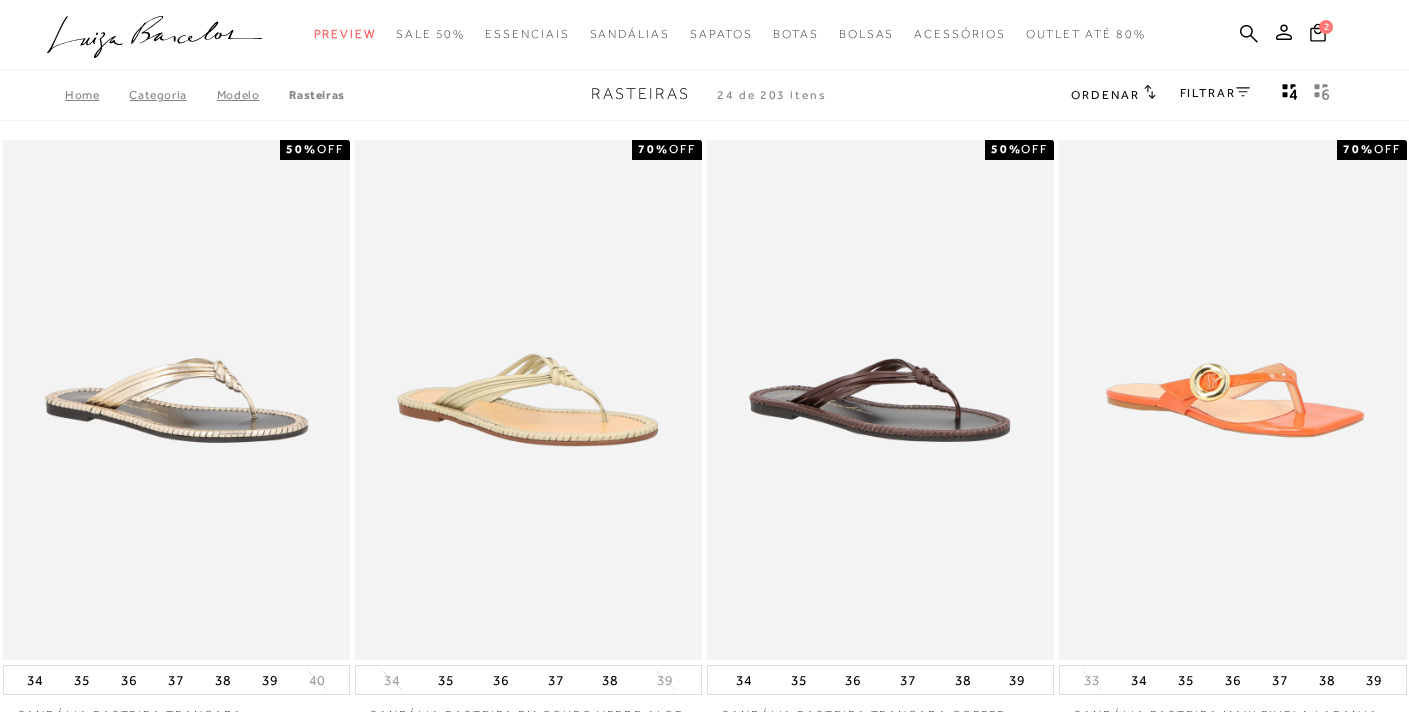 click on "FILTRAR" at bounding box center (1215, 93) 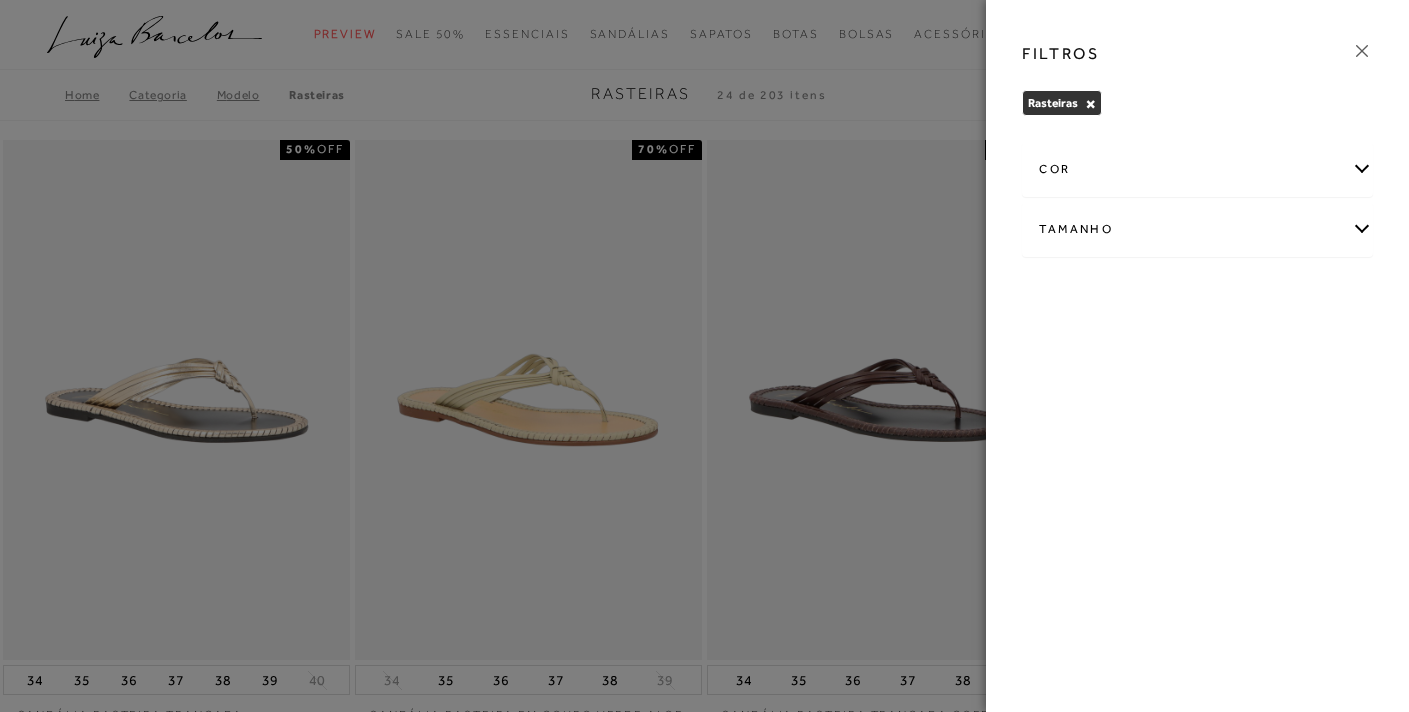 click on "Tamanho" at bounding box center (1197, 229) 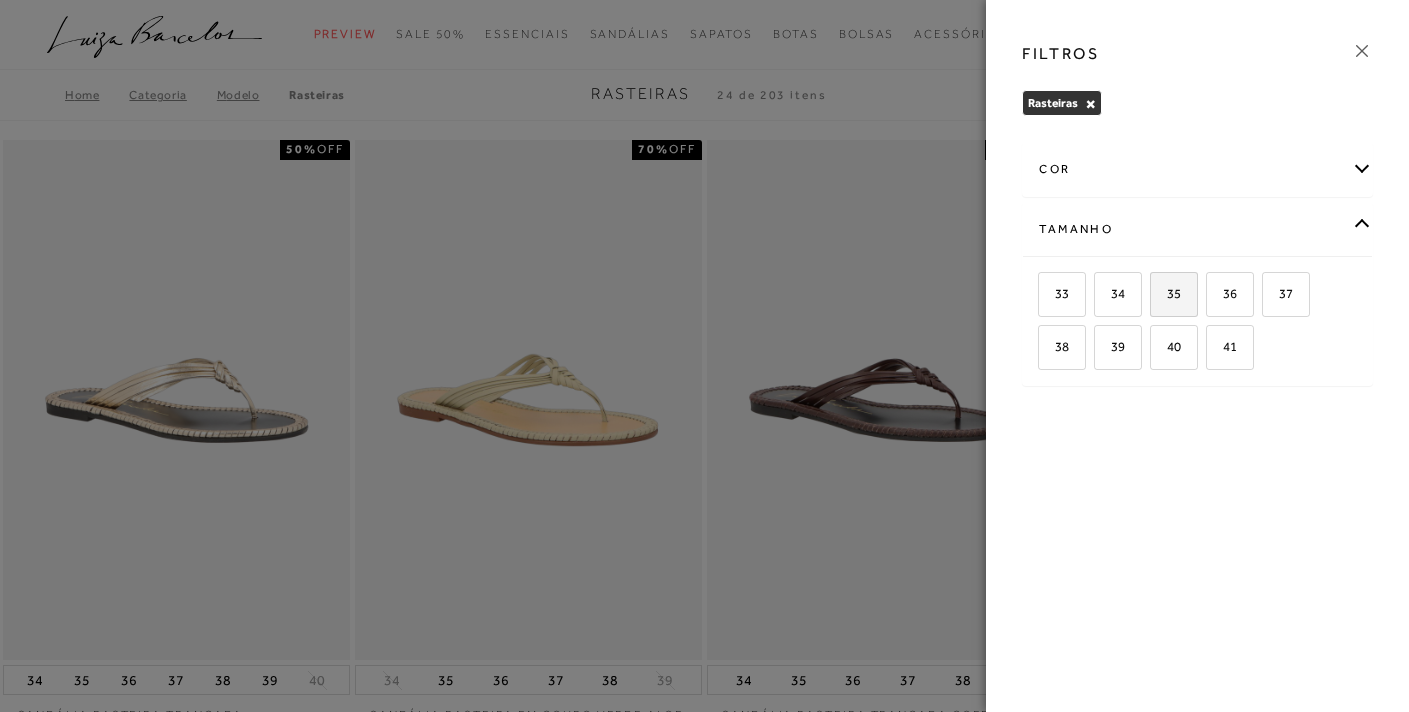 click on "35" at bounding box center (1166, 293) 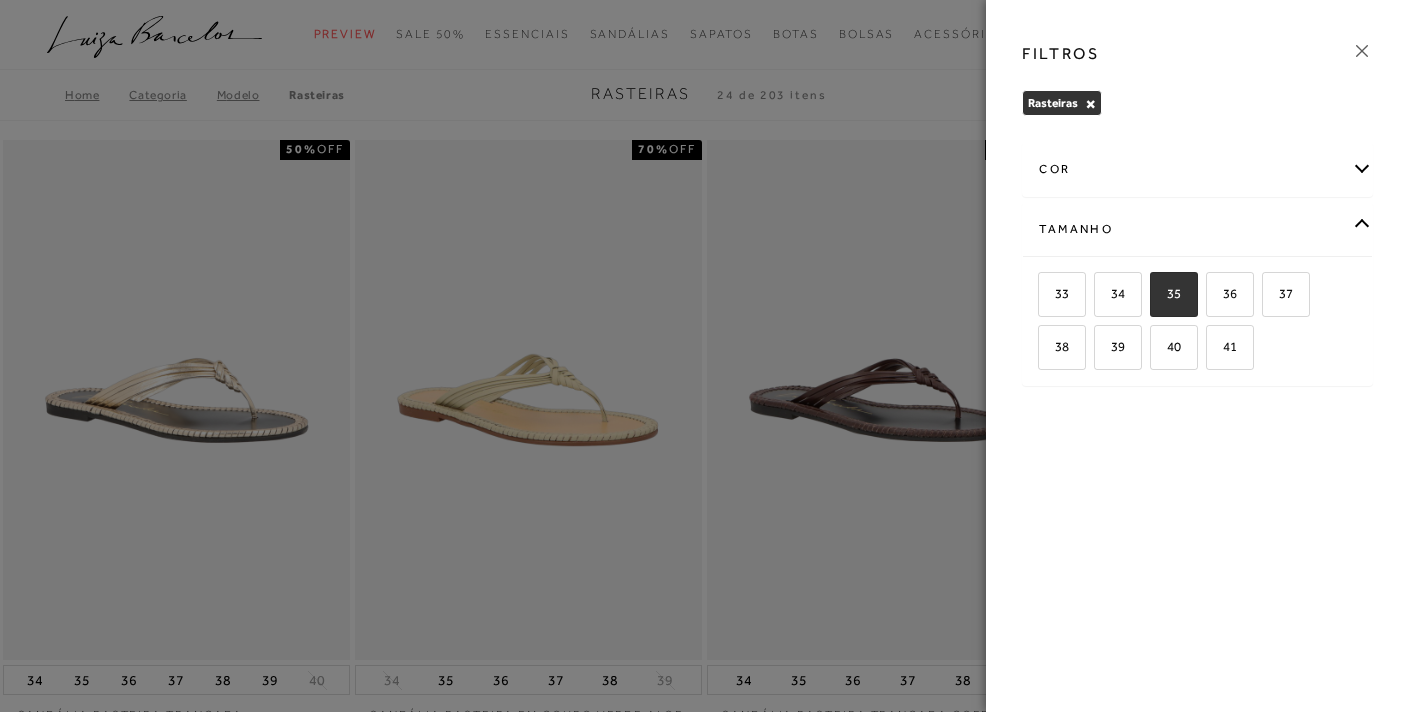 checkbox on "true" 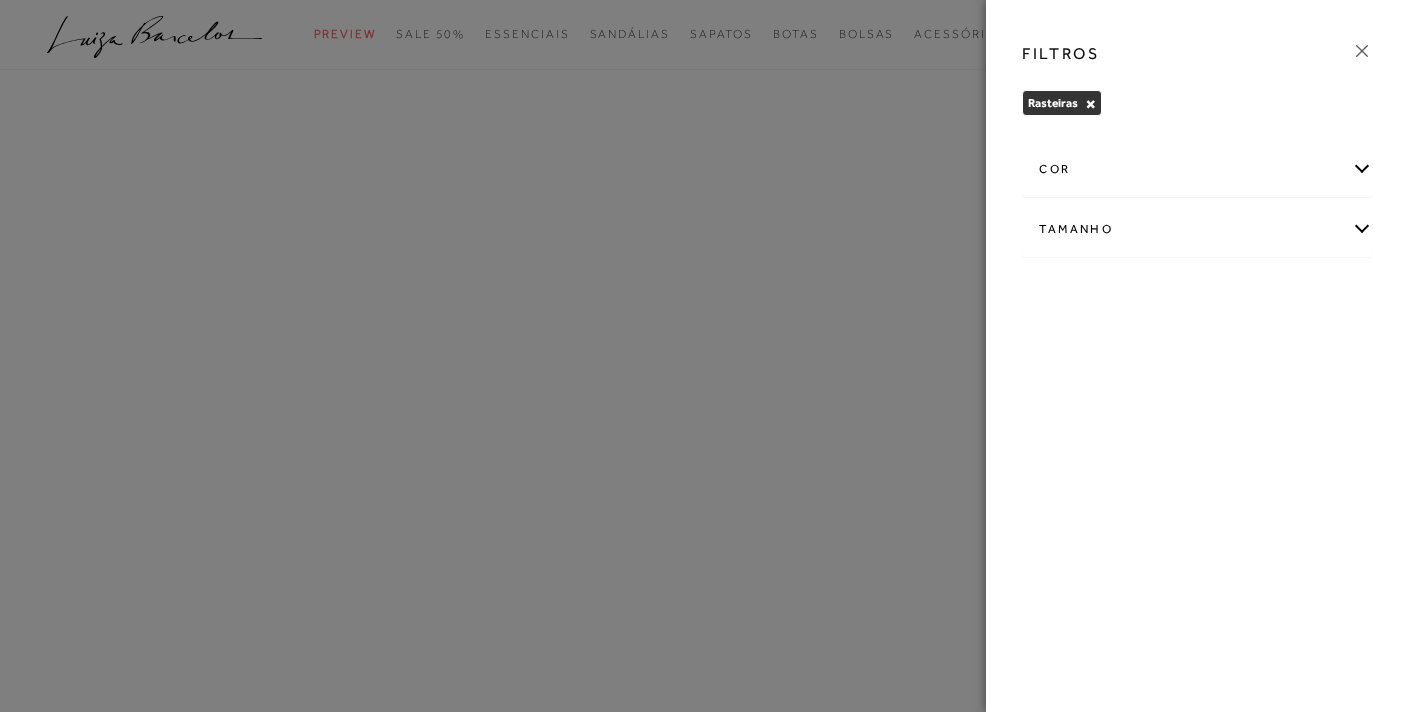 click at bounding box center [704, 356] 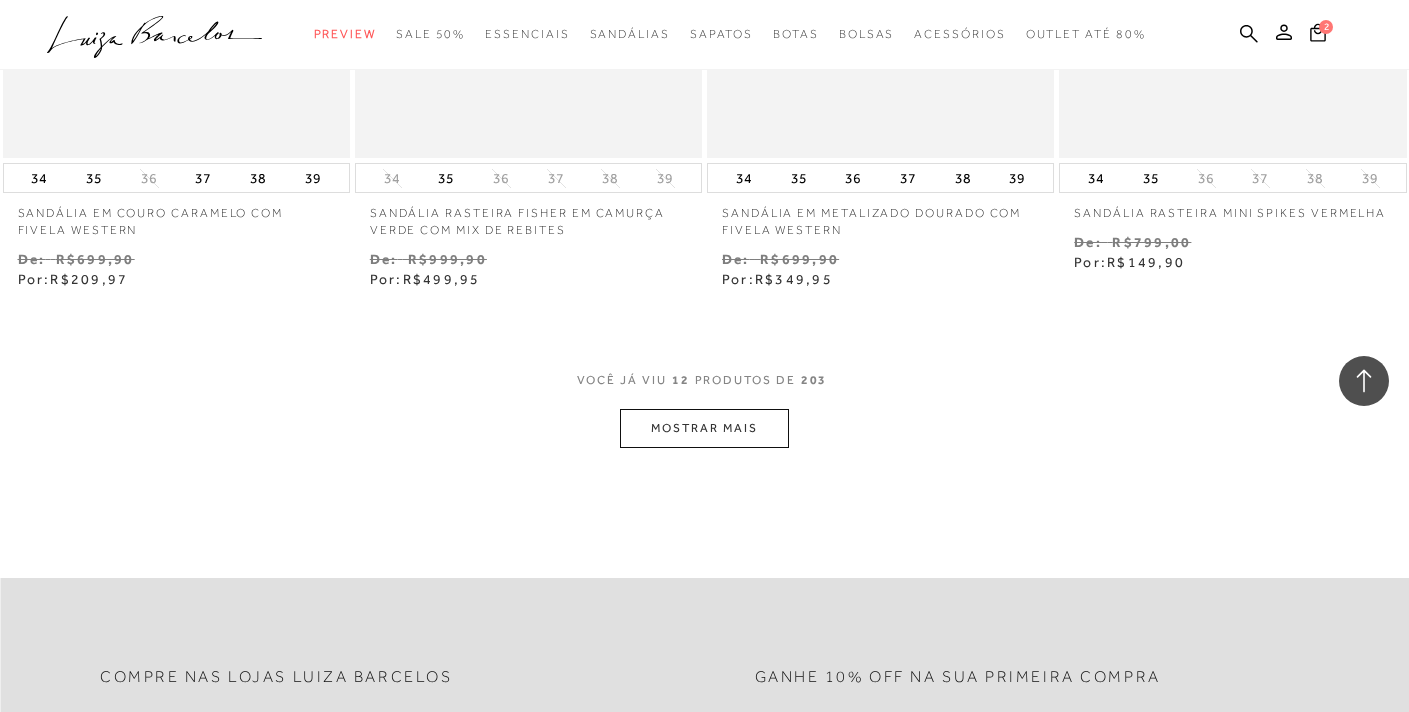 scroll, scrollTop: 1896, scrollLeft: 0, axis: vertical 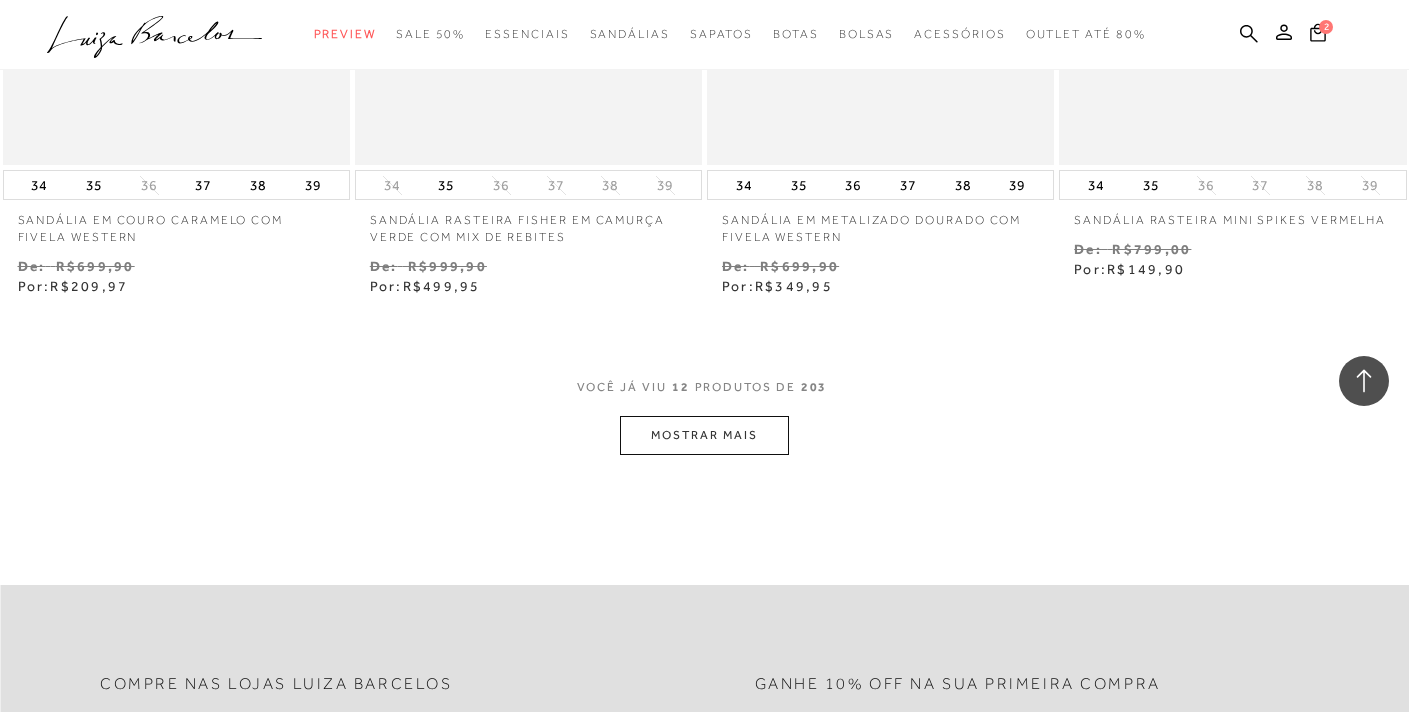 click on "MOSTRAR MAIS" at bounding box center (704, 435) 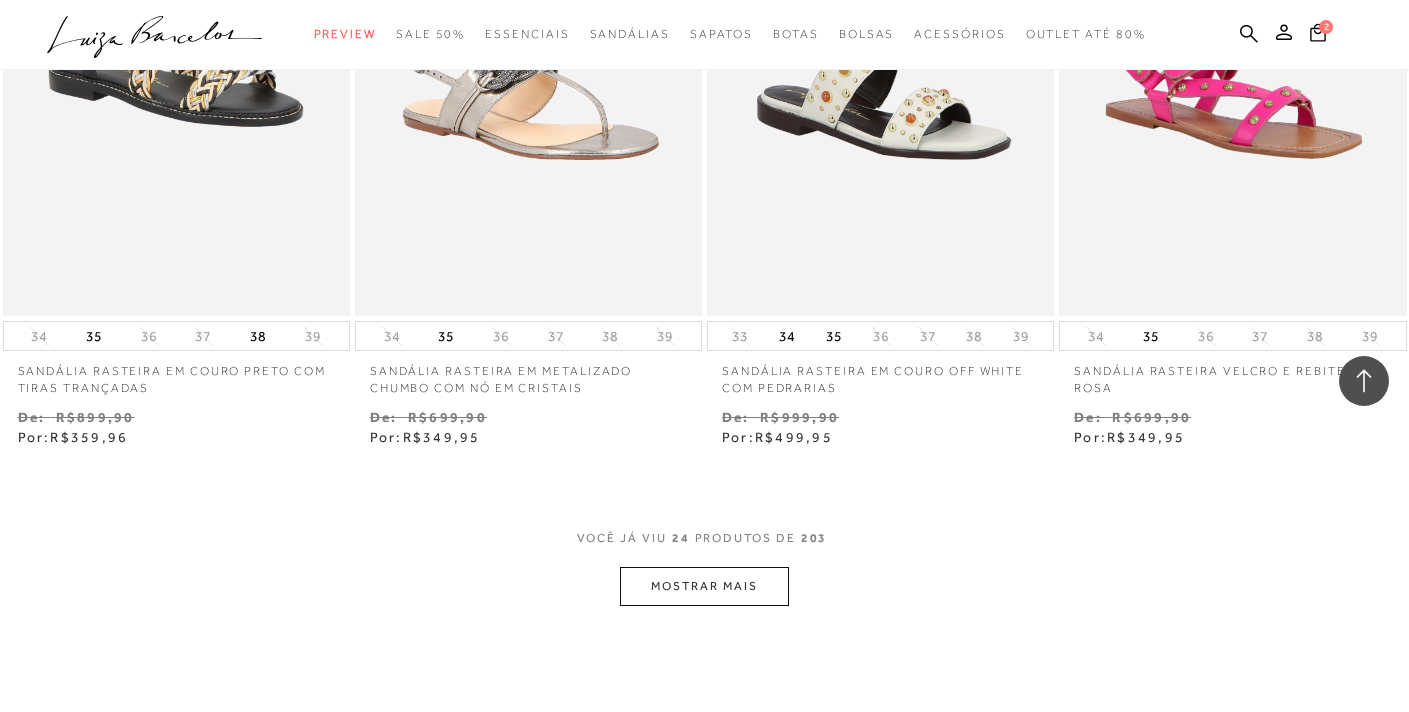 scroll, scrollTop: 3789, scrollLeft: 0, axis: vertical 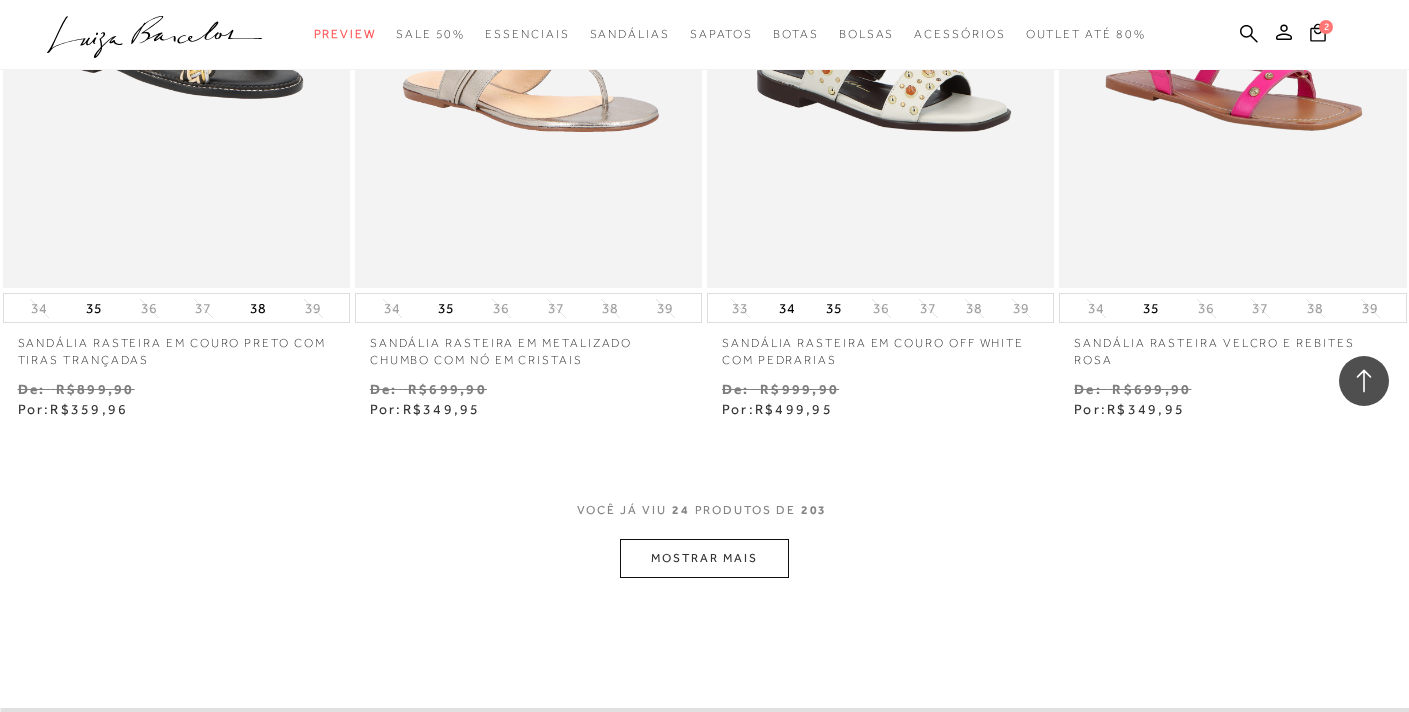 click on "MOSTRAR MAIS" at bounding box center (704, 558) 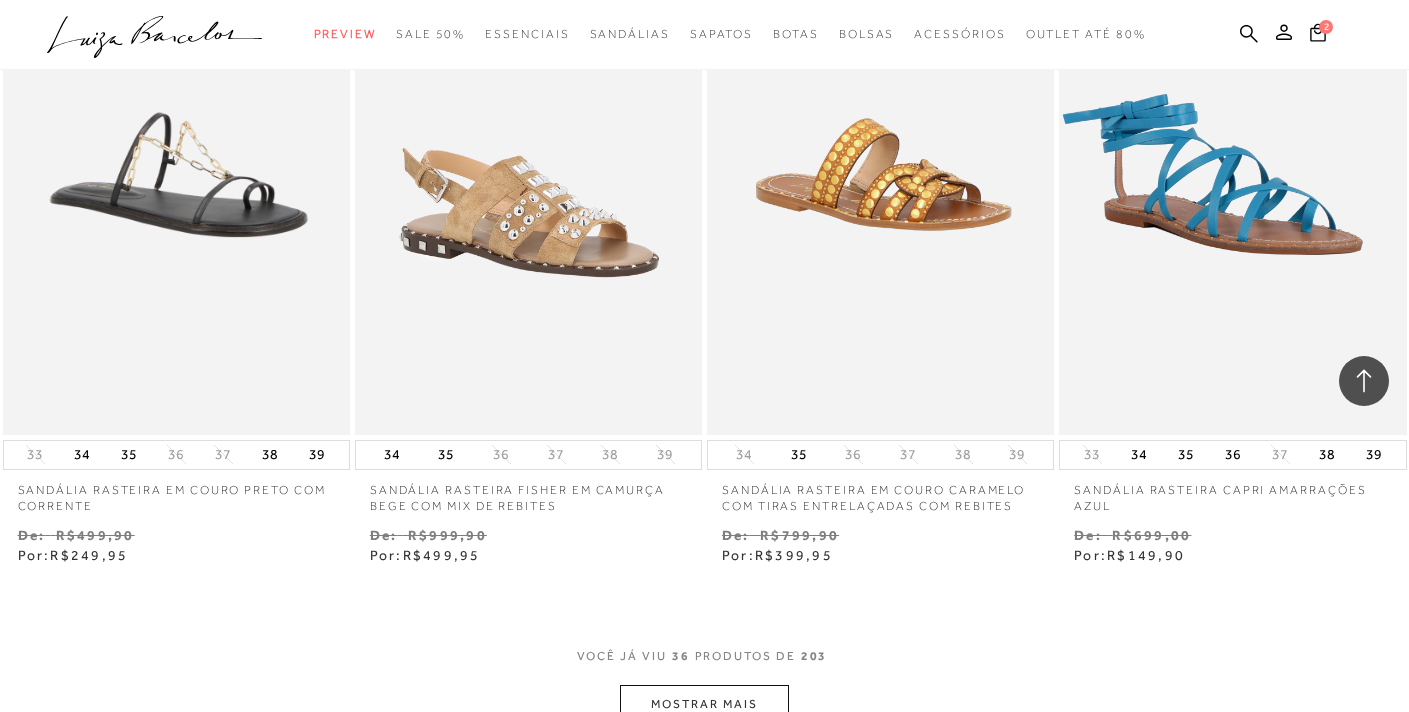 scroll, scrollTop: 5723, scrollLeft: 0, axis: vertical 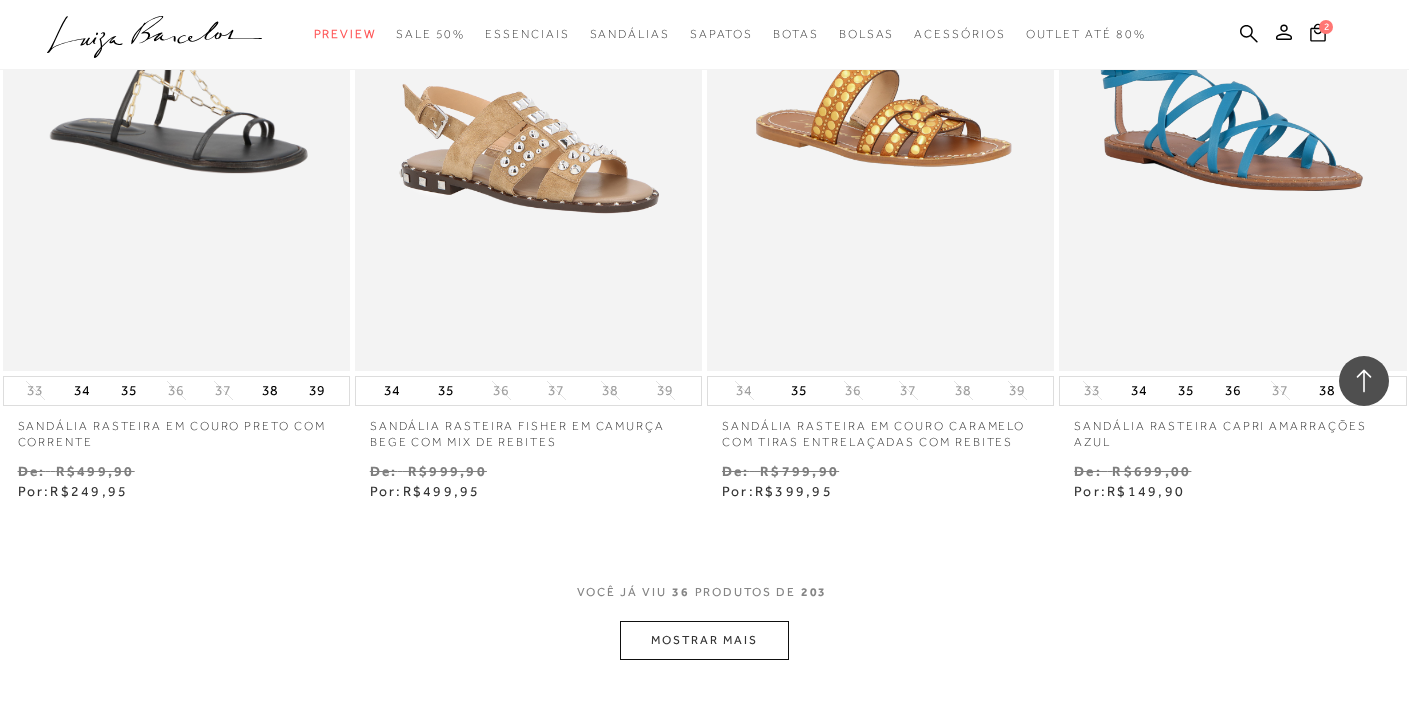 click on "MOSTRAR MAIS" at bounding box center (704, 640) 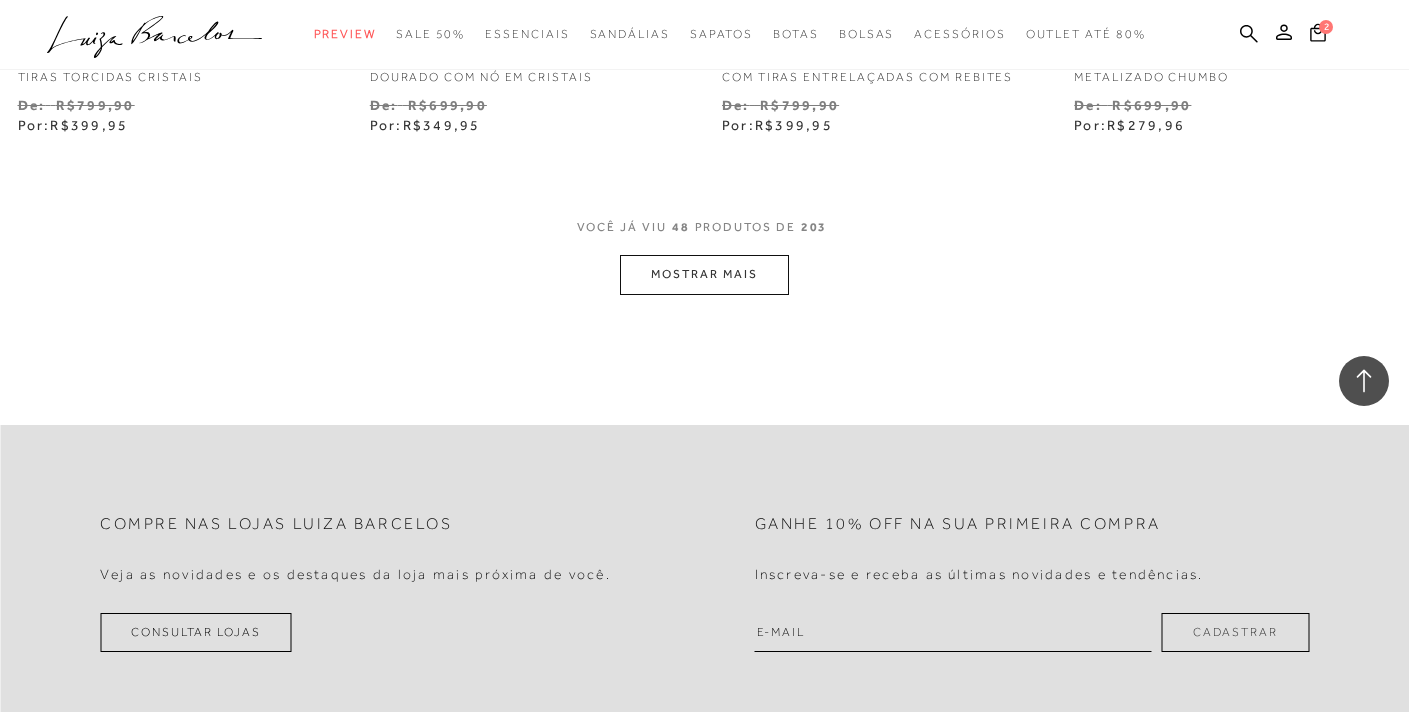 scroll, scrollTop: 7735, scrollLeft: 0, axis: vertical 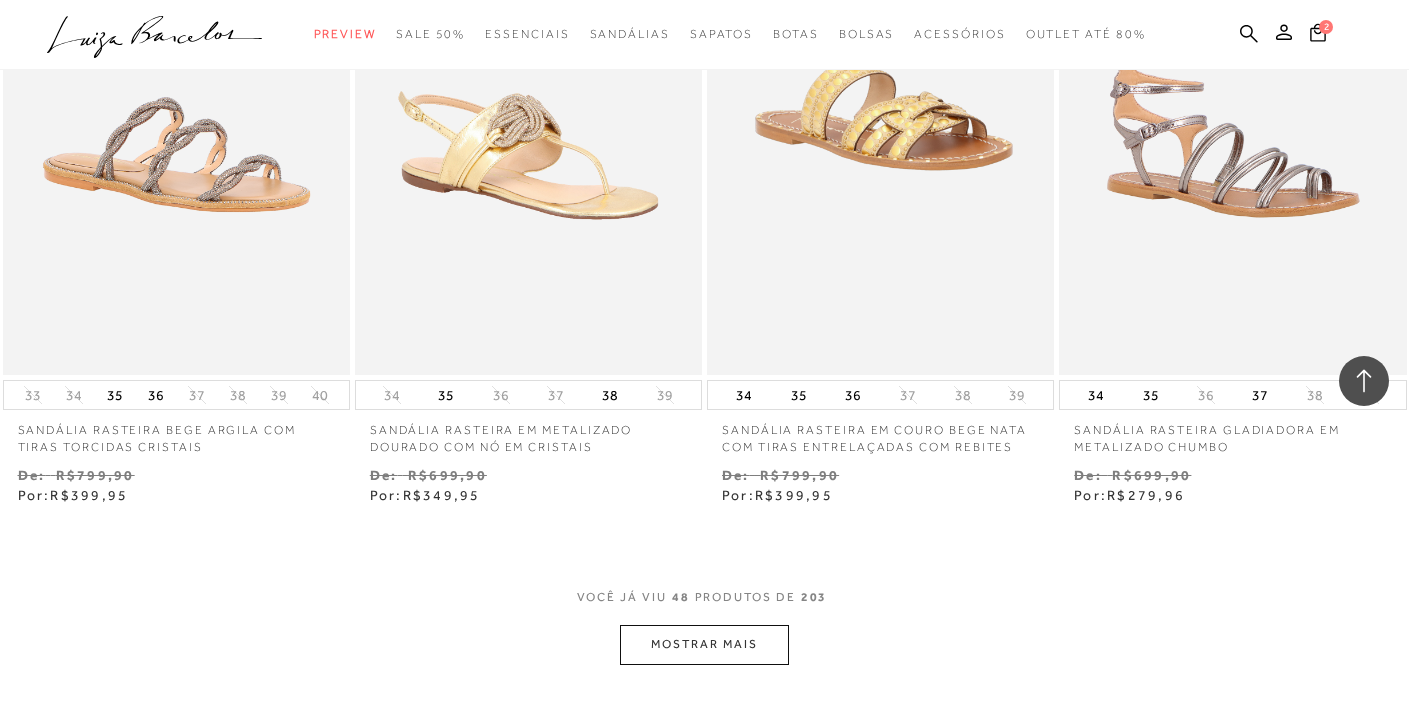 click on "MOSTRAR MAIS" at bounding box center [704, 644] 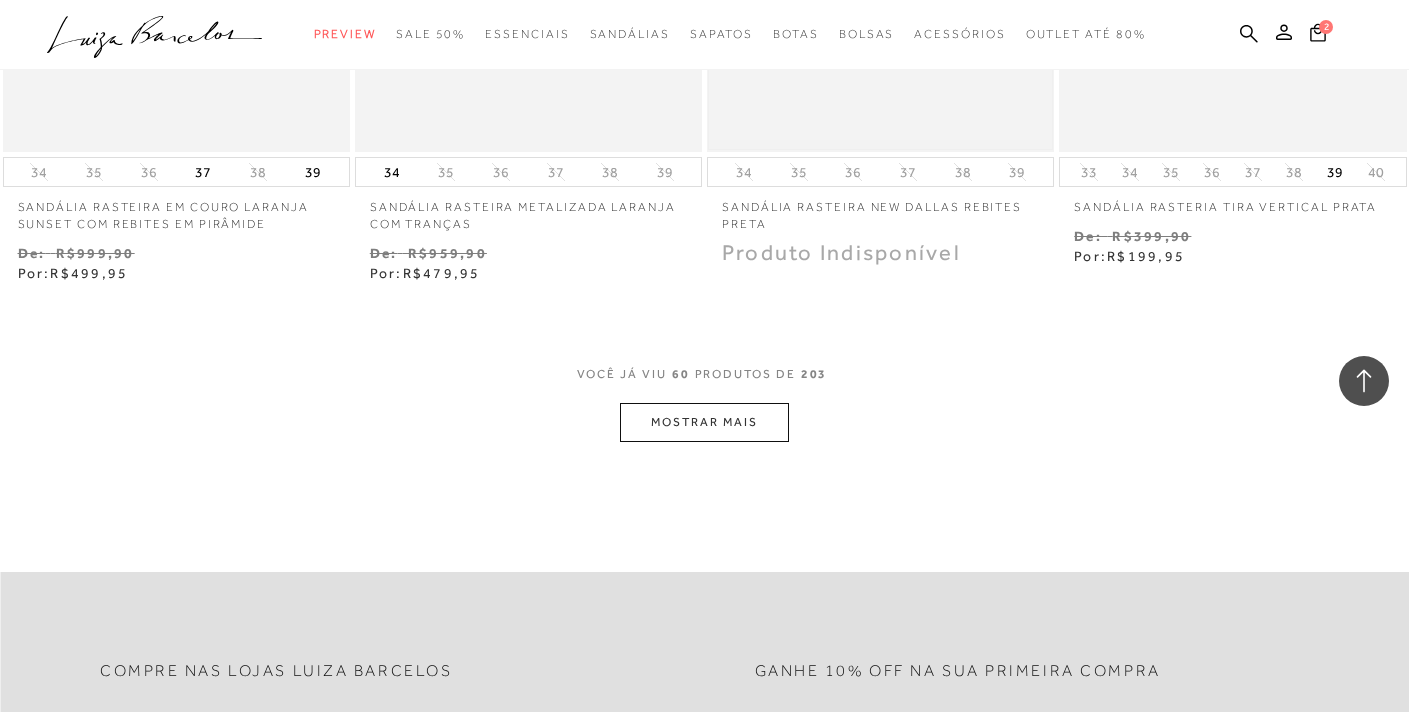 scroll, scrollTop: 10093, scrollLeft: 0, axis: vertical 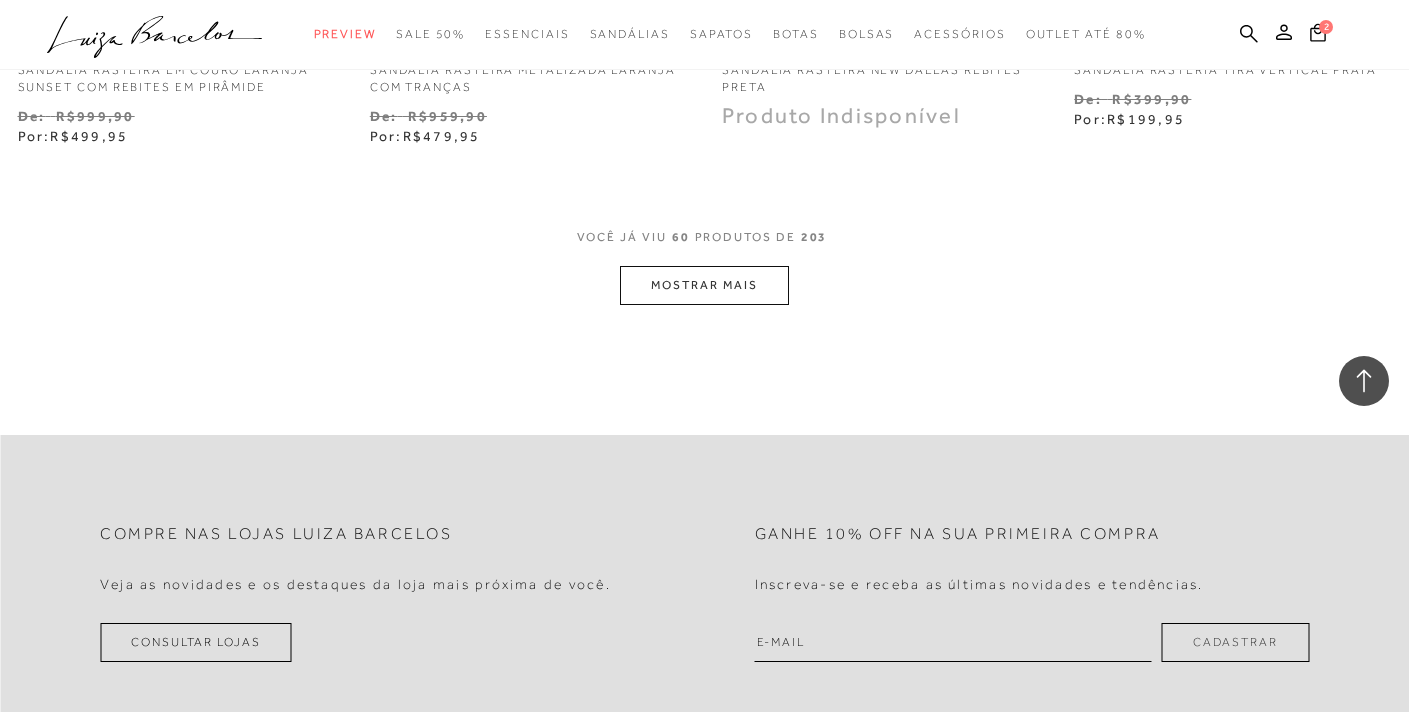 click on "MOSTRAR MAIS" at bounding box center (704, 285) 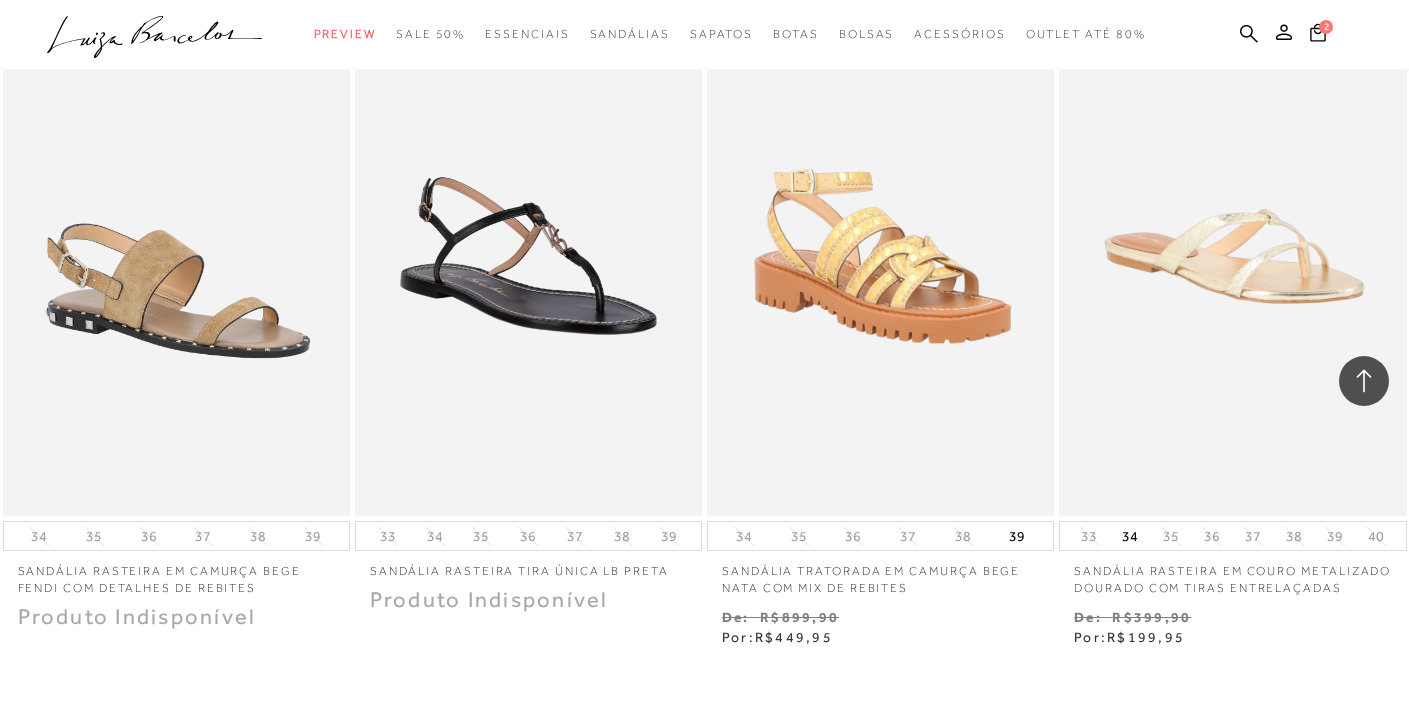 scroll, scrollTop: 11583, scrollLeft: 0, axis: vertical 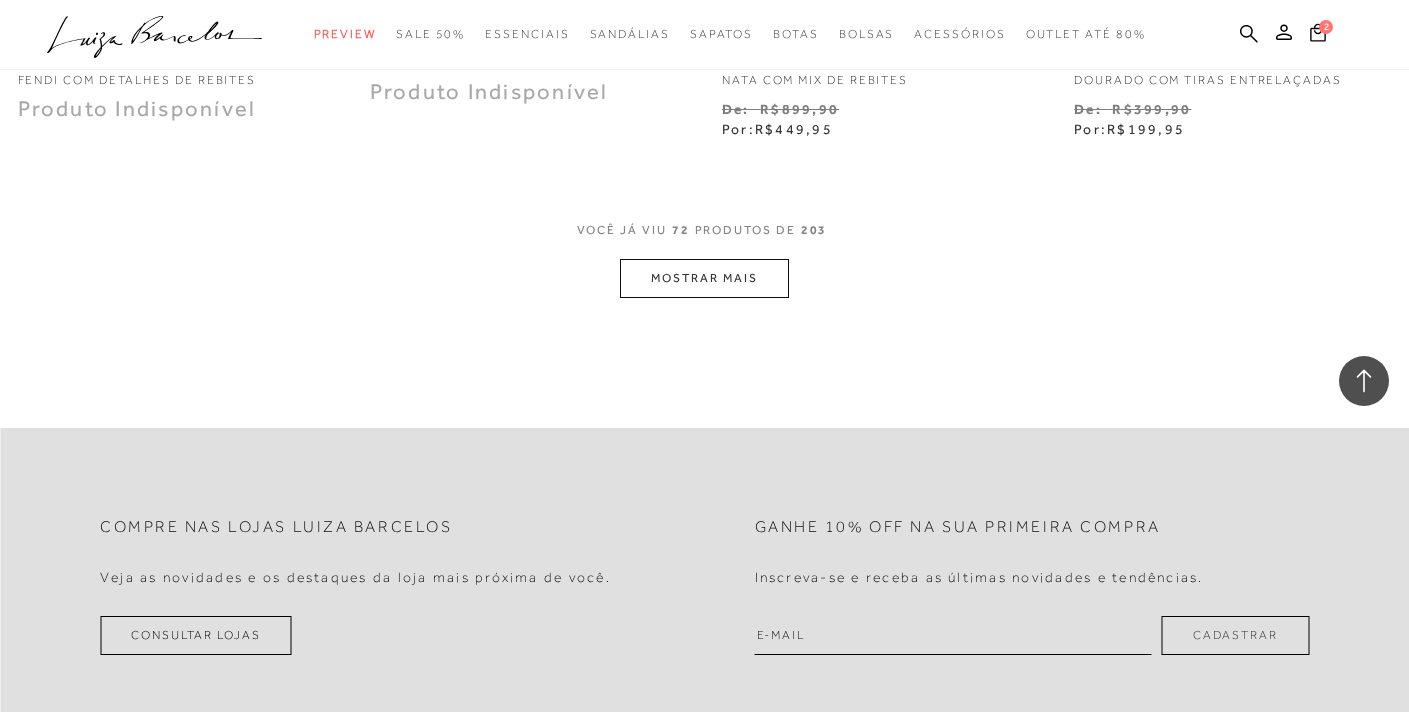 click on "MOSTRAR MAIS" at bounding box center [704, 278] 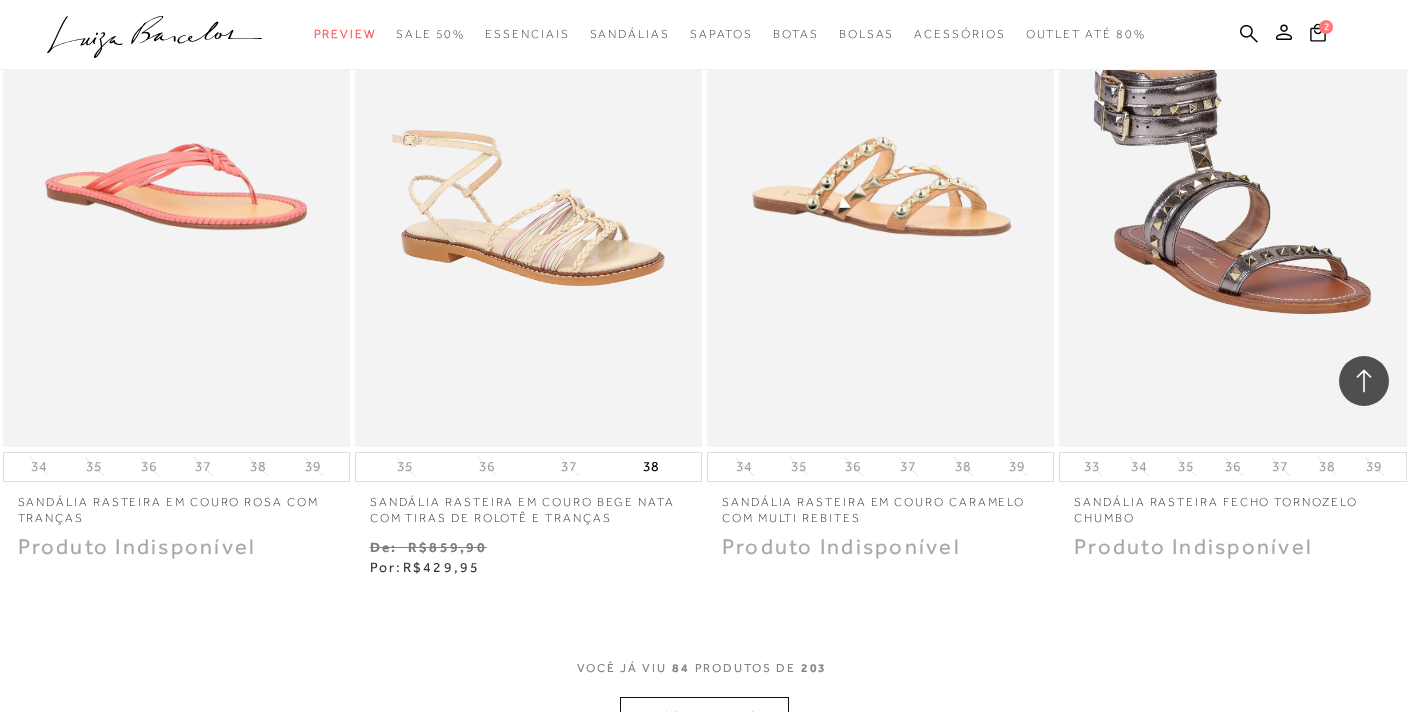 scroll, scrollTop: 13820, scrollLeft: 0, axis: vertical 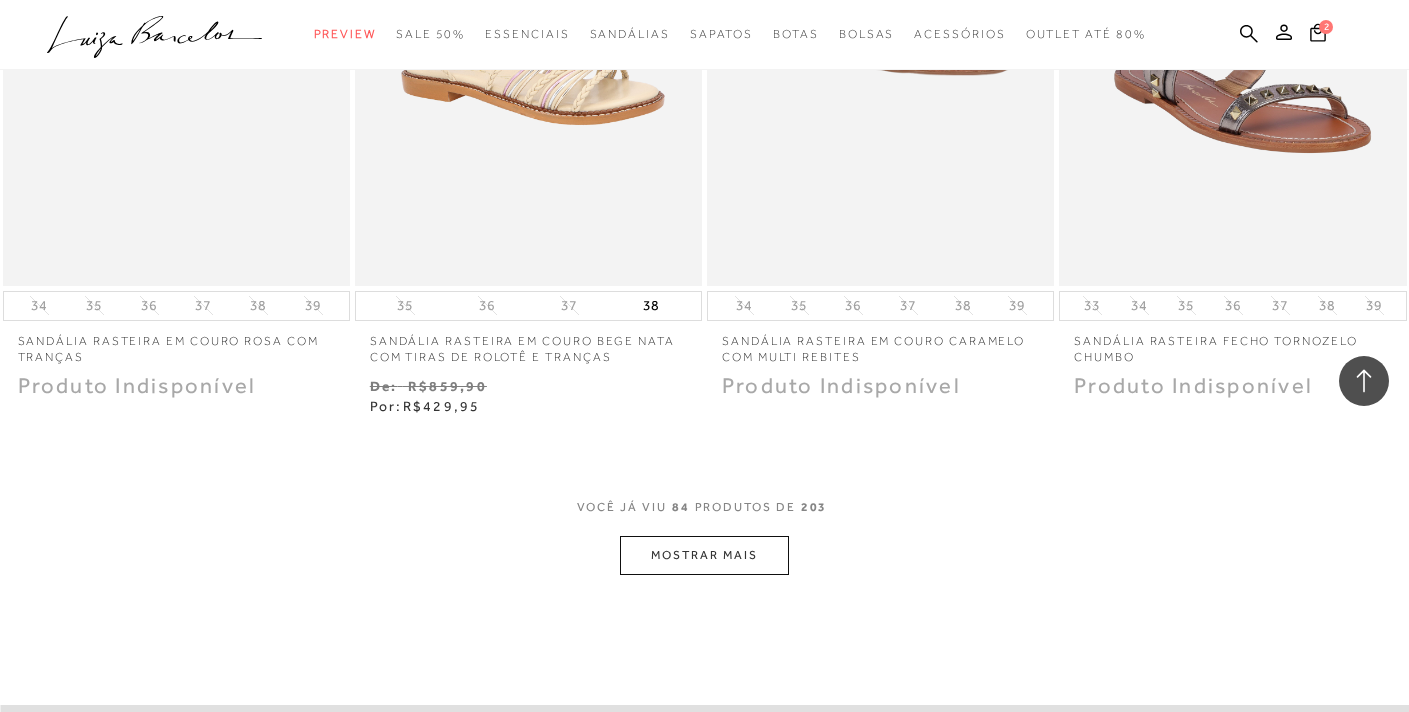 click on "MOSTRAR MAIS" at bounding box center [704, 555] 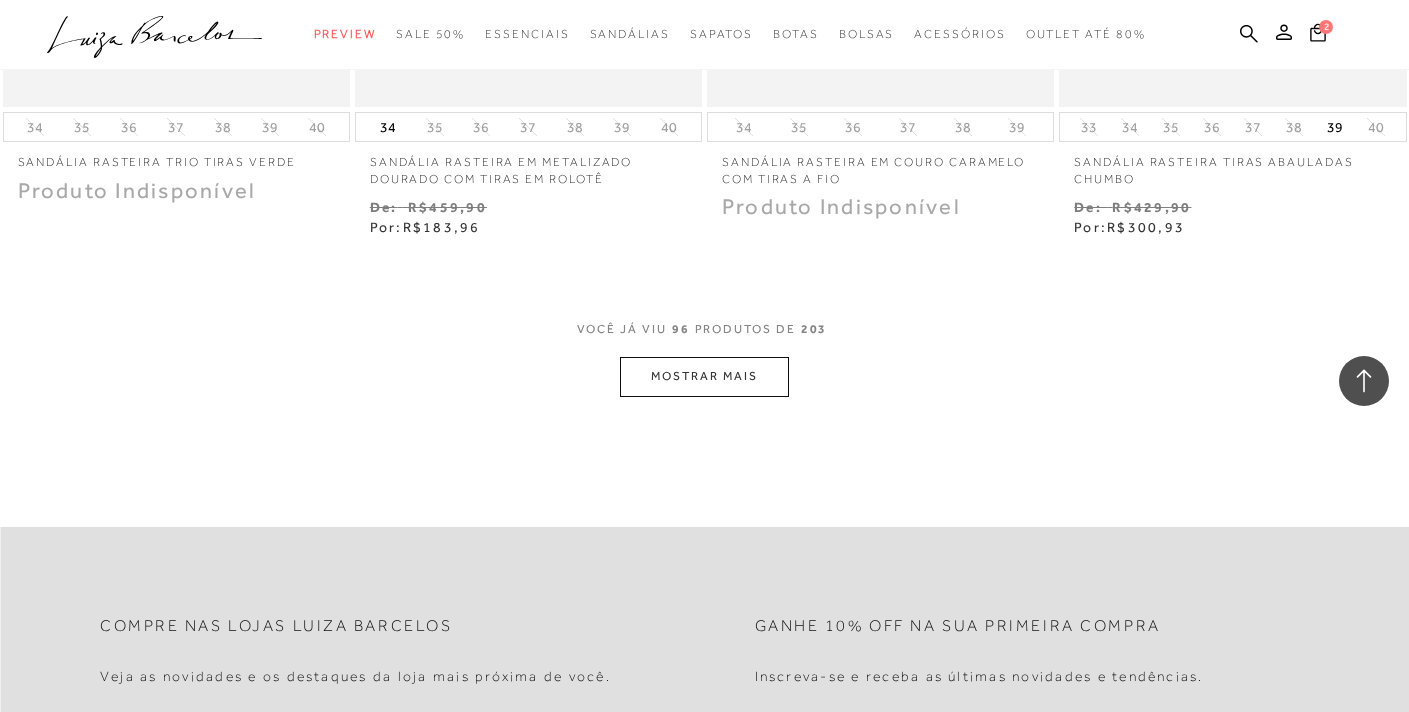 scroll, scrollTop: 16209, scrollLeft: 0, axis: vertical 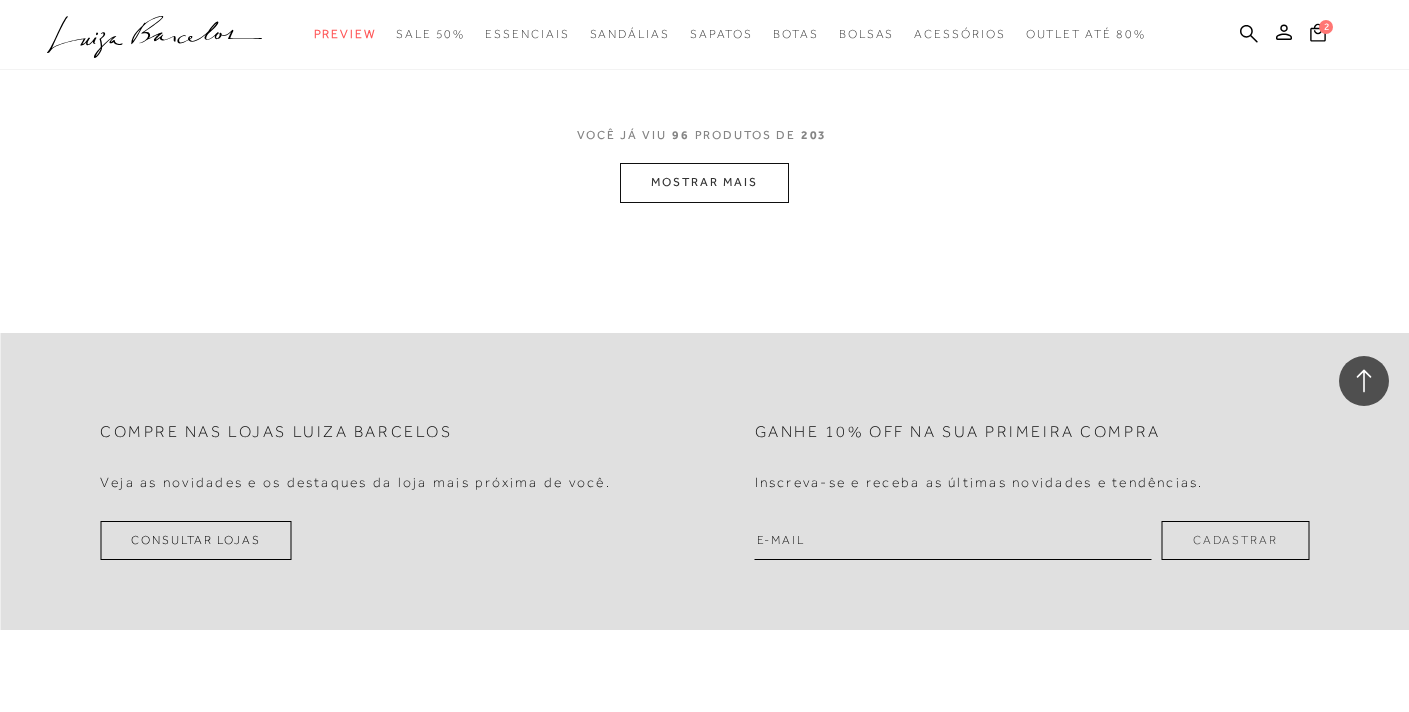 click on "MOSTRAR MAIS" at bounding box center [704, 182] 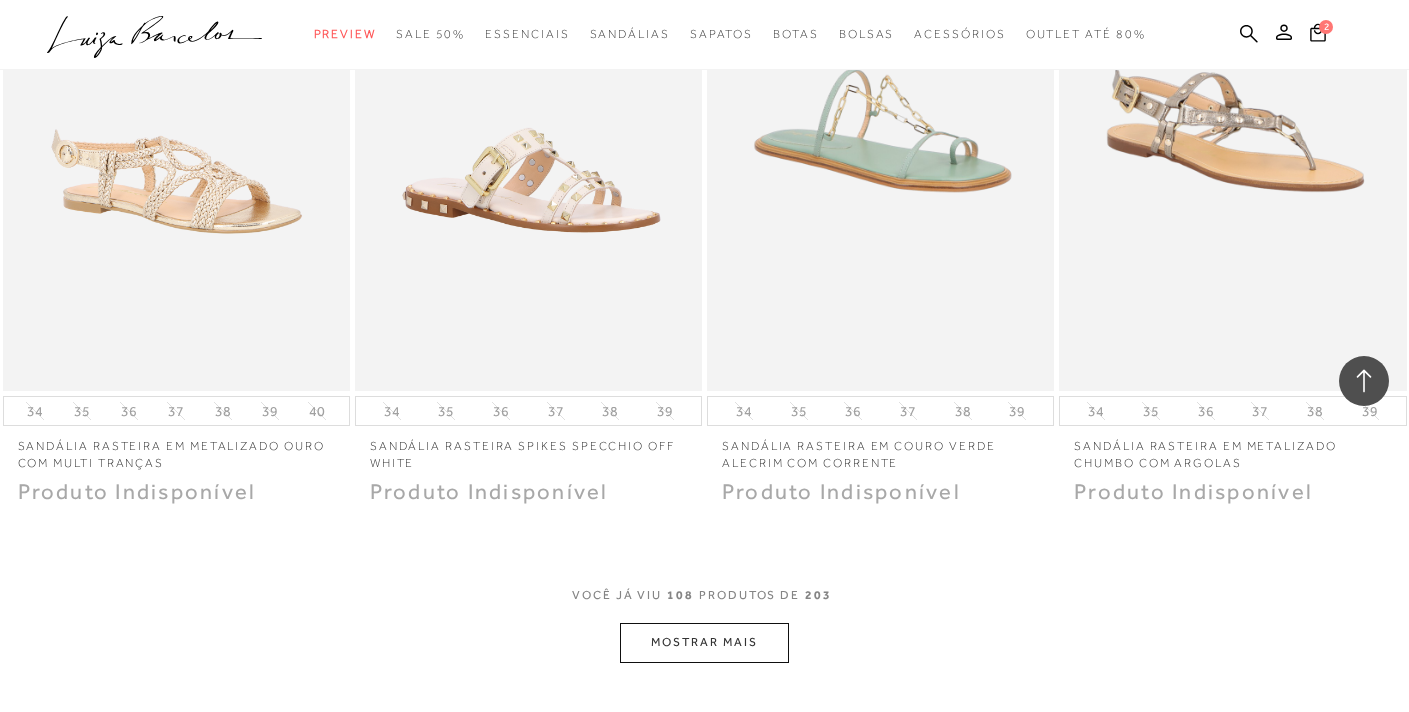 scroll, scrollTop: 17736, scrollLeft: 0, axis: vertical 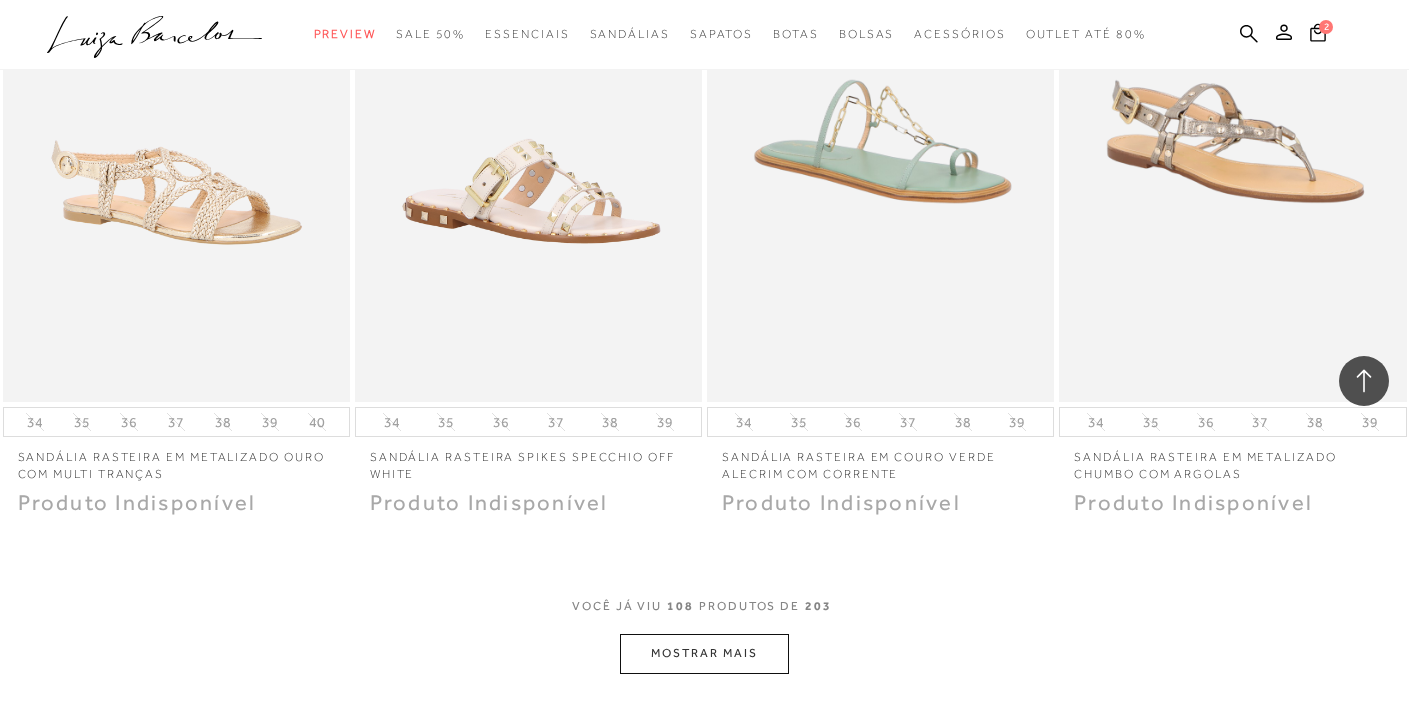 click on "MOSTRAR MAIS" at bounding box center [704, 653] 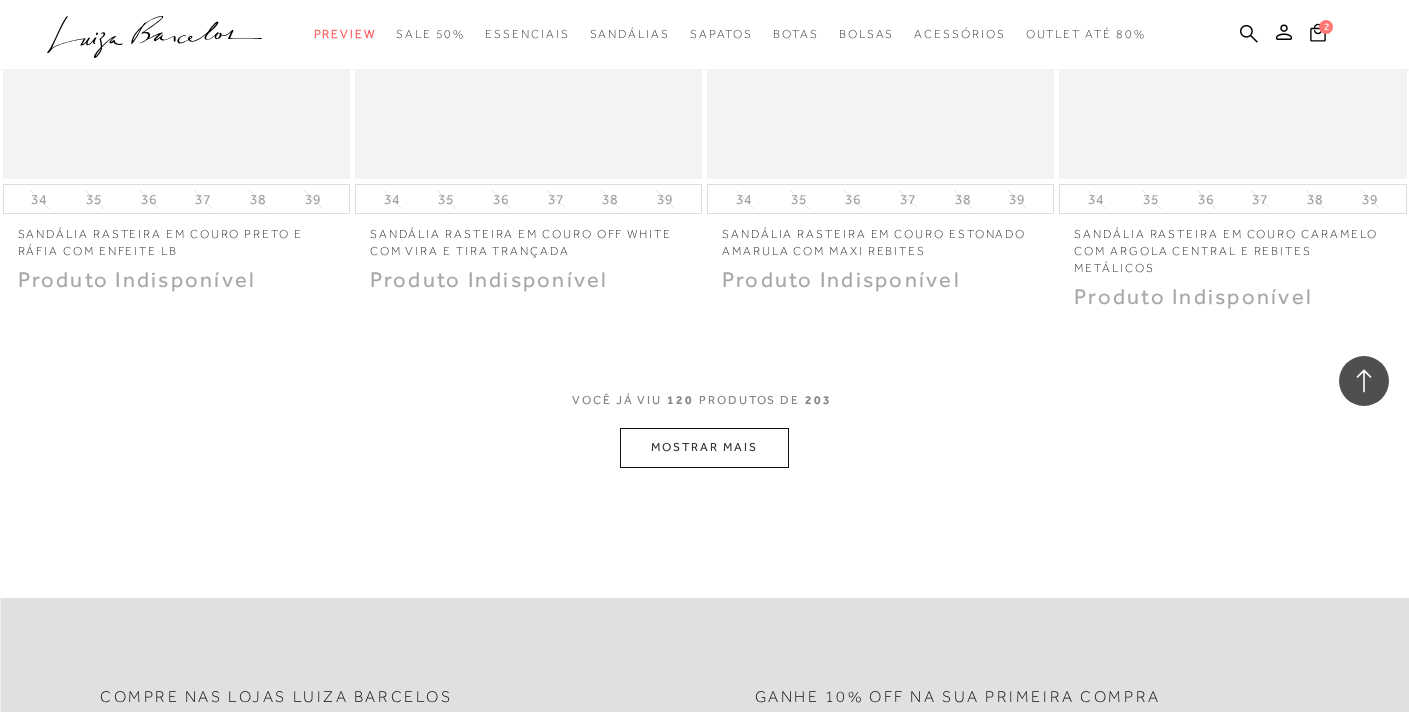 scroll, scrollTop: 19936, scrollLeft: 0, axis: vertical 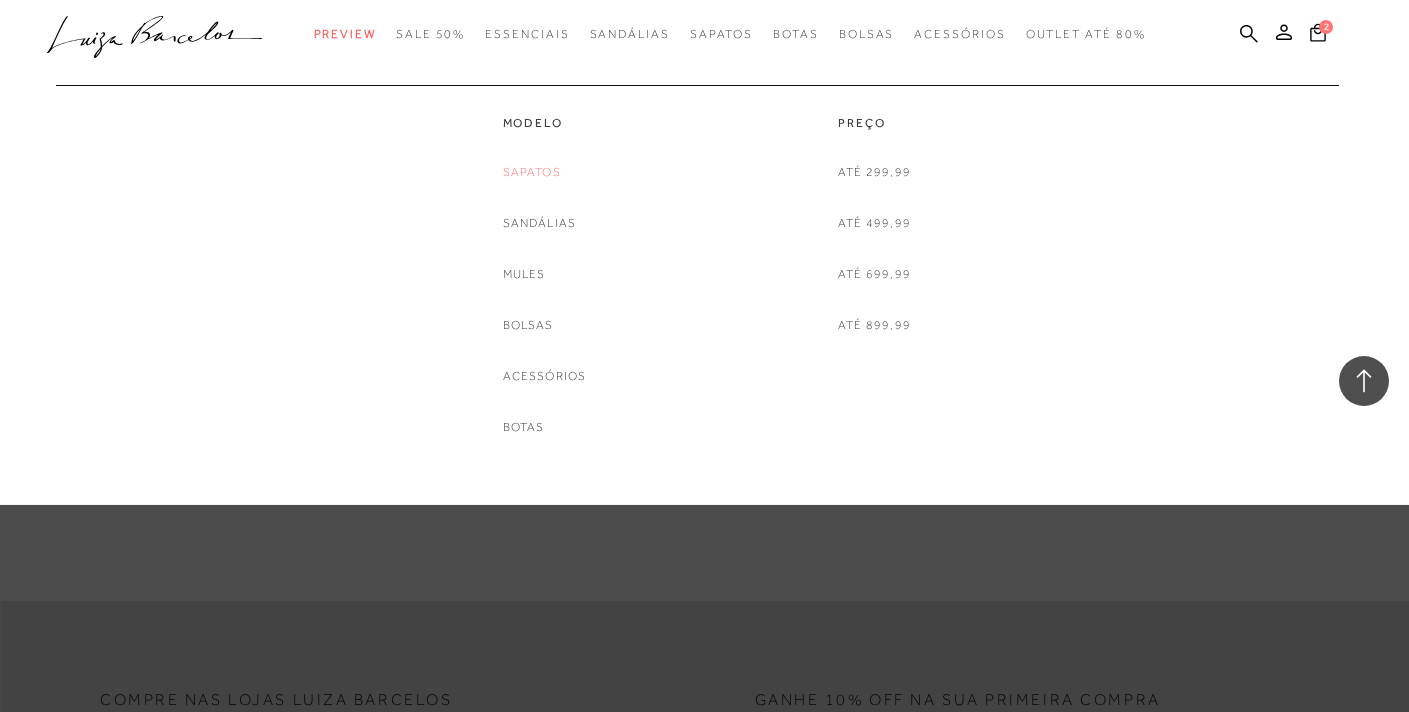 click on "Sapatos" at bounding box center [532, 172] 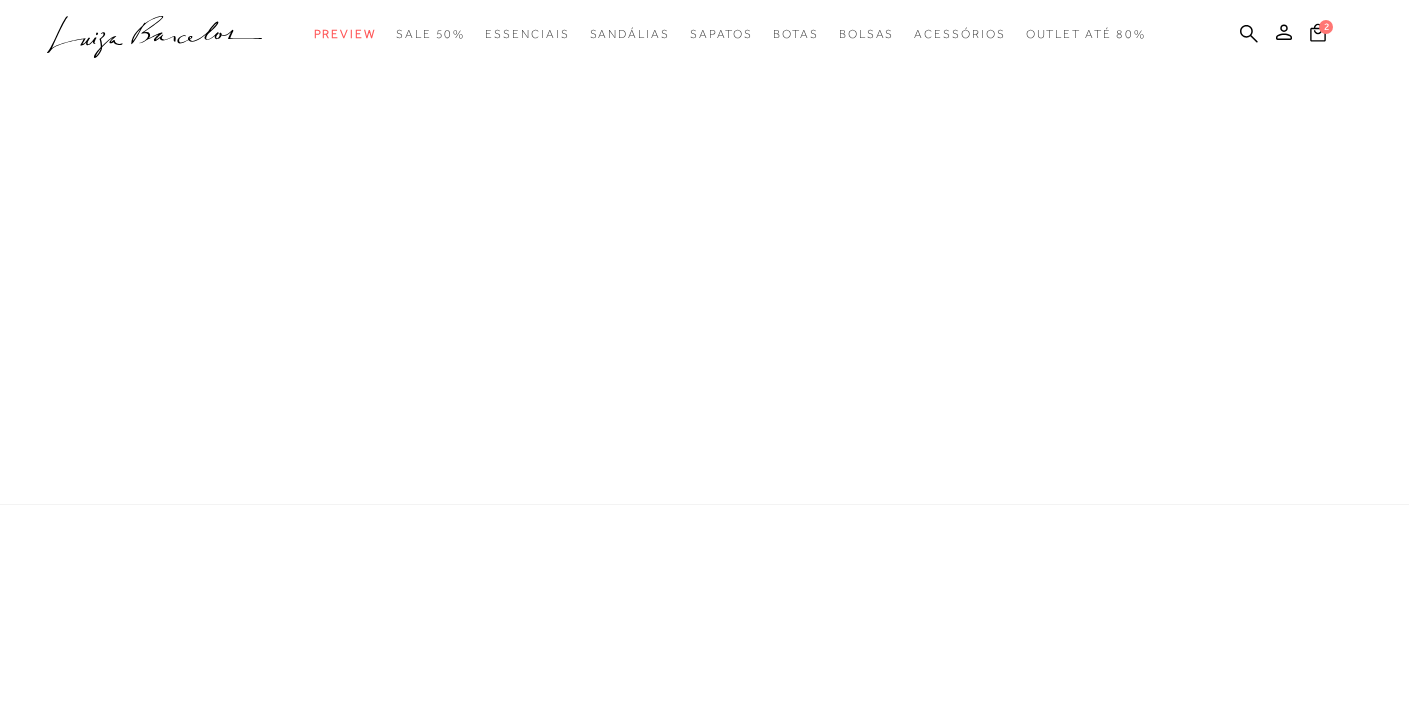 scroll, scrollTop: 0, scrollLeft: 0, axis: both 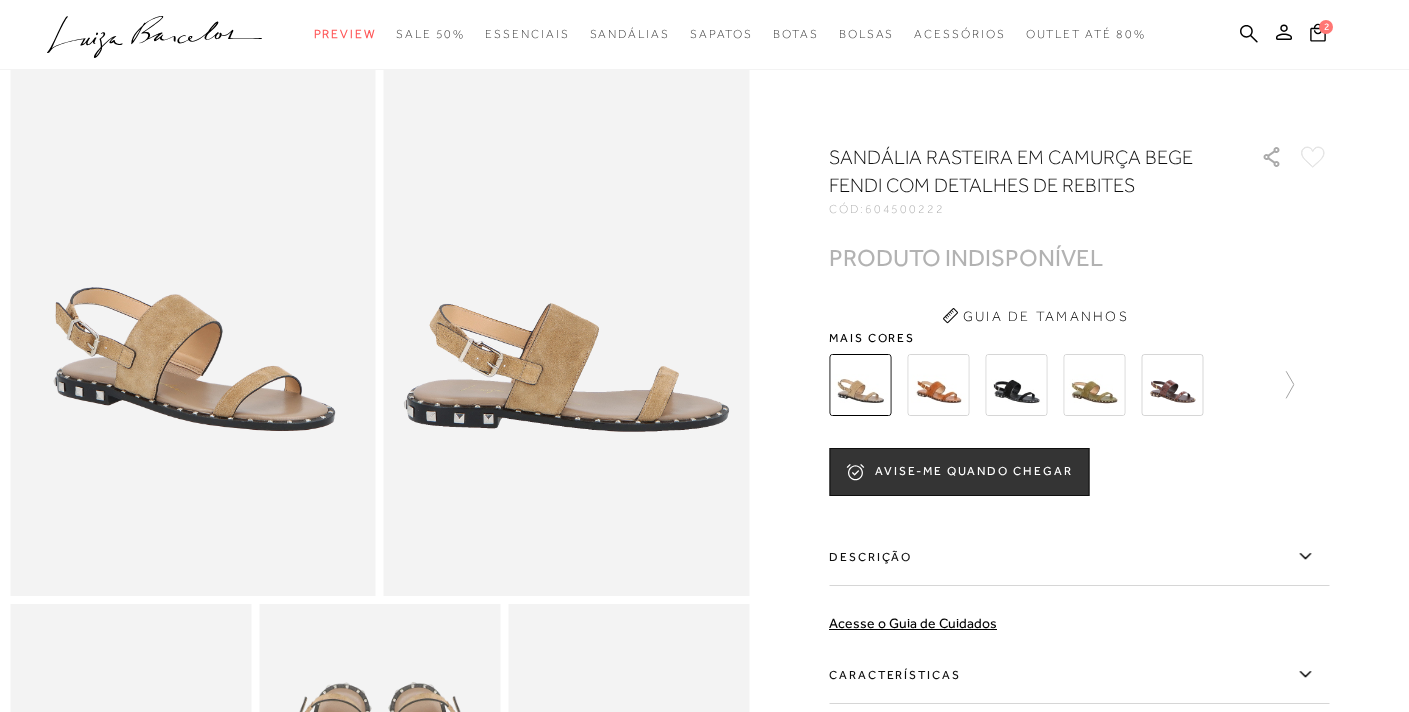 click at bounding box center (938, 385) 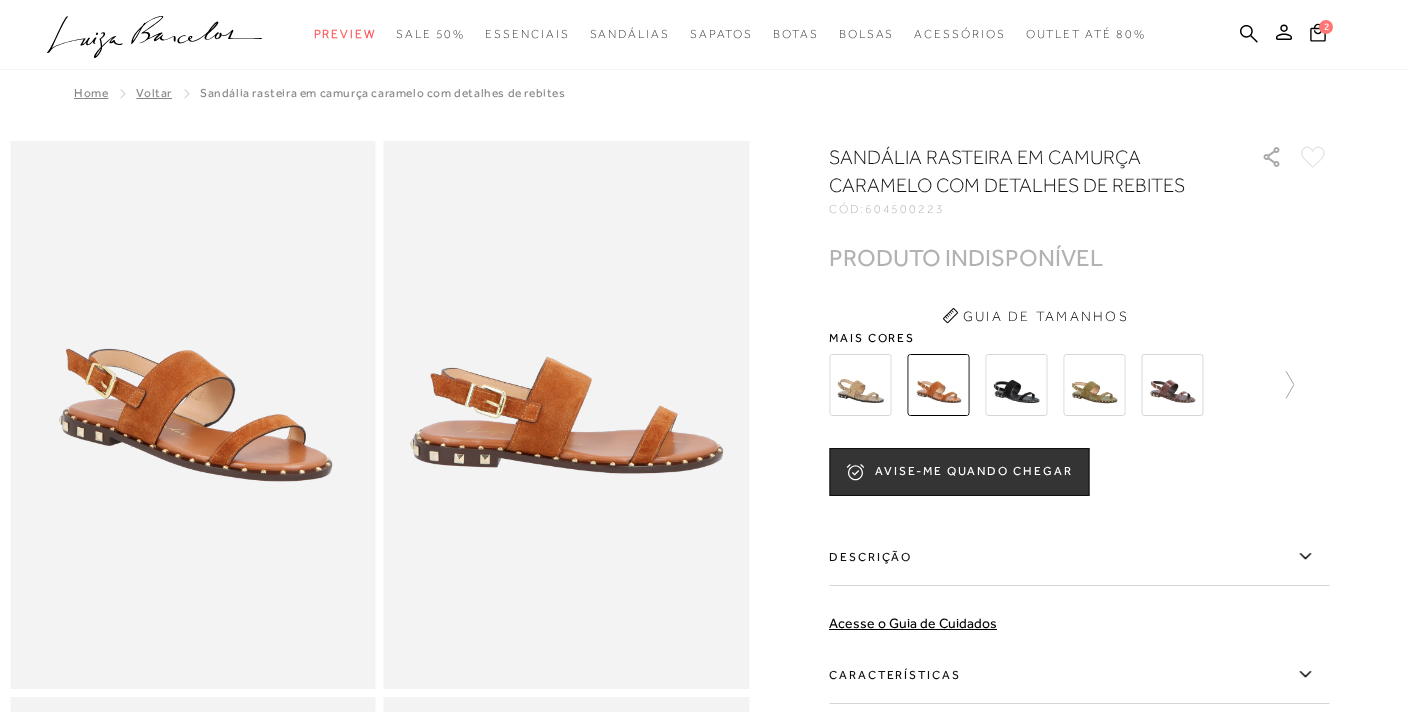 scroll, scrollTop: 0, scrollLeft: 0, axis: both 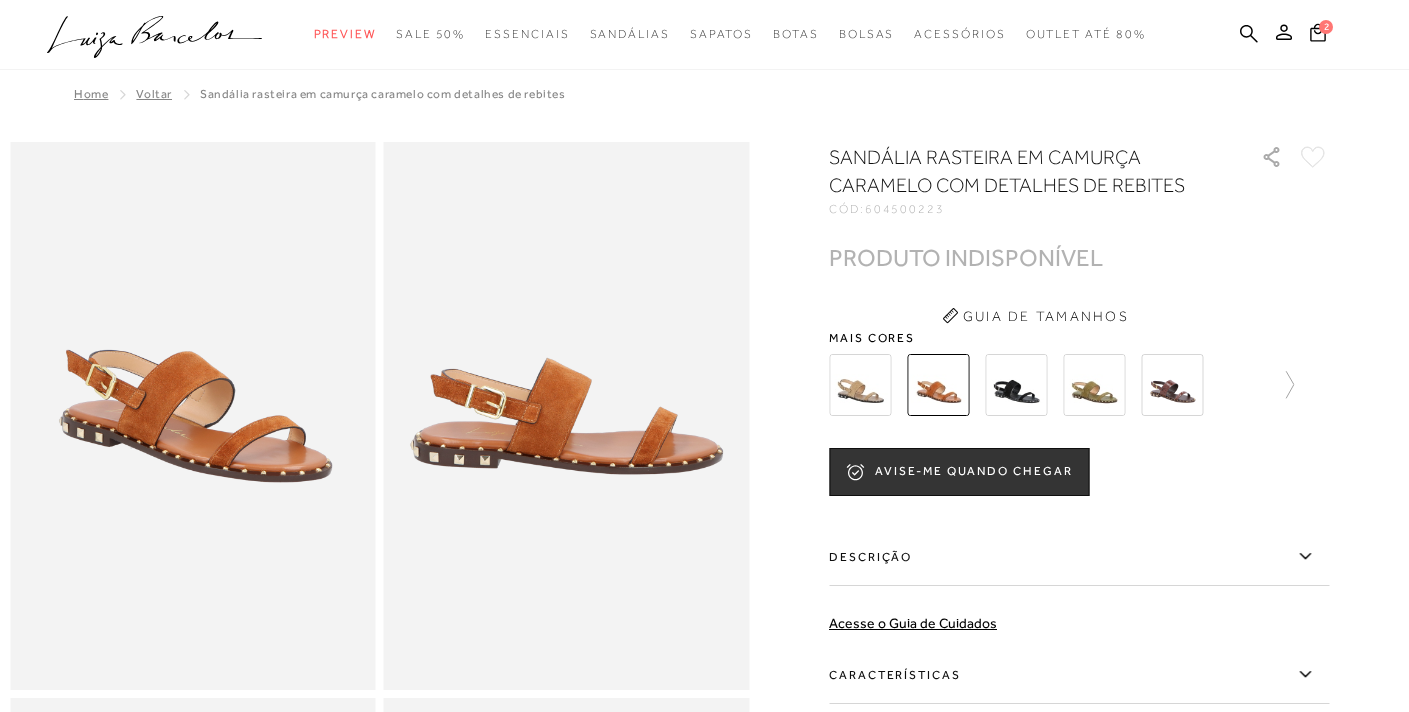 click at bounding box center (1016, 385) 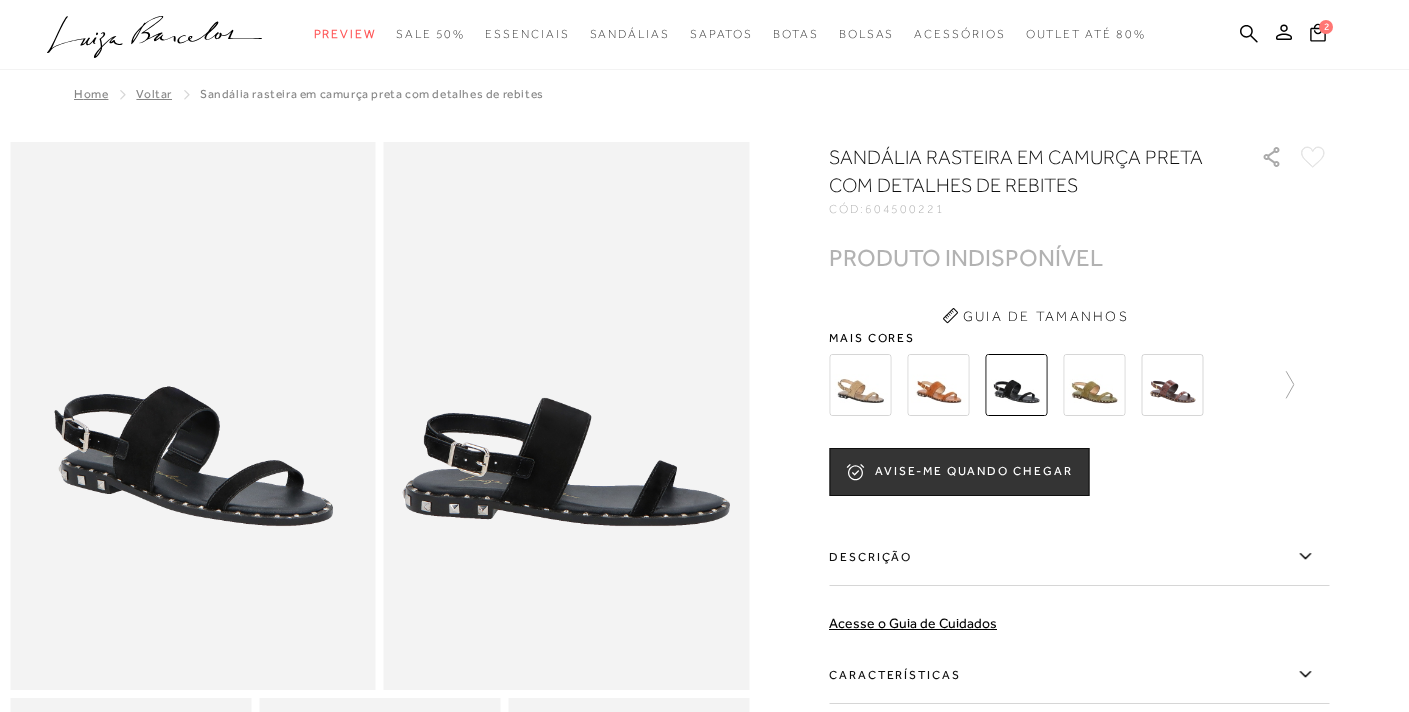 scroll, scrollTop: 0, scrollLeft: 0, axis: both 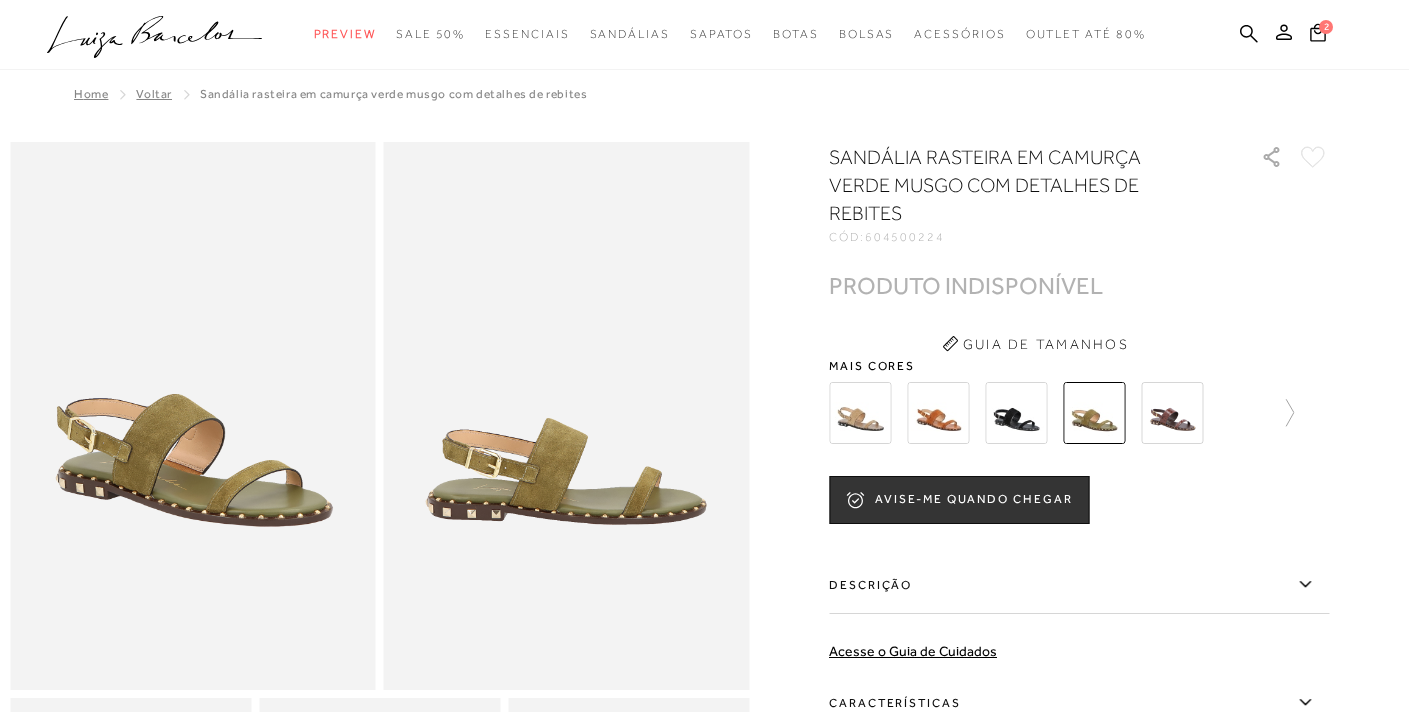 click at bounding box center [1172, 413] 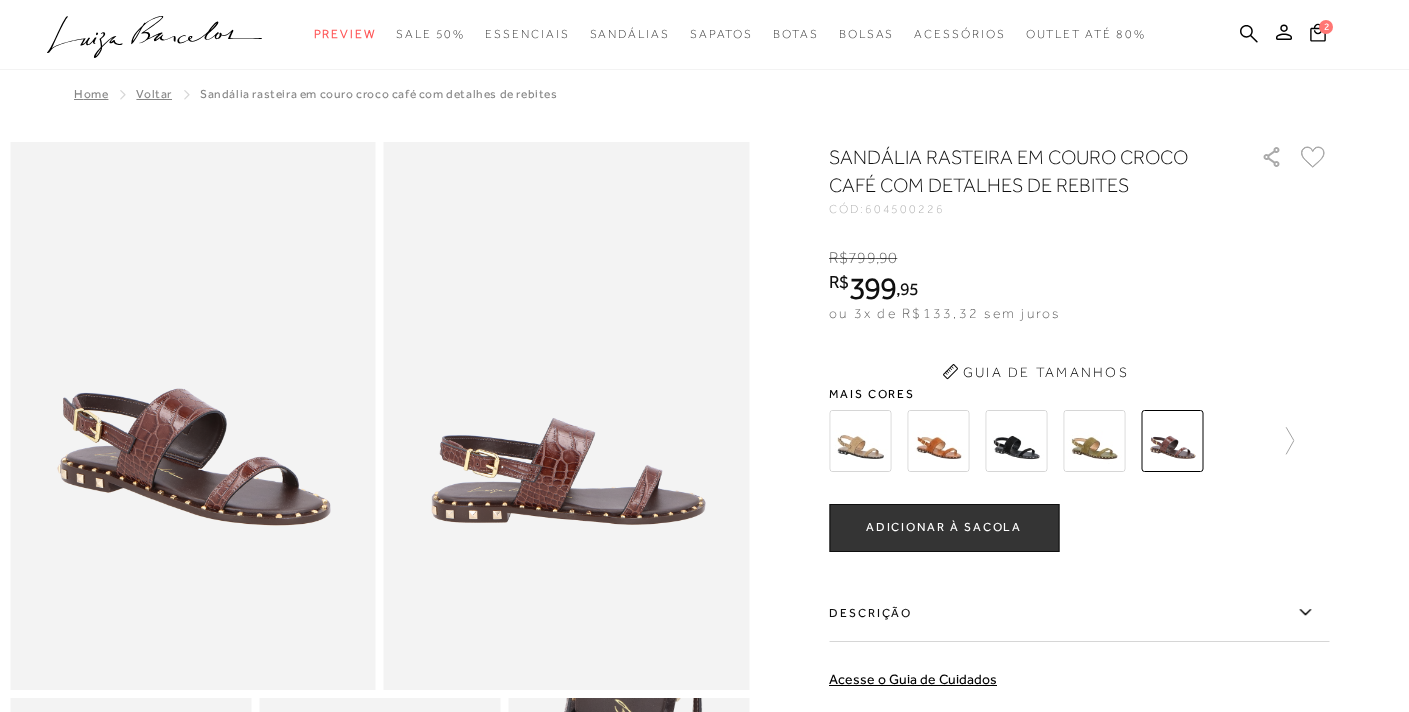 scroll, scrollTop: 0, scrollLeft: 0, axis: both 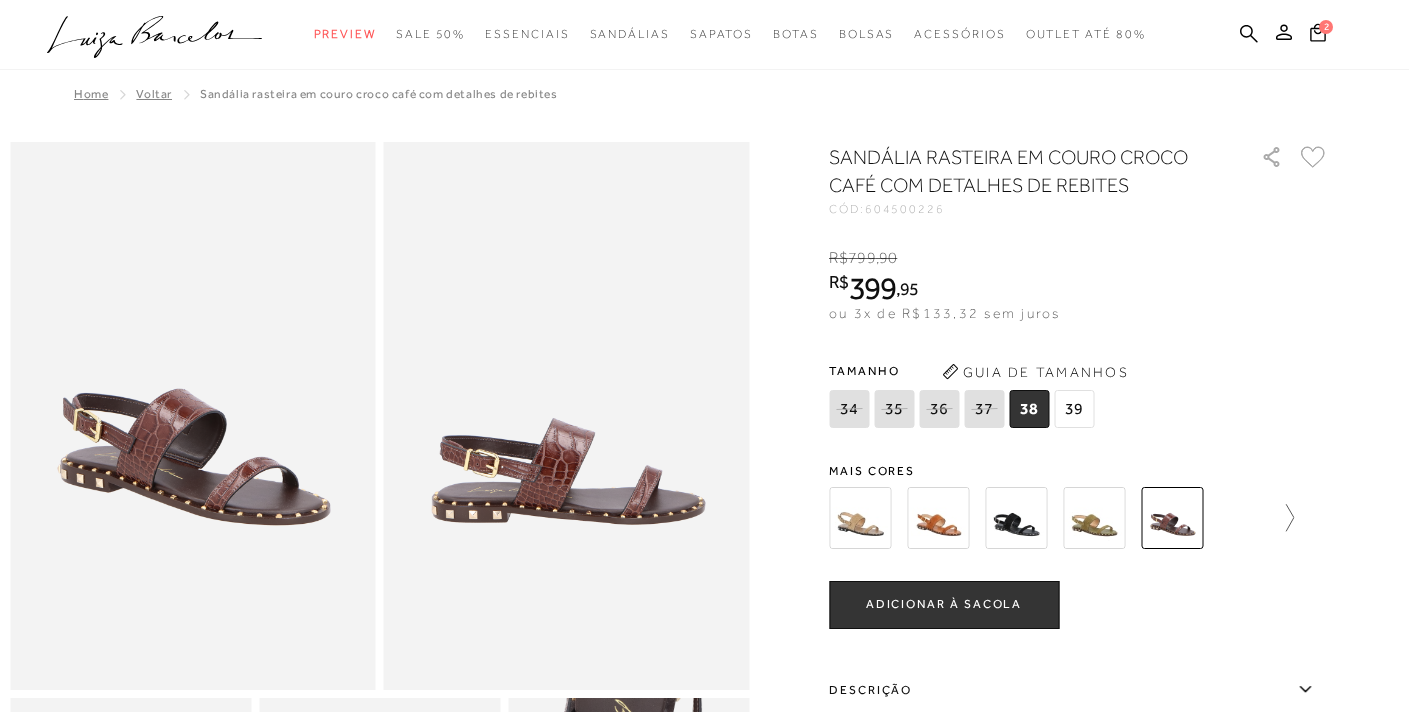 click 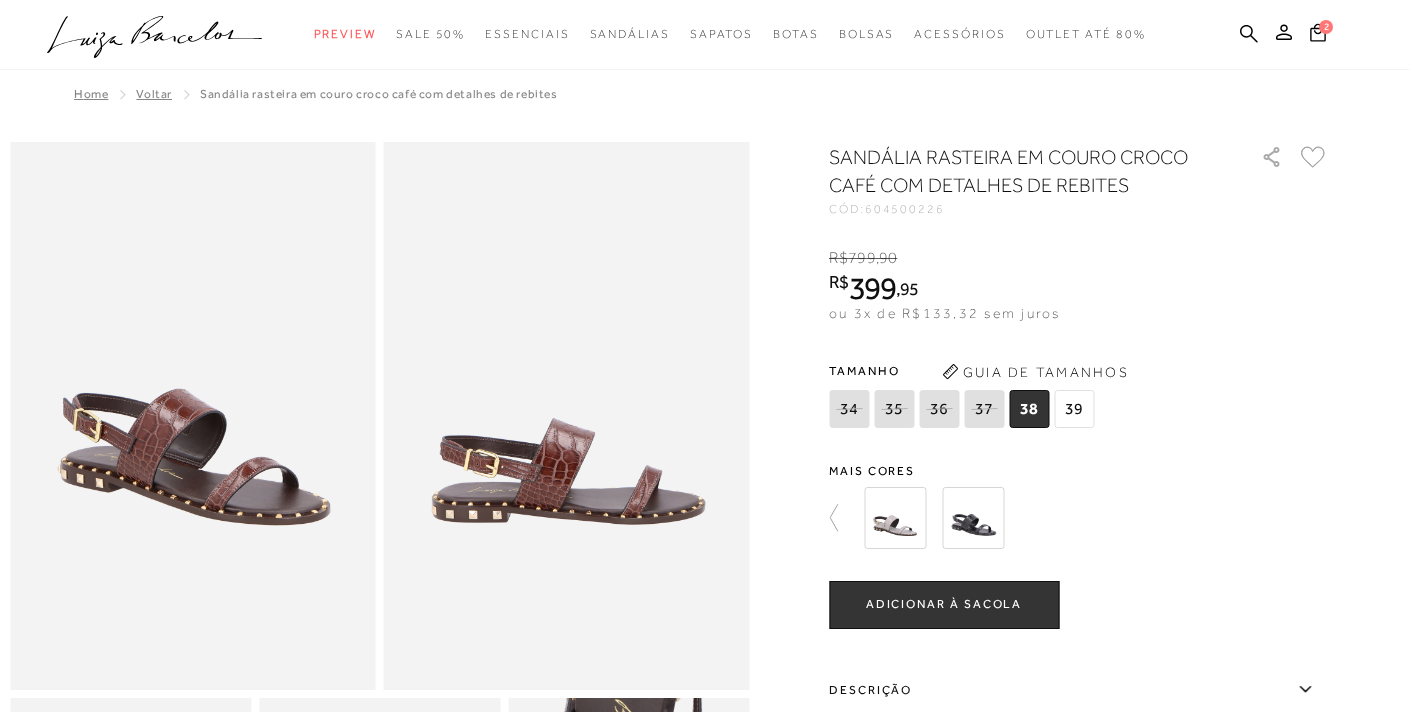 click at bounding box center [973, 518] 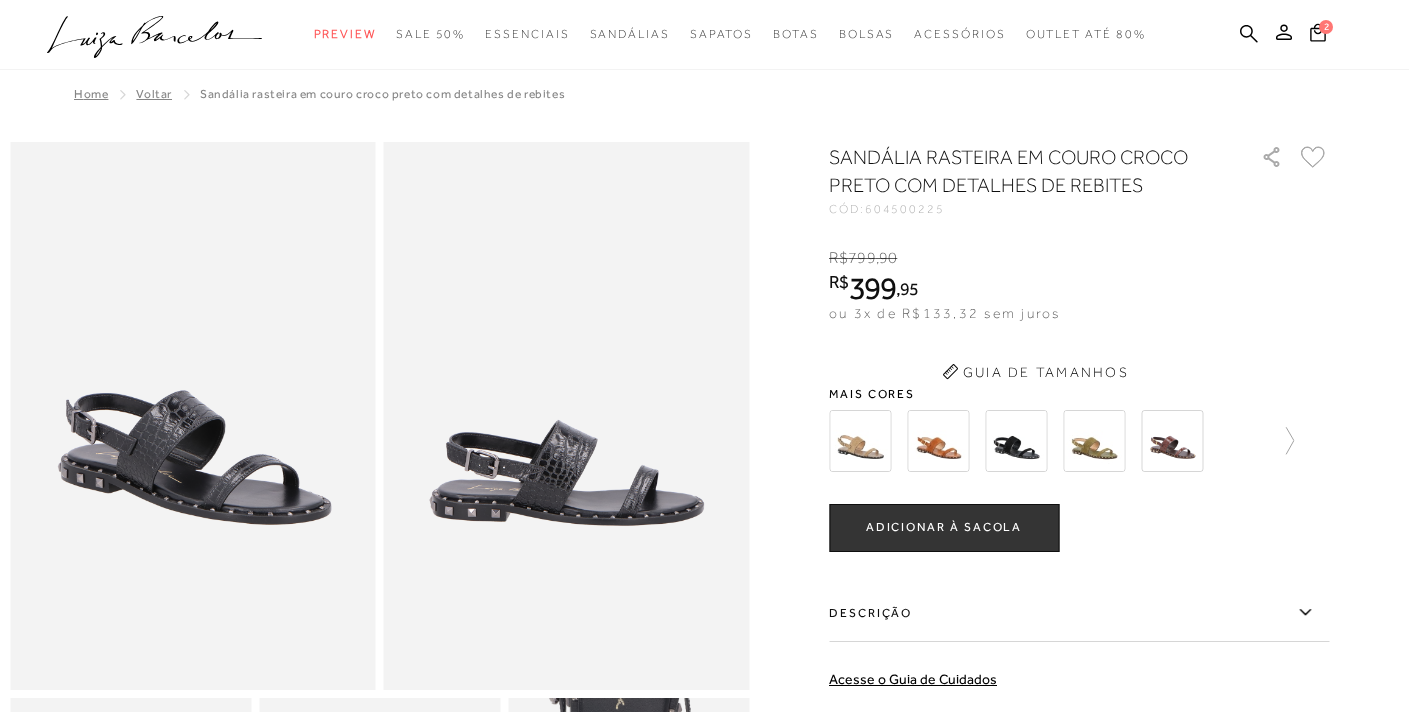 scroll, scrollTop: 0, scrollLeft: 0, axis: both 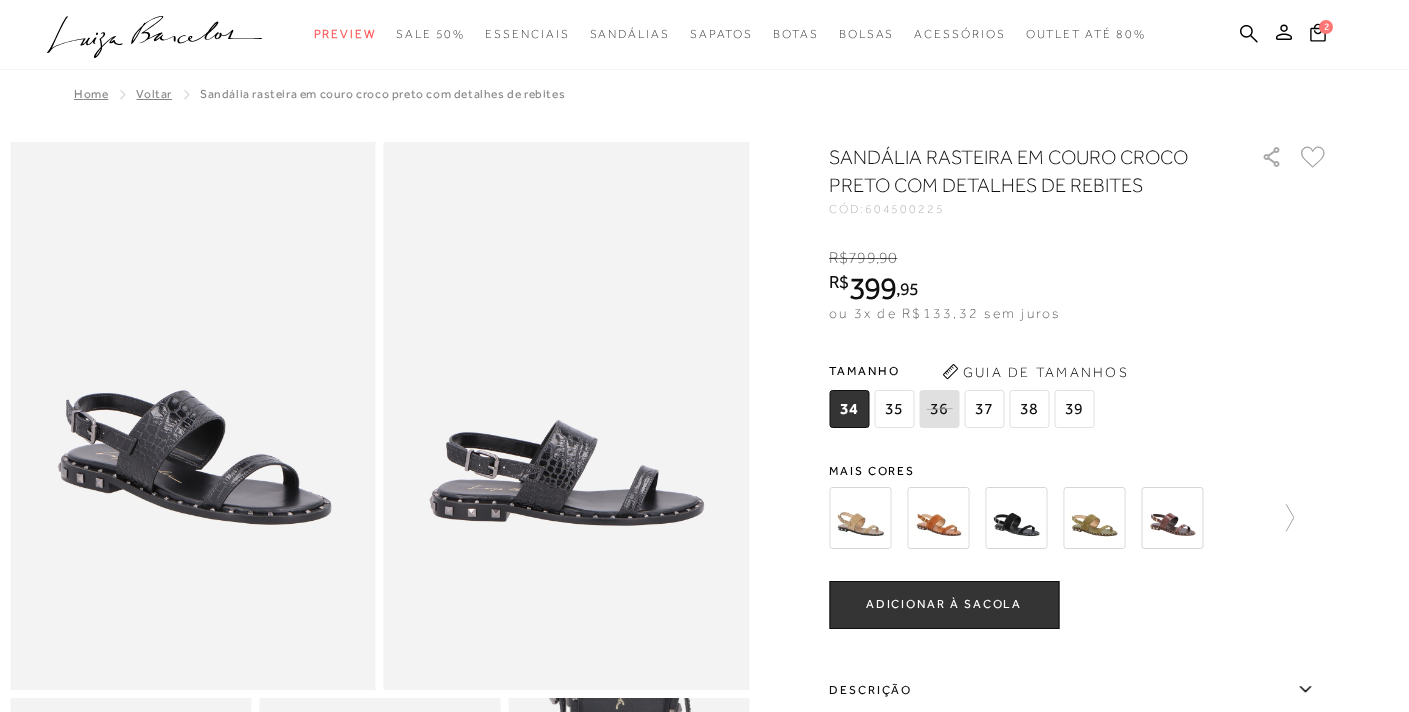 click on "35" at bounding box center [894, 409] 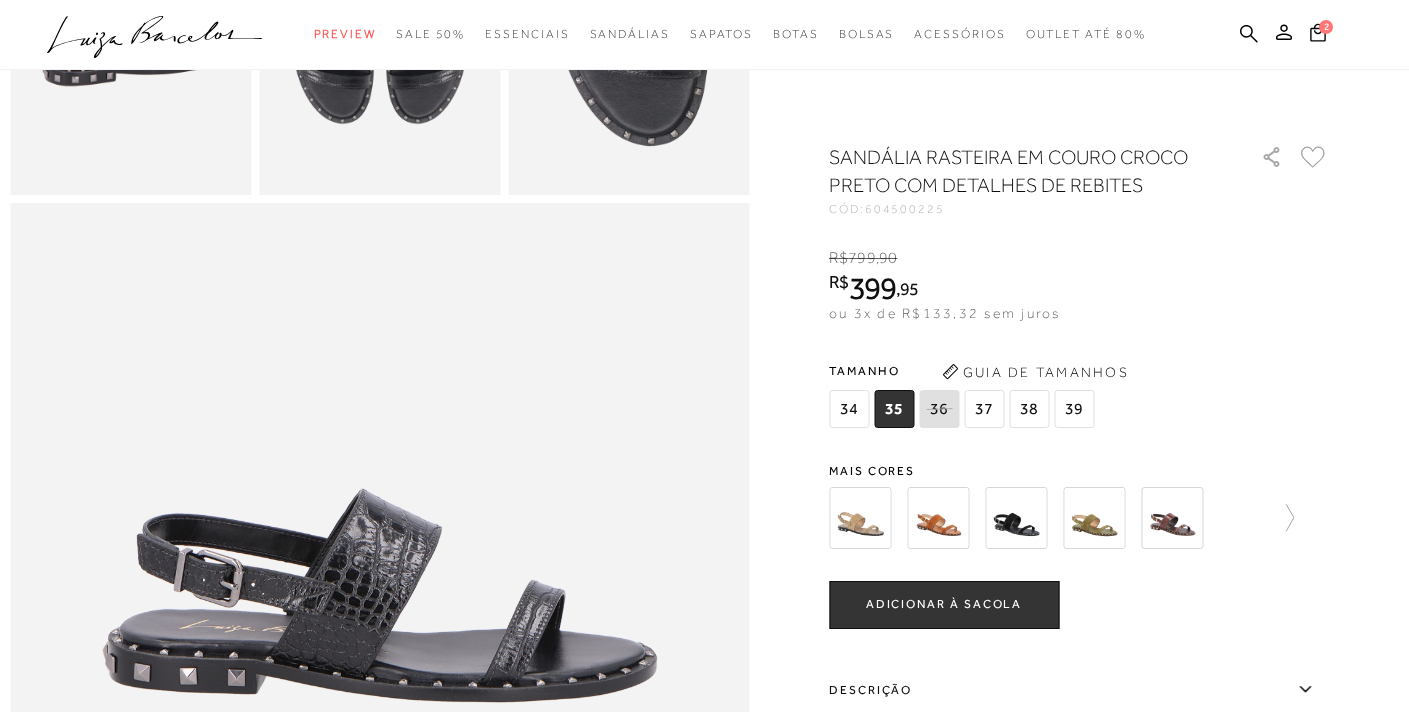 scroll, scrollTop: 531, scrollLeft: 0, axis: vertical 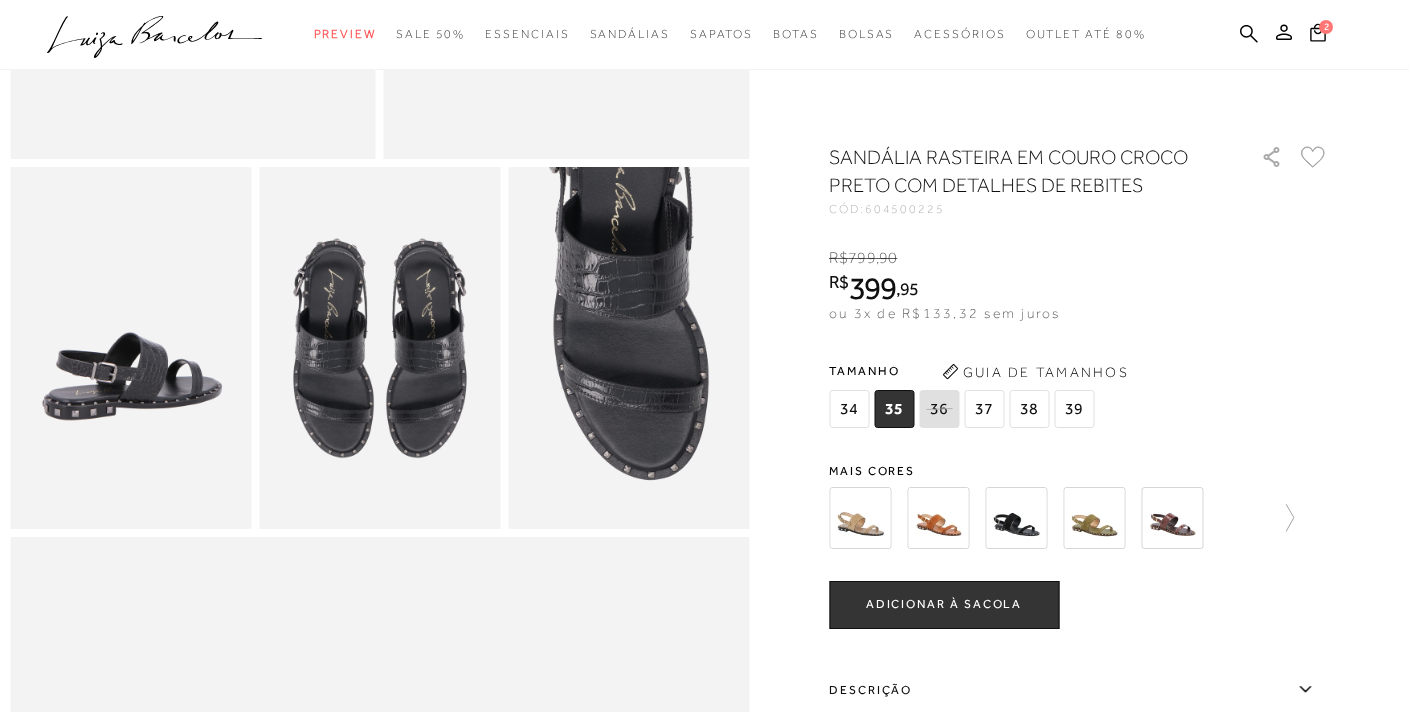 click at bounding box center (860, 518) 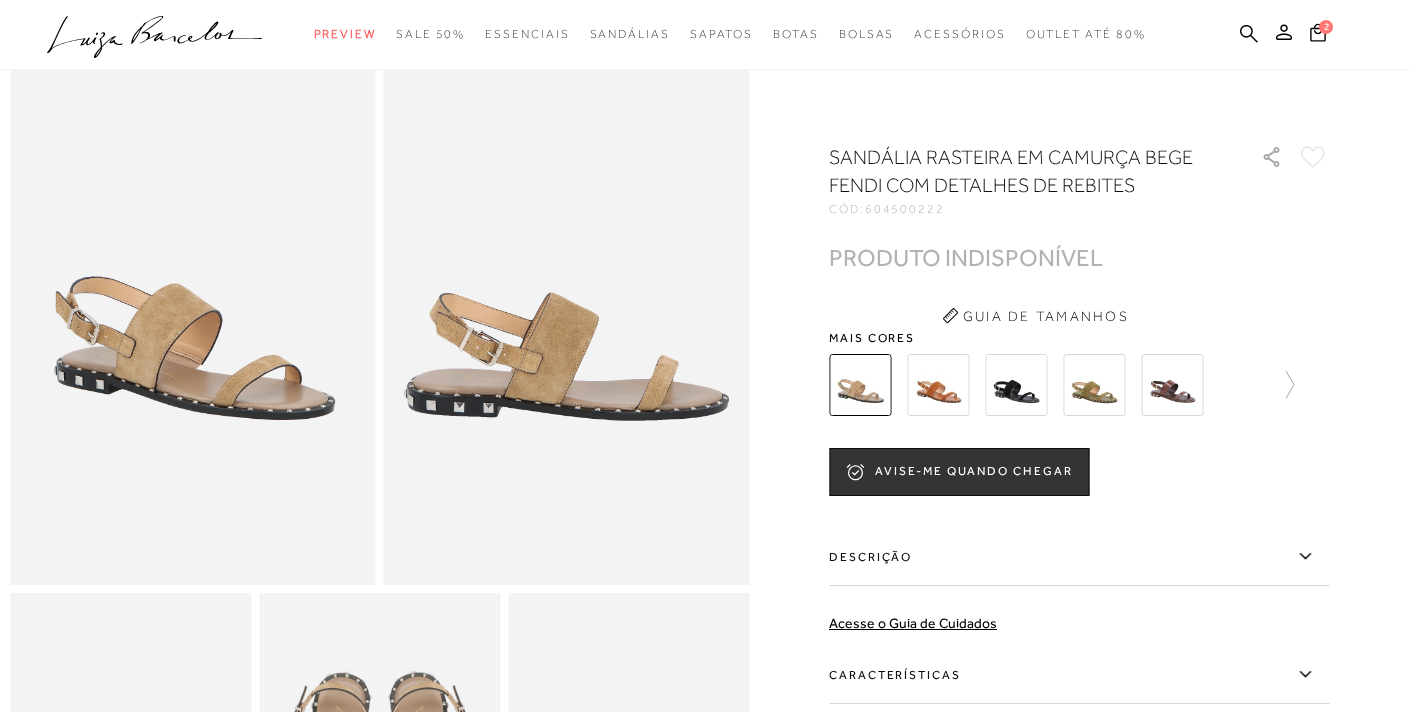 scroll, scrollTop: 108, scrollLeft: 0, axis: vertical 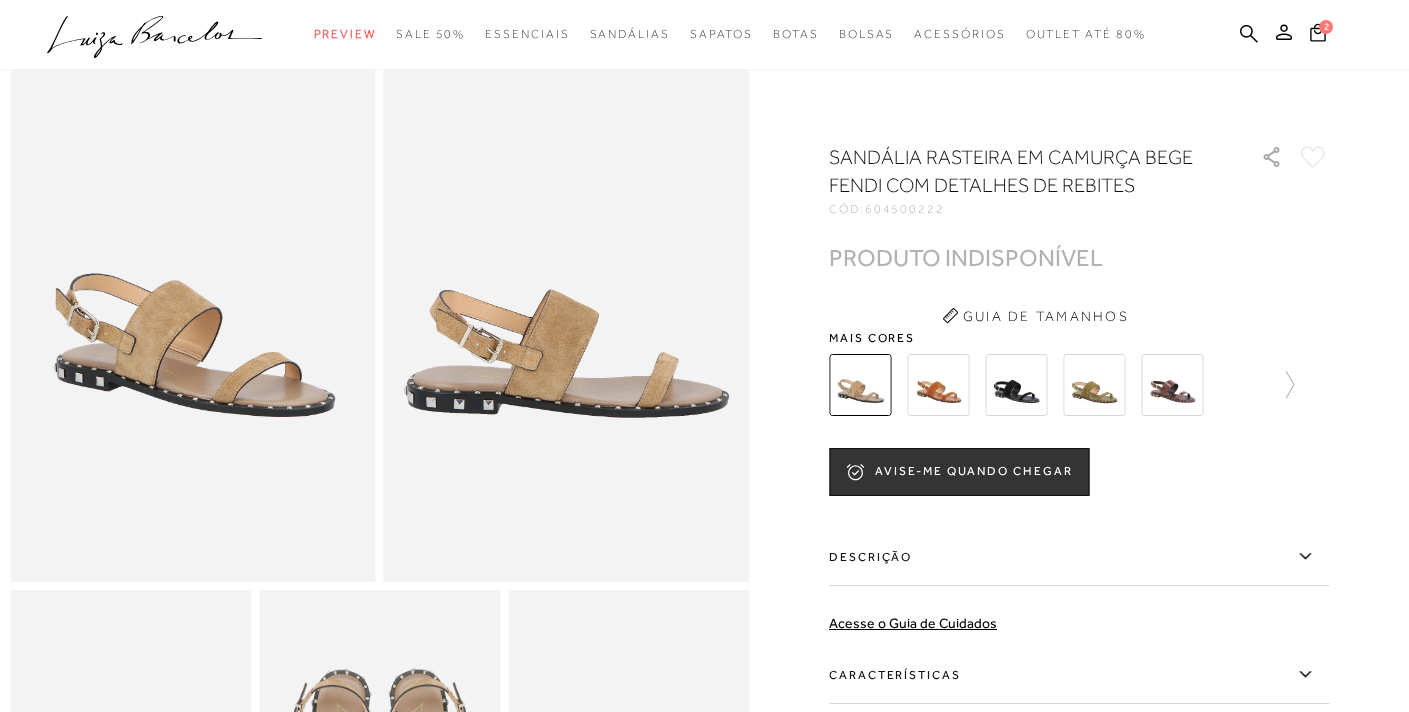 click on "SANDÁLIA RASTEIRA EM CAMURÇA BEGE FENDI COM DETALHES DE REBITES" at bounding box center [1016, 171] 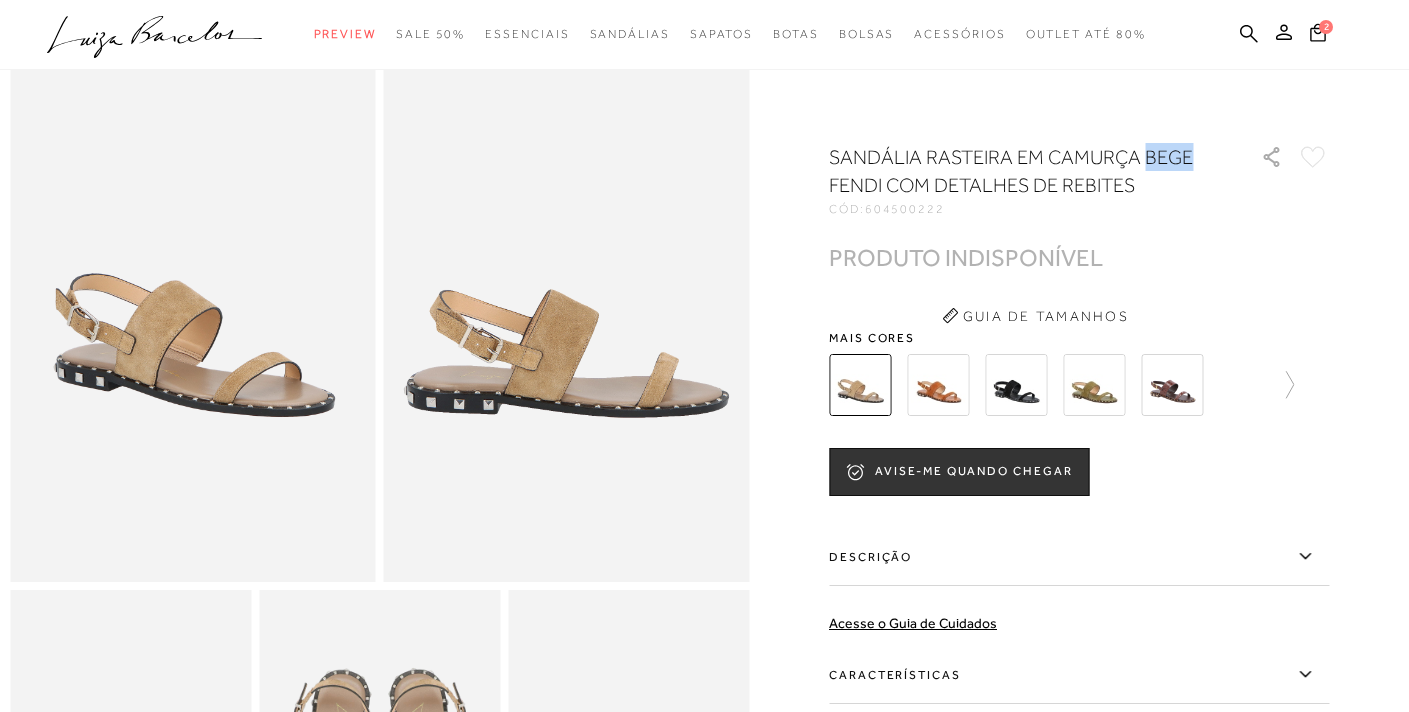 copy on "BEGE" 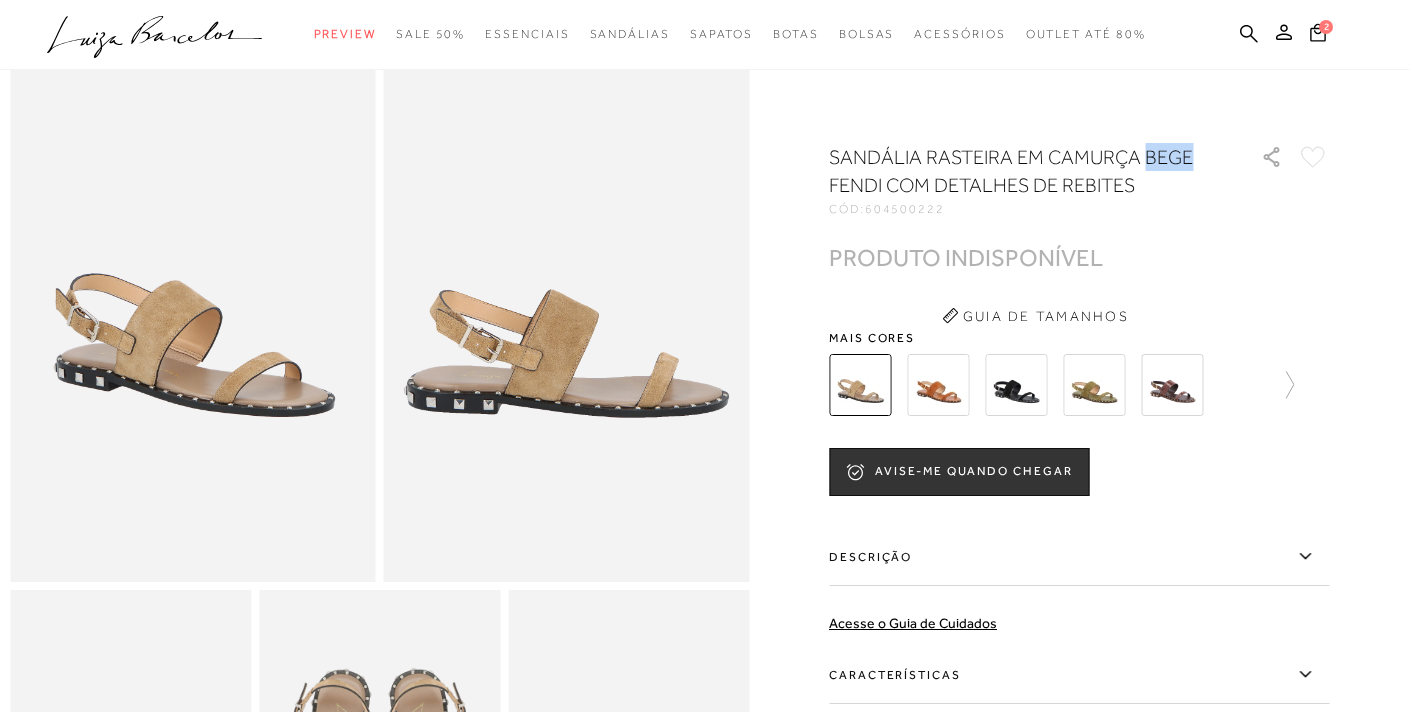 click at bounding box center (1172, 385) 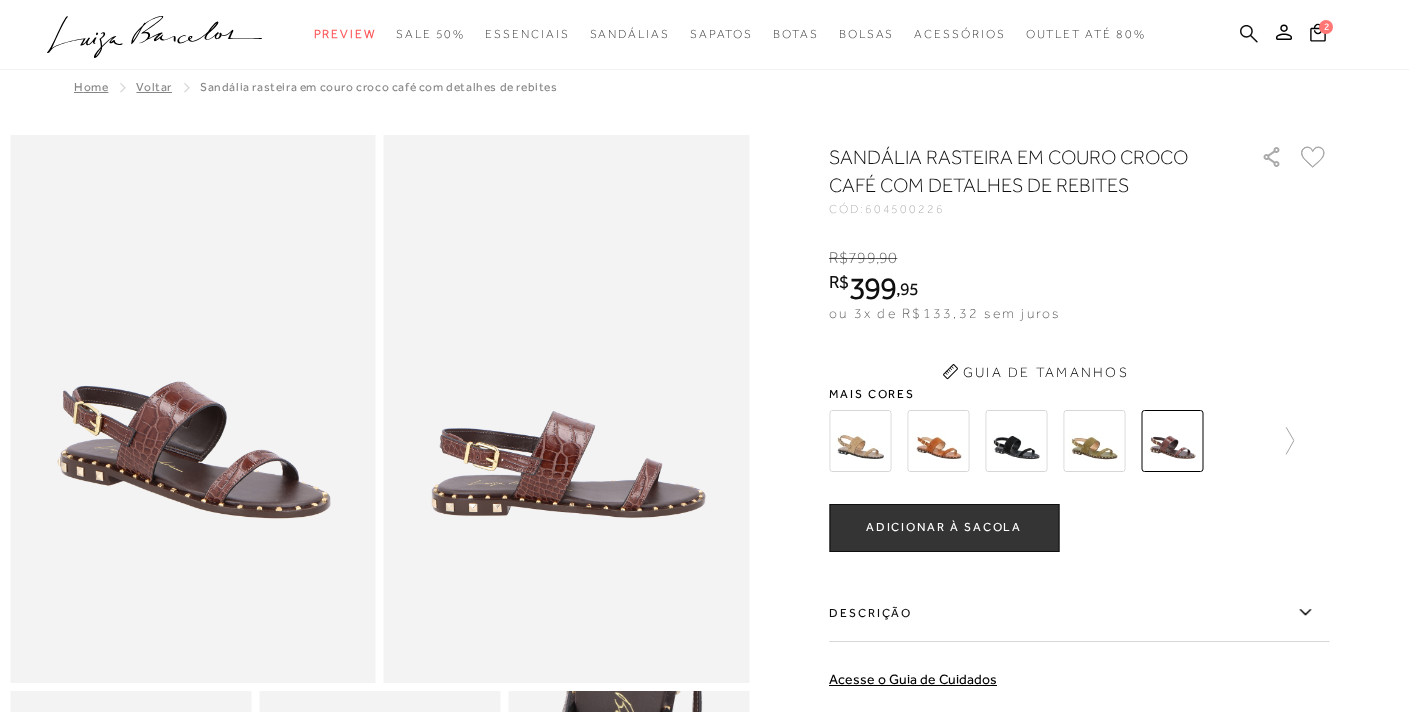 scroll, scrollTop: 0, scrollLeft: 0, axis: both 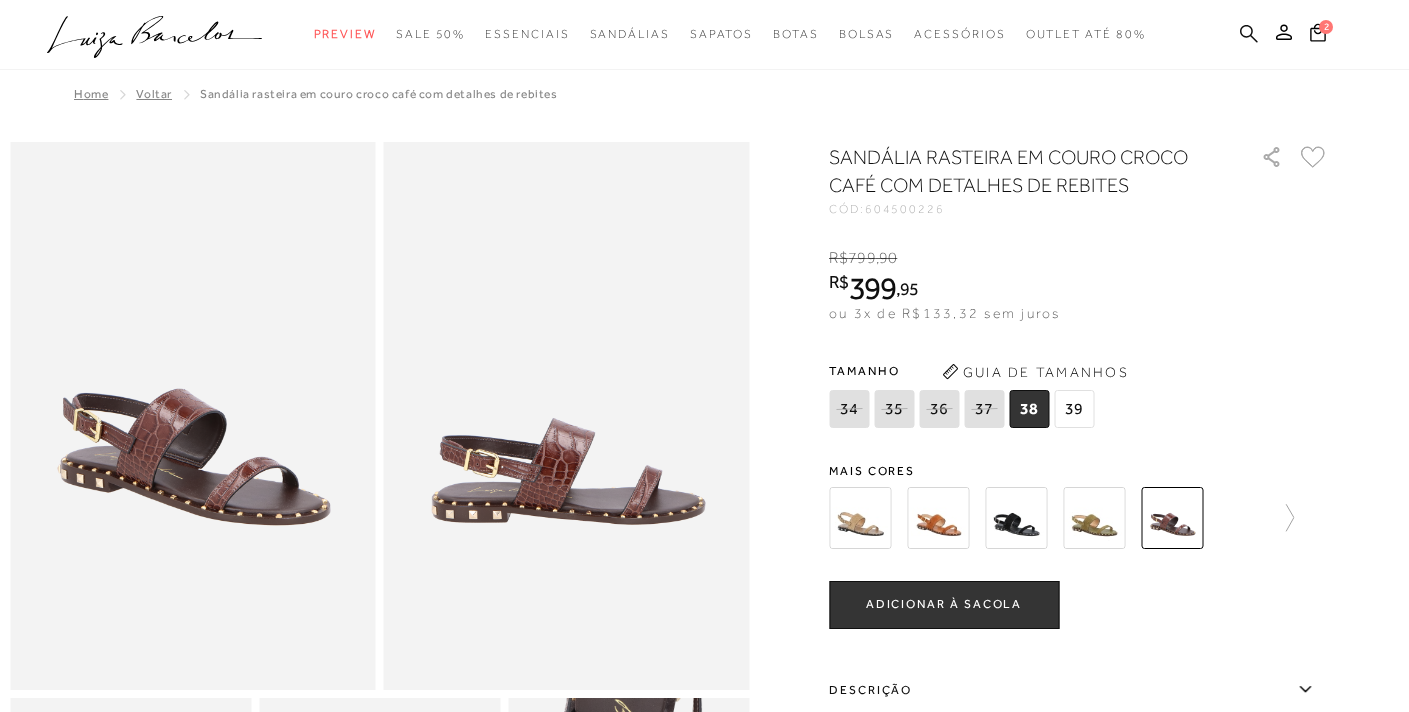 click 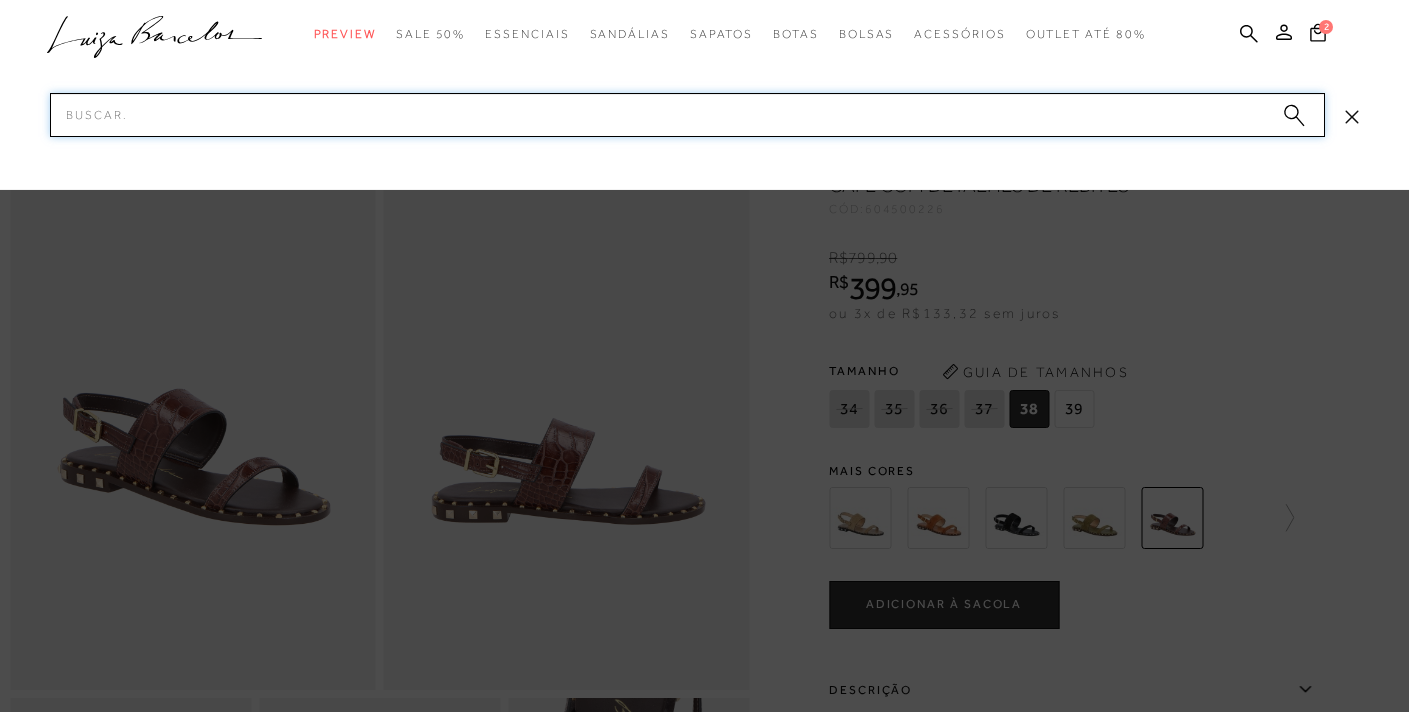 paste on "BEGE" 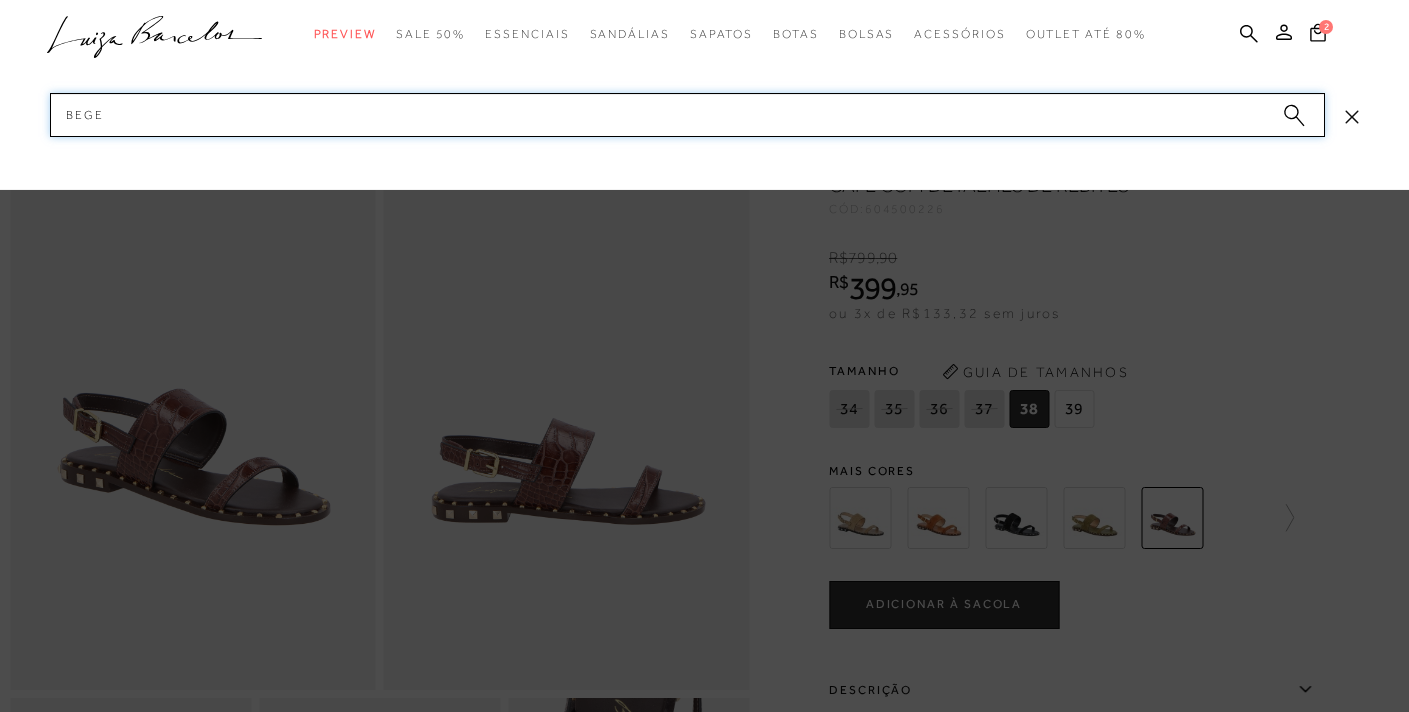 type 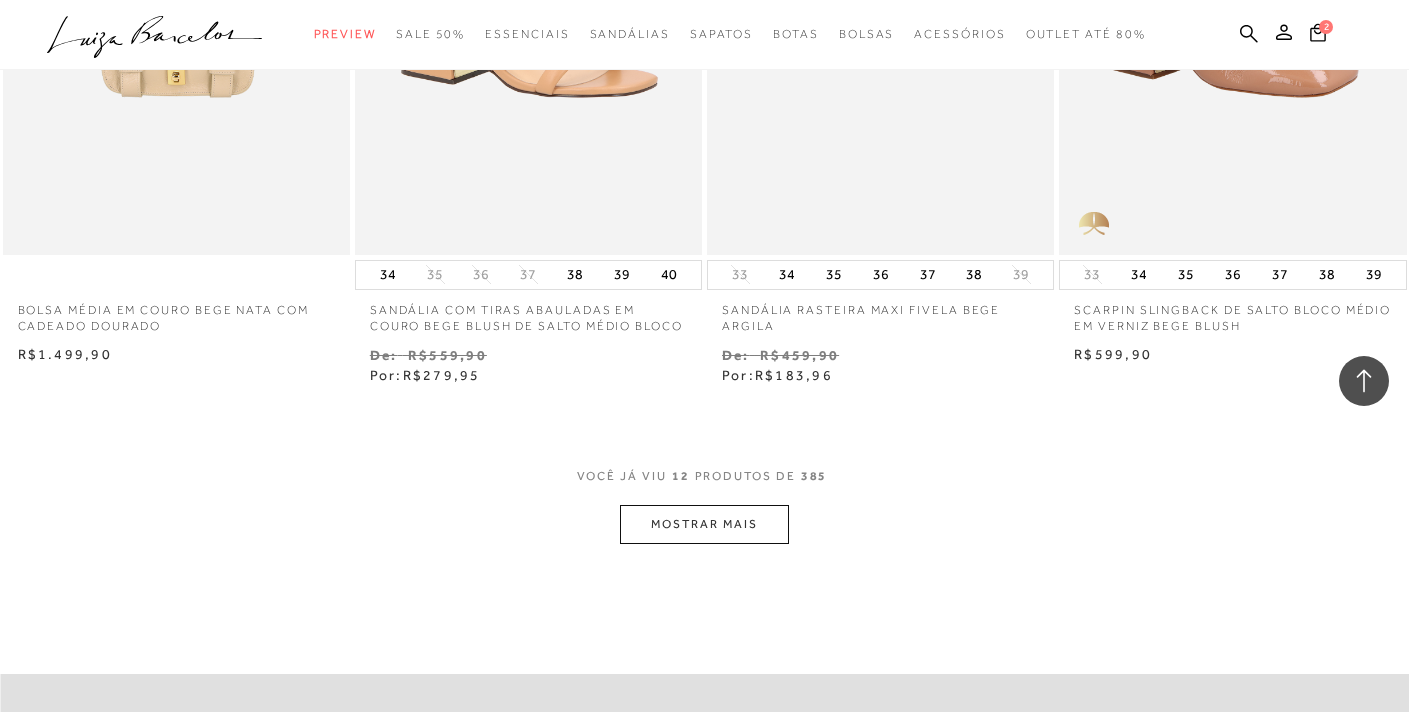 scroll, scrollTop: 1859, scrollLeft: 0, axis: vertical 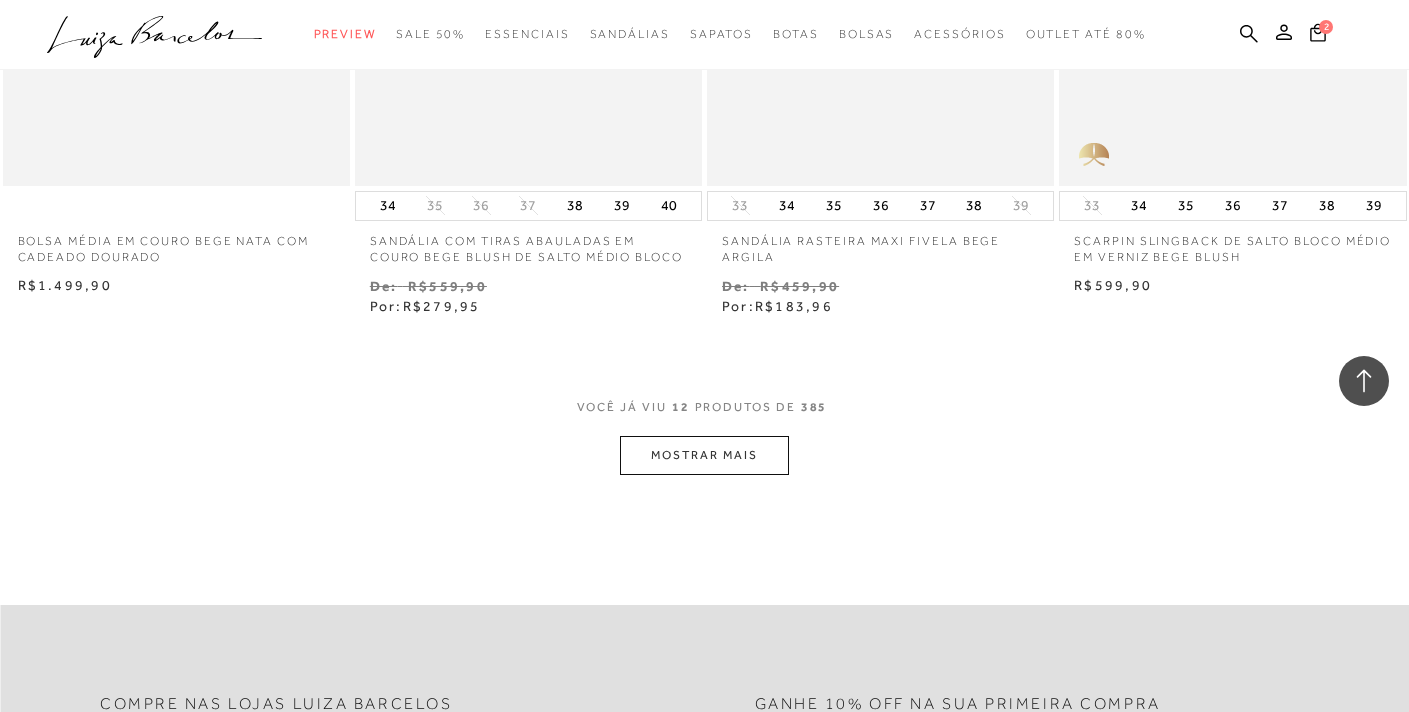 click on "MOSTRAR MAIS" at bounding box center [704, 455] 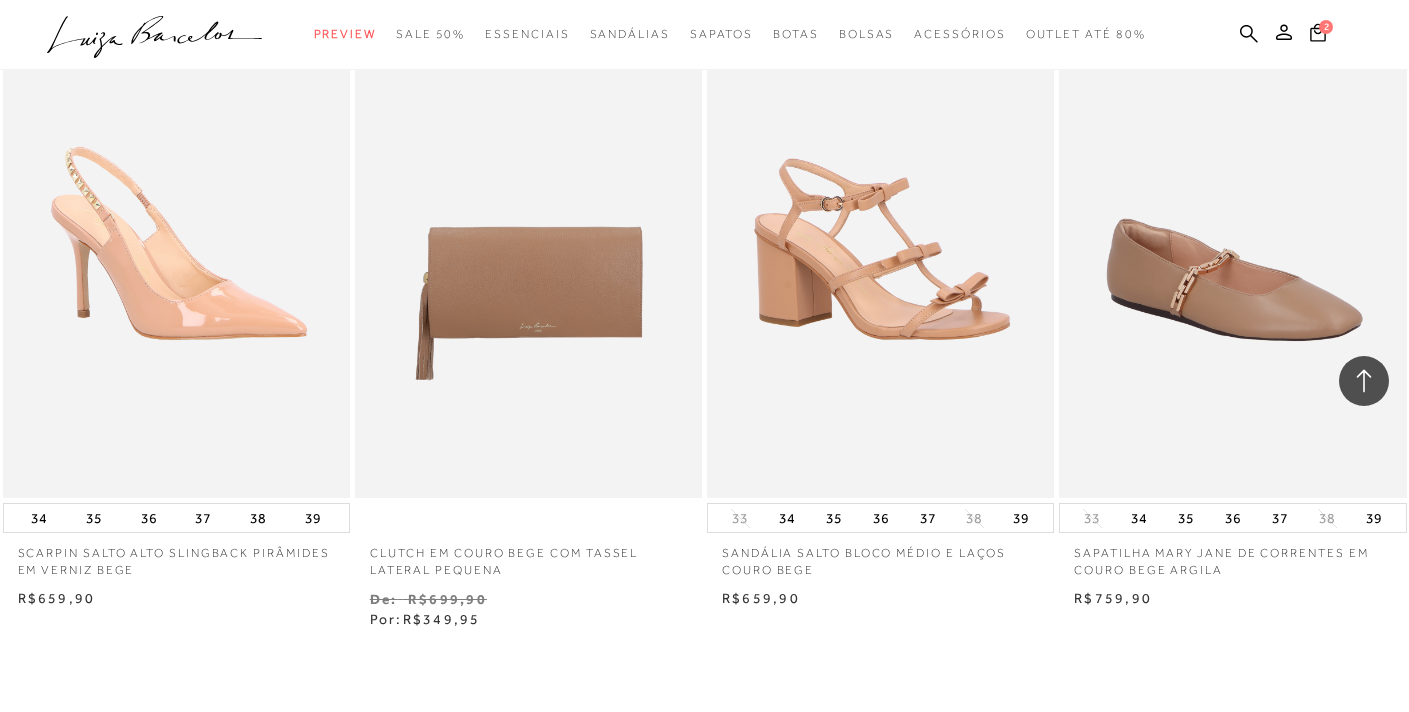 scroll, scrollTop: 4045, scrollLeft: 0, axis: vertical 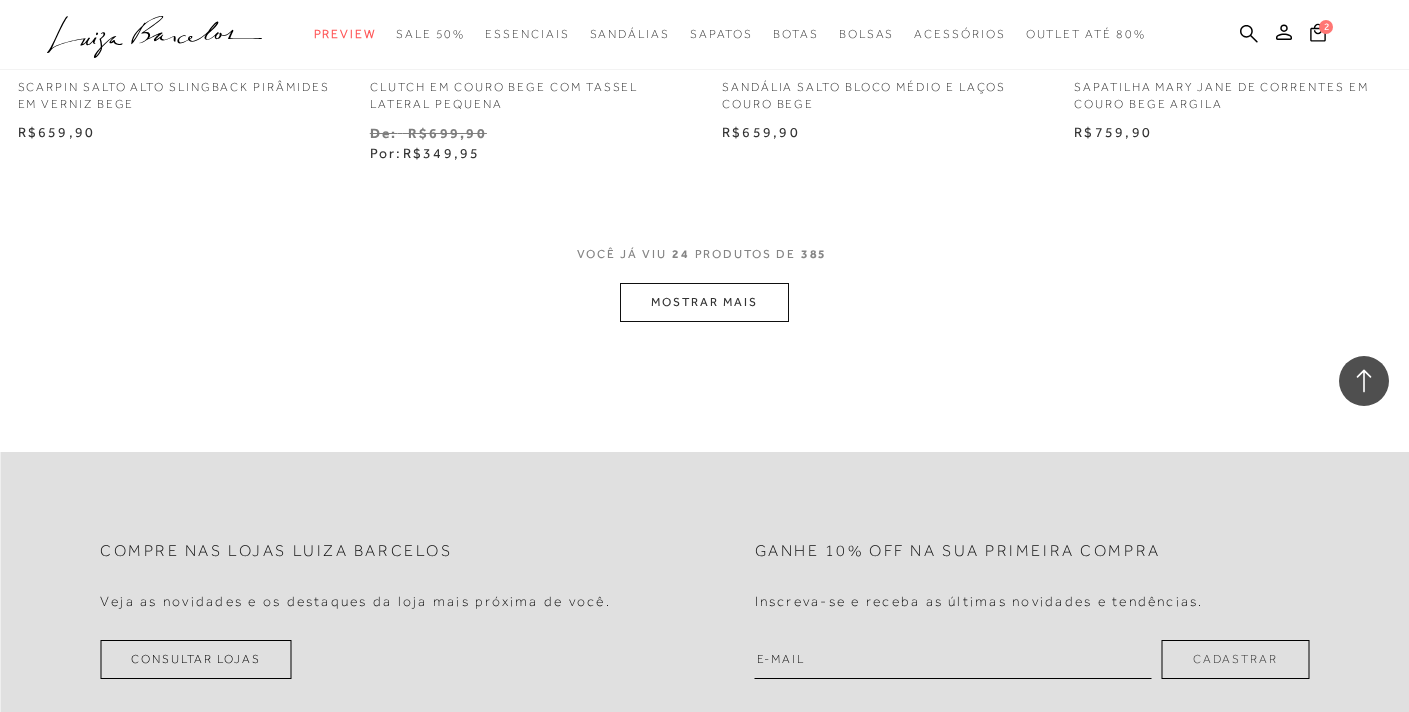 click on "MOSTRAR MAIS" at bounding box center [704, 302] 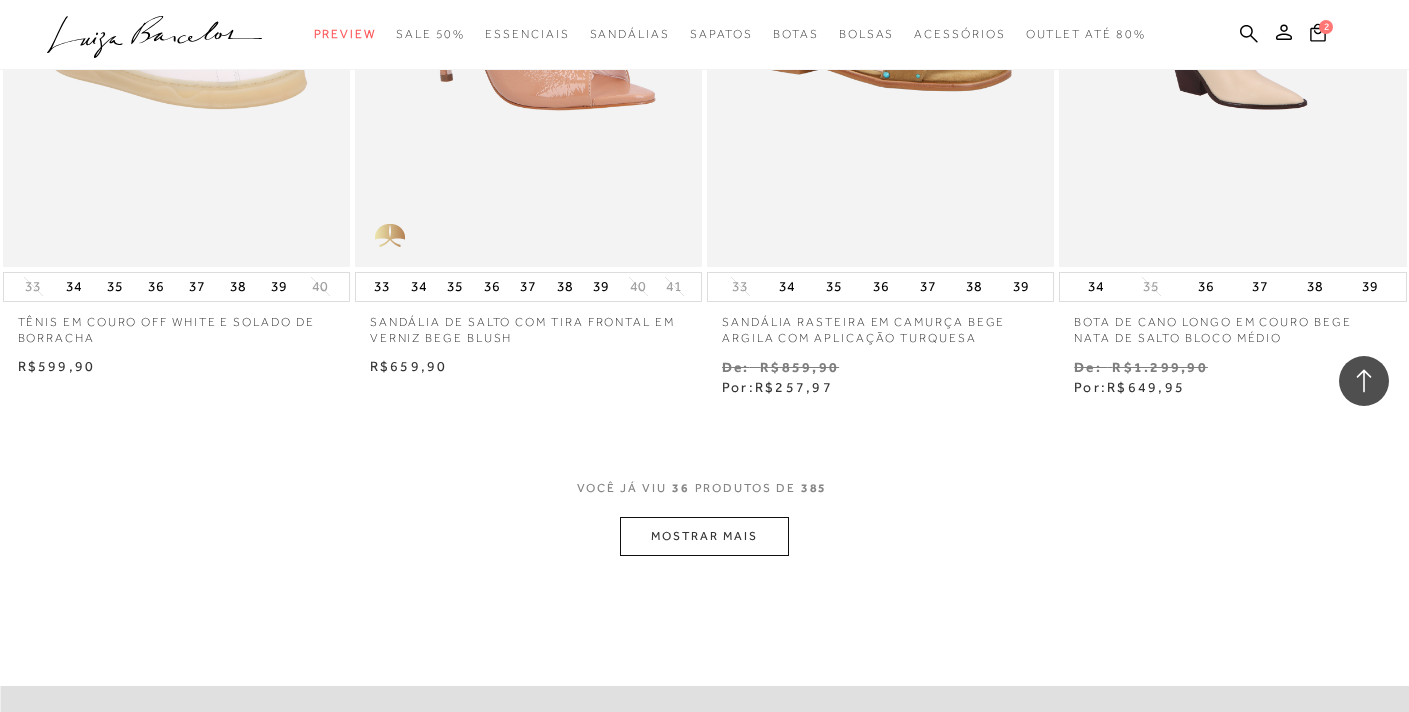 scroll, scrollTop: 5800, scrollLeft: 0, axis: vertical 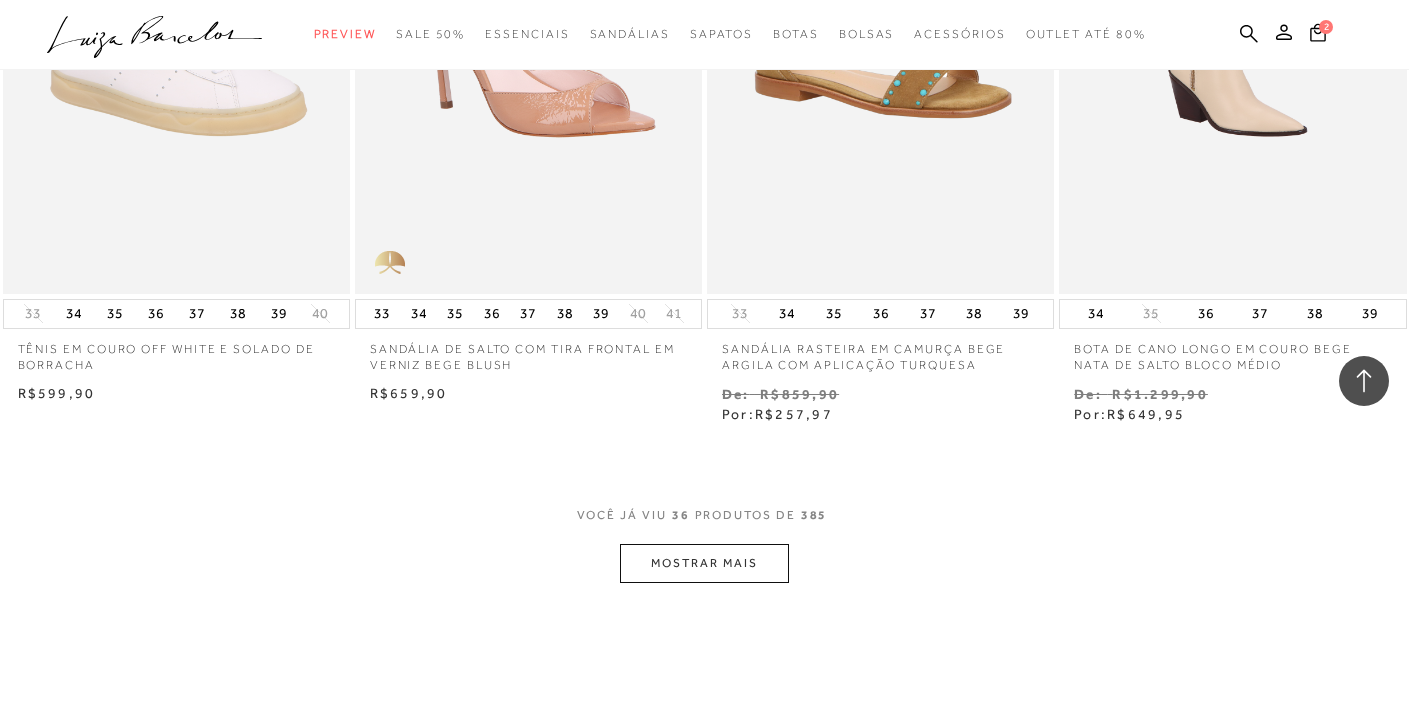 click on "MOSTRAR MAIS" at bounding box center [704, 563] 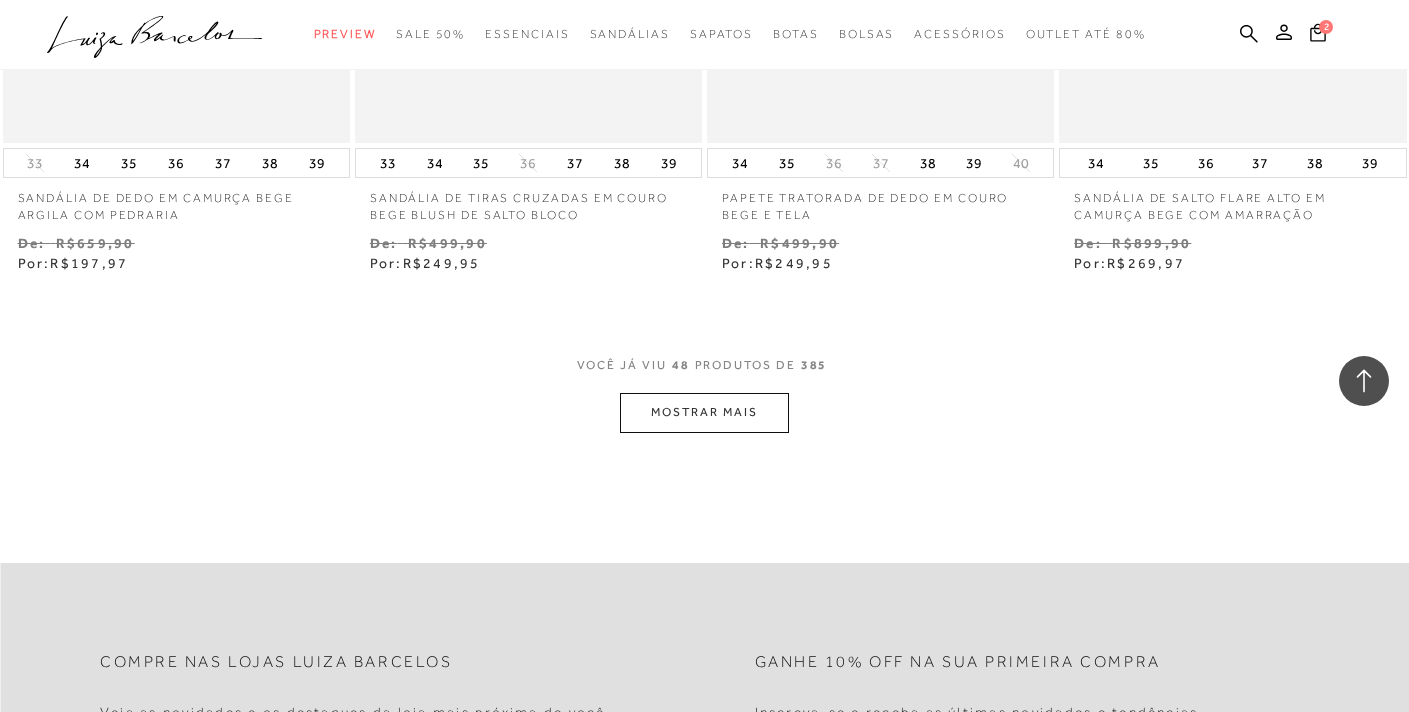scroll, scrollTop: 8140, scrollLeft: 0, axis: vertical 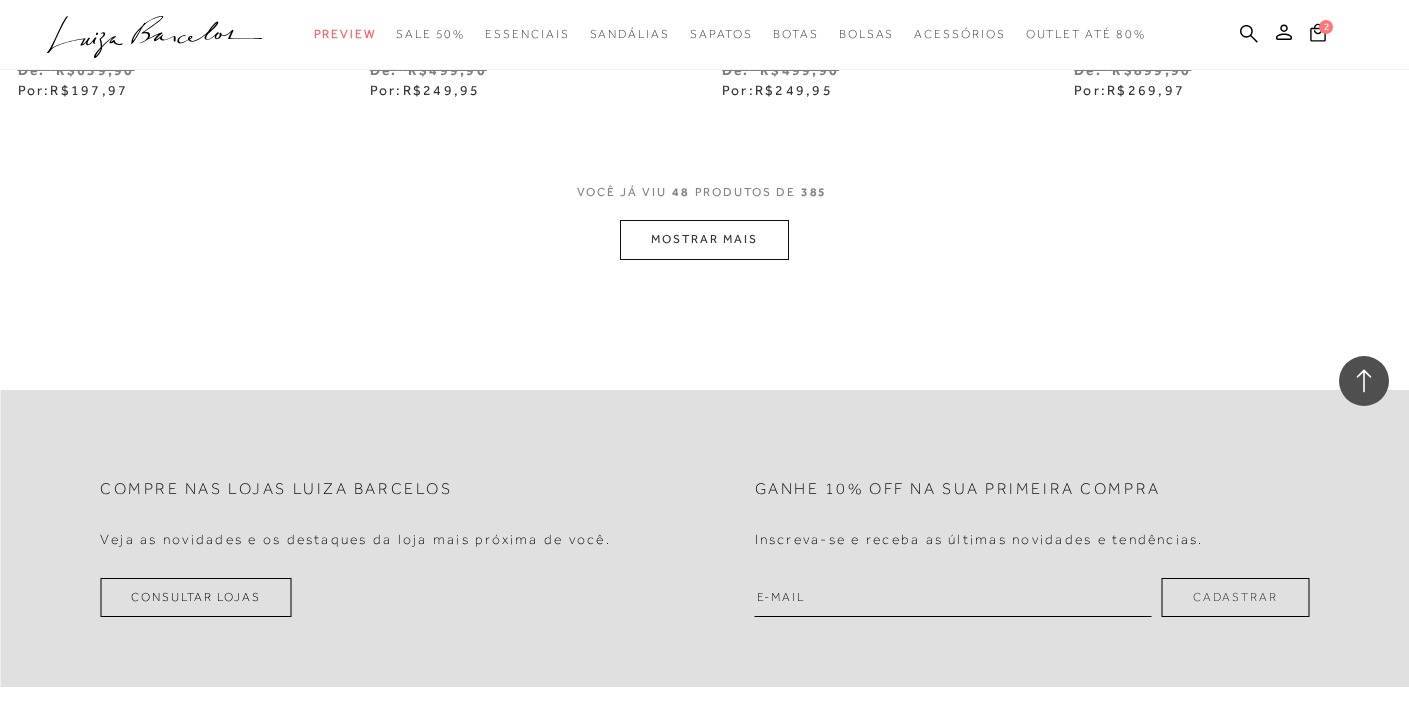click on "MOSTRAR MAIS" at bounding box center [704, 239] 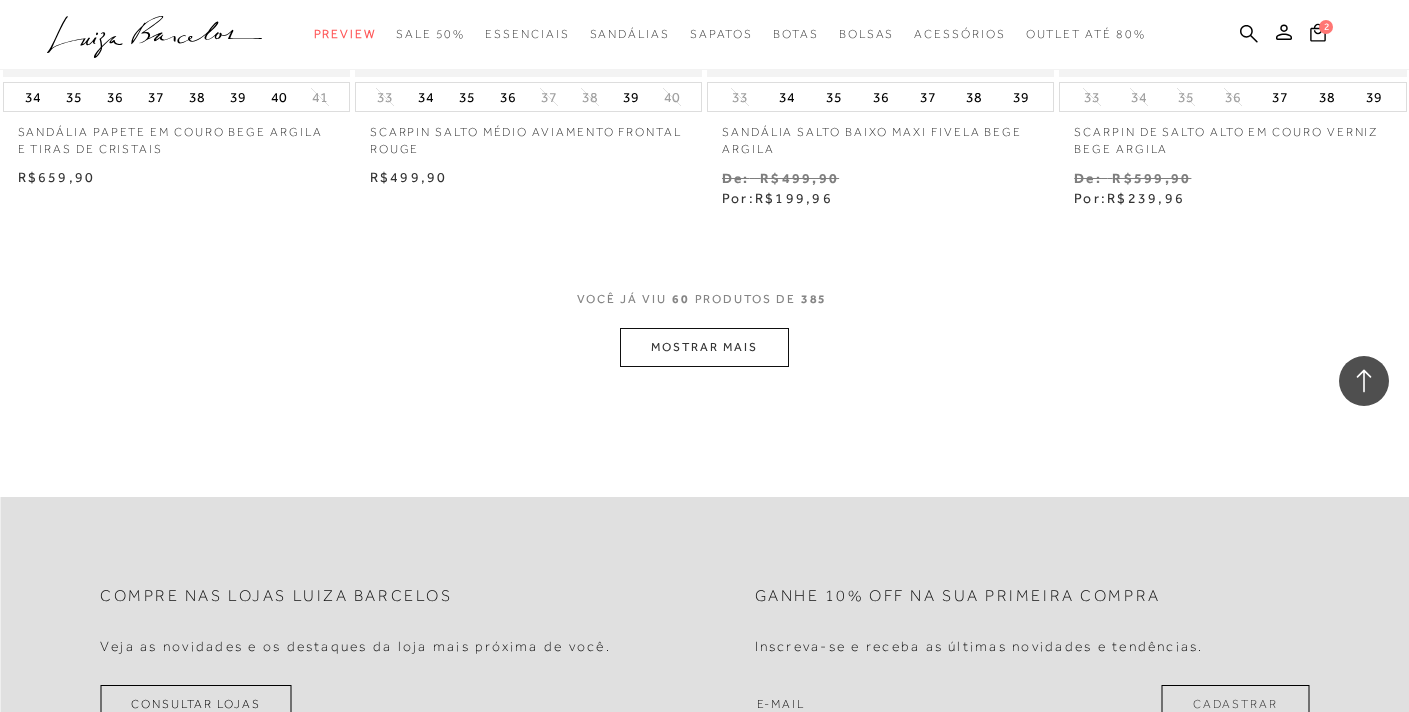 scroll, scrollTop: 10160, scrollLeft: 0, axis: vertical 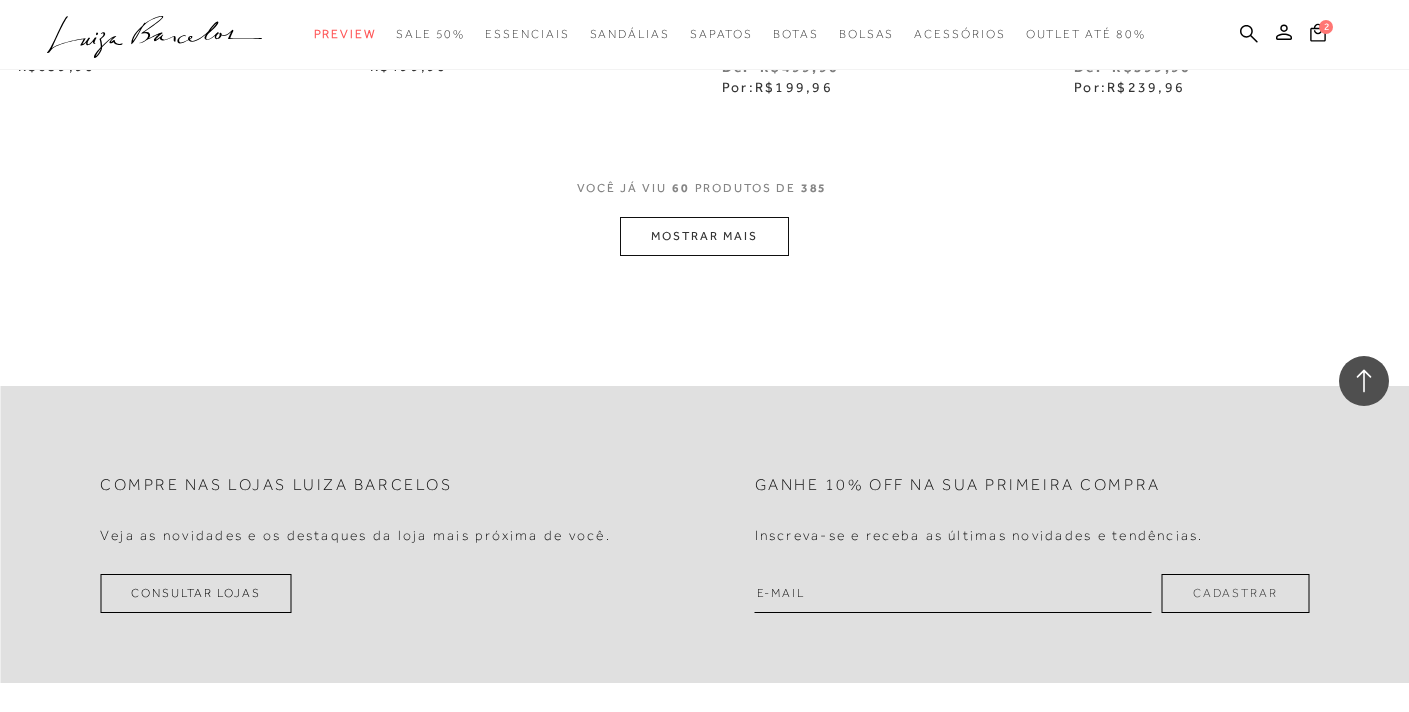 click on "Resultados da pesquisa
Mostrar Resultados para "BEGE"
Resultados: 49 - 60 (de 385)
Opções de exibição
385
resultados encontrados para "BEGE"" at bounding box center [704, -4912] 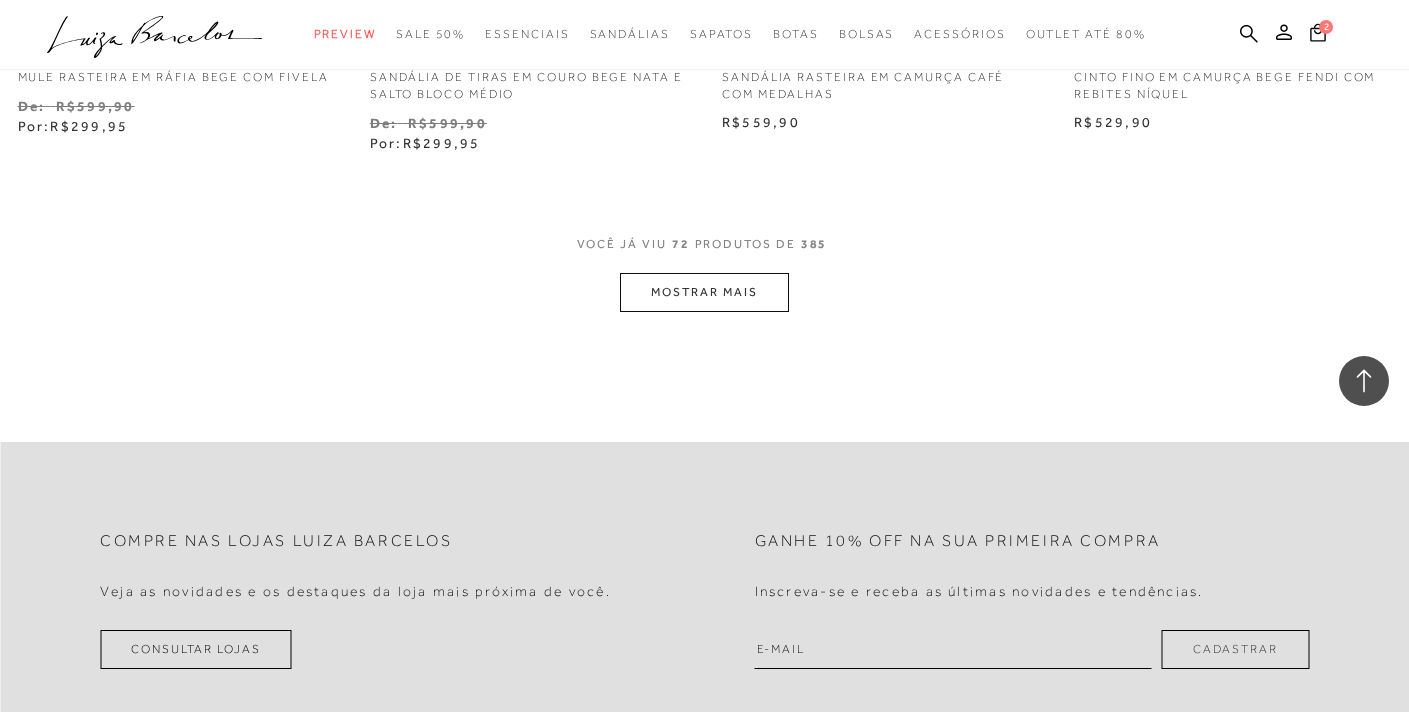 scroll, scrollTop: 12243, scrollLeft: 0, axis: vertical 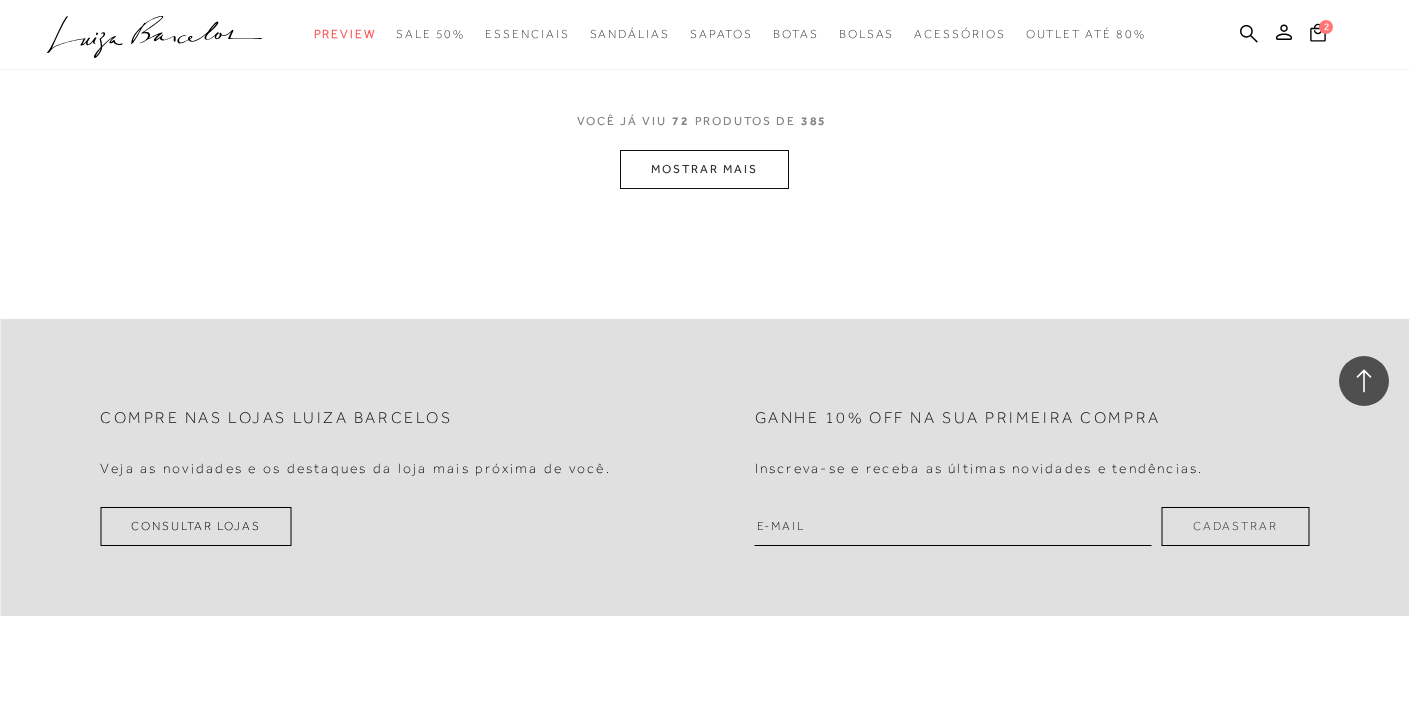 click on "MOSTRAR MAIS" at bounding box center (704, 169) 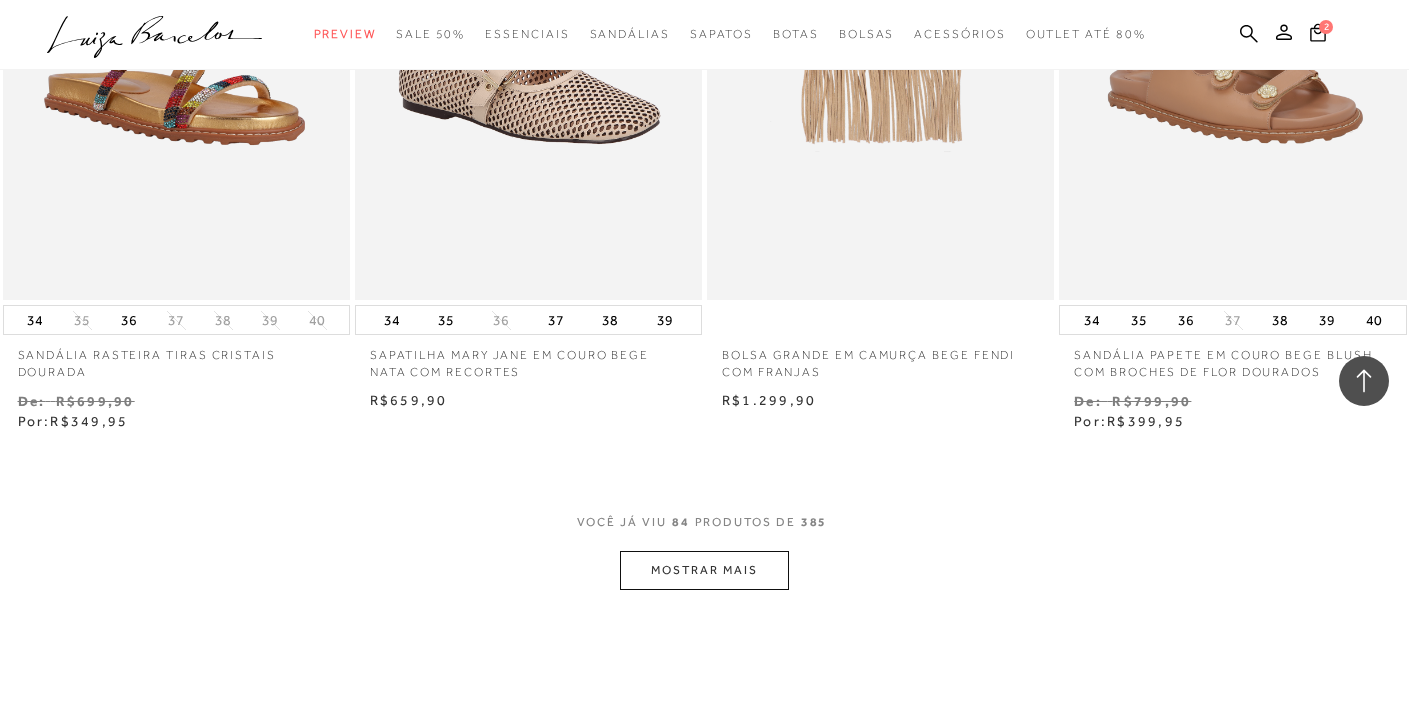 scroll, scrollTop: 13872, scrollLeft: 0, axis: vertical 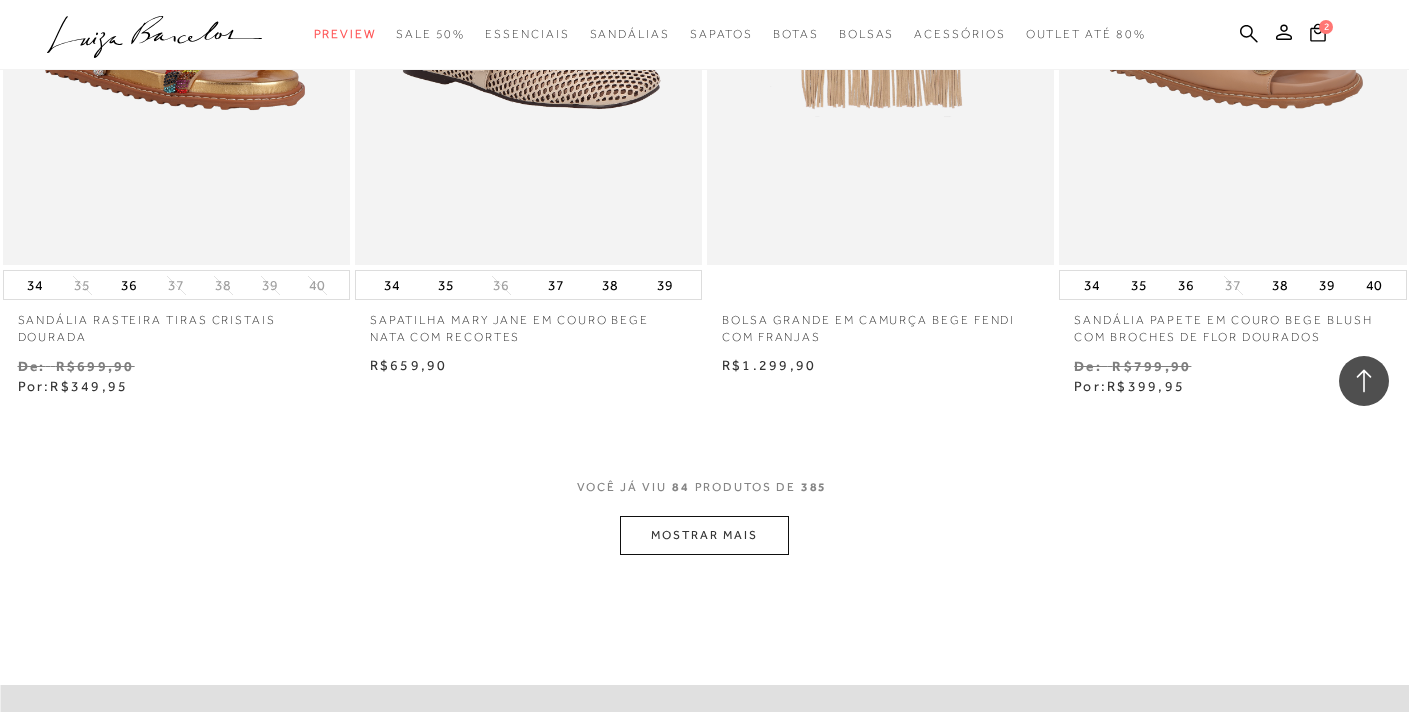 click on "MOSTRAR MAIS" at bounding box center (704, 535) 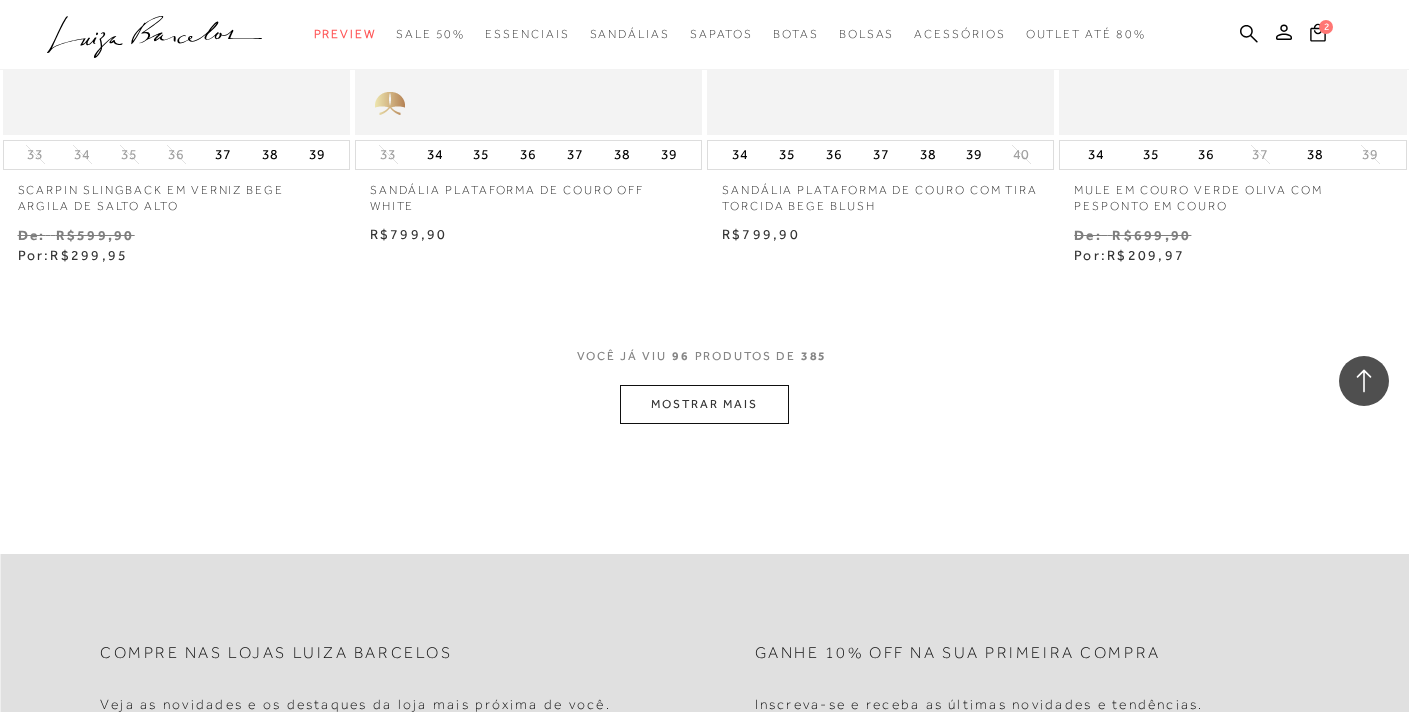scroll, scrollTop: 16081, scrollLeft: 0, axis: vertical 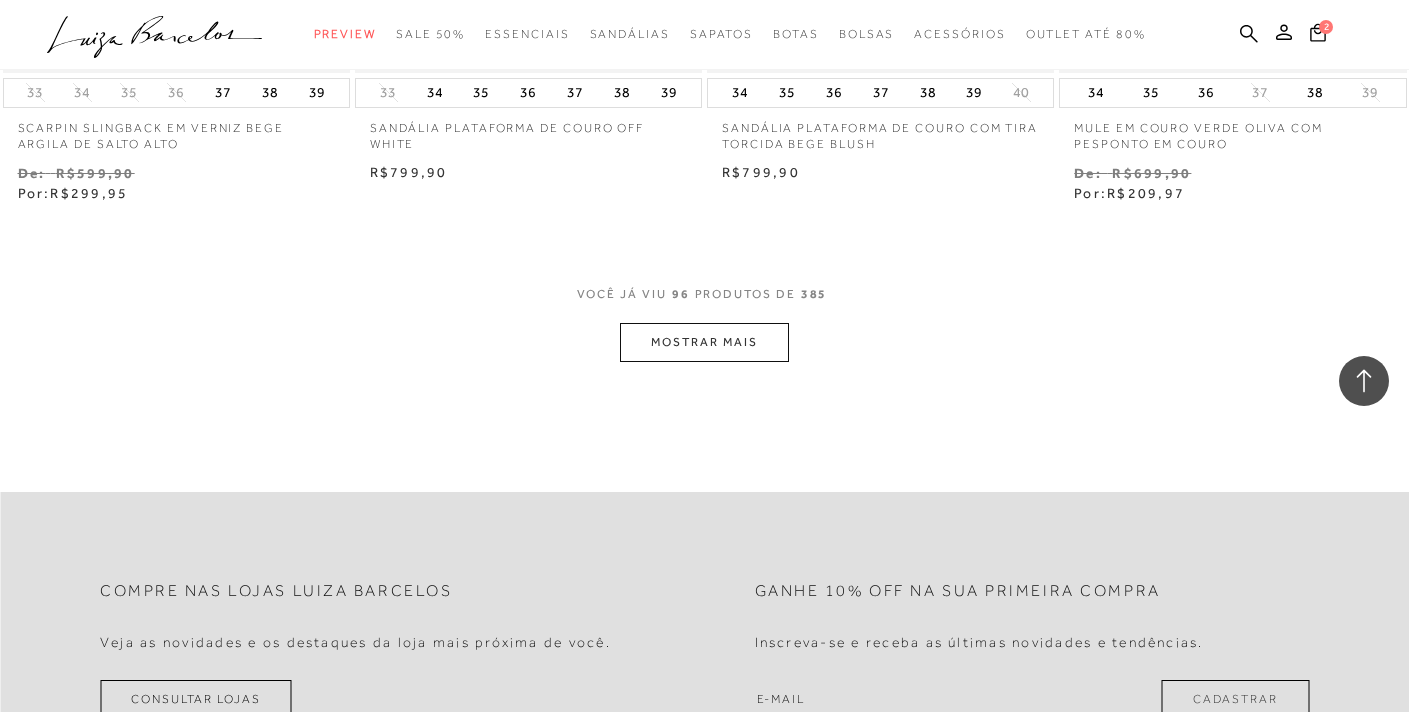 click on "MOSTRAR MAIS" at bounding box center [704, 342] 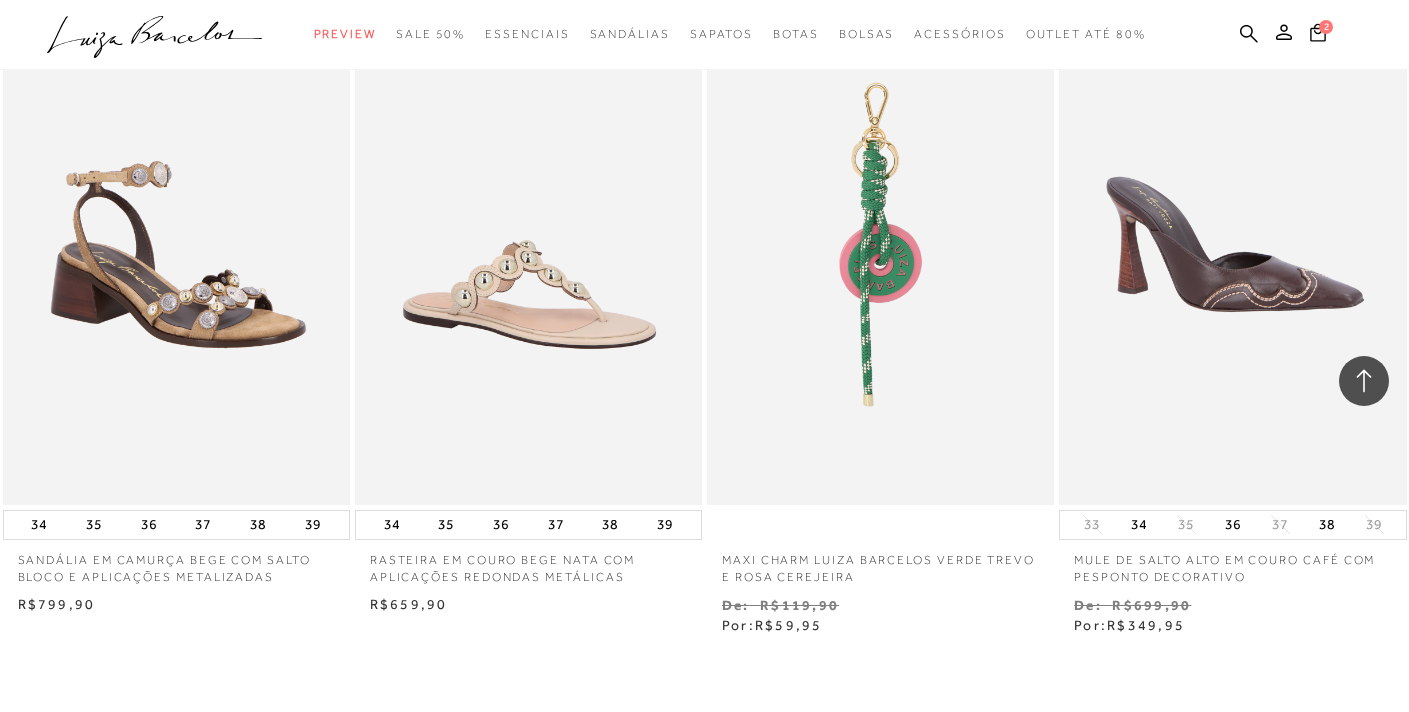scroll, scrollTop: 18107, scrollLeft: 0, axis: vertical 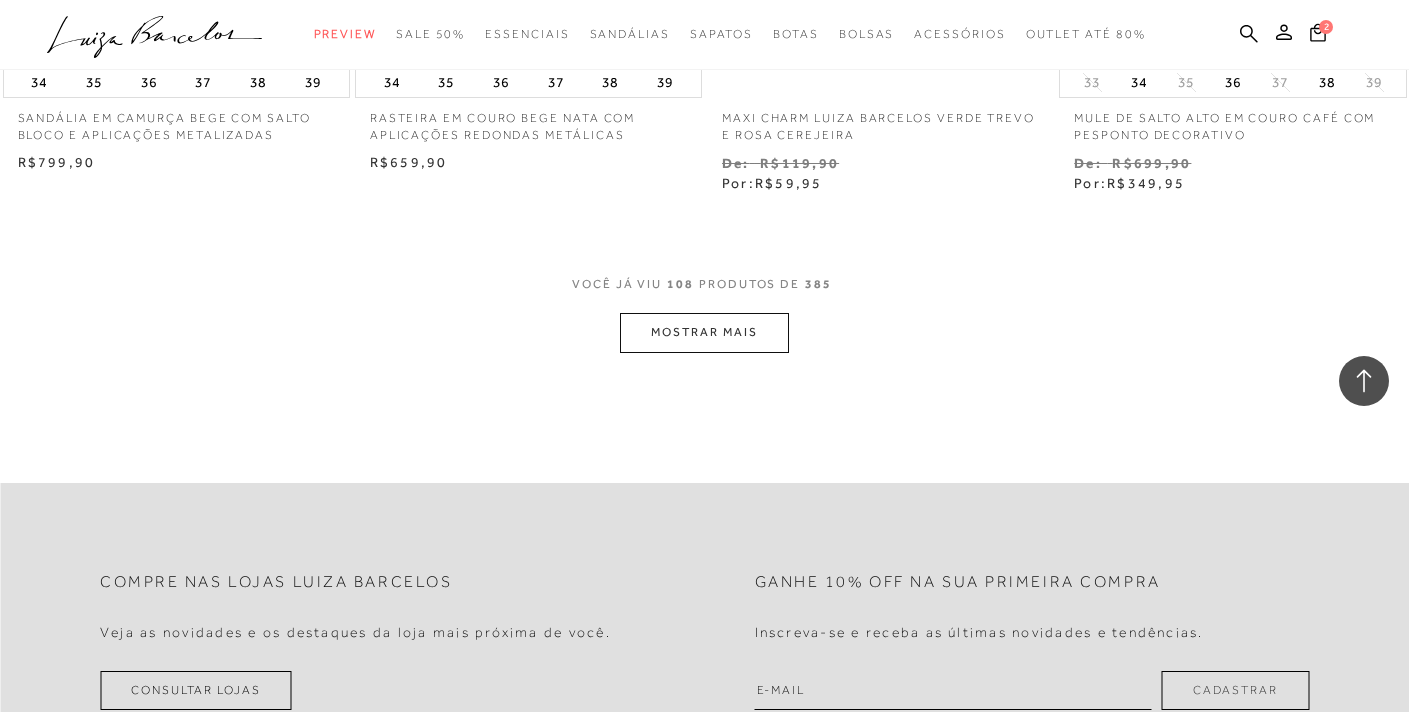click on "MOSTRAR MAIS" at bounding box center [704, 332] 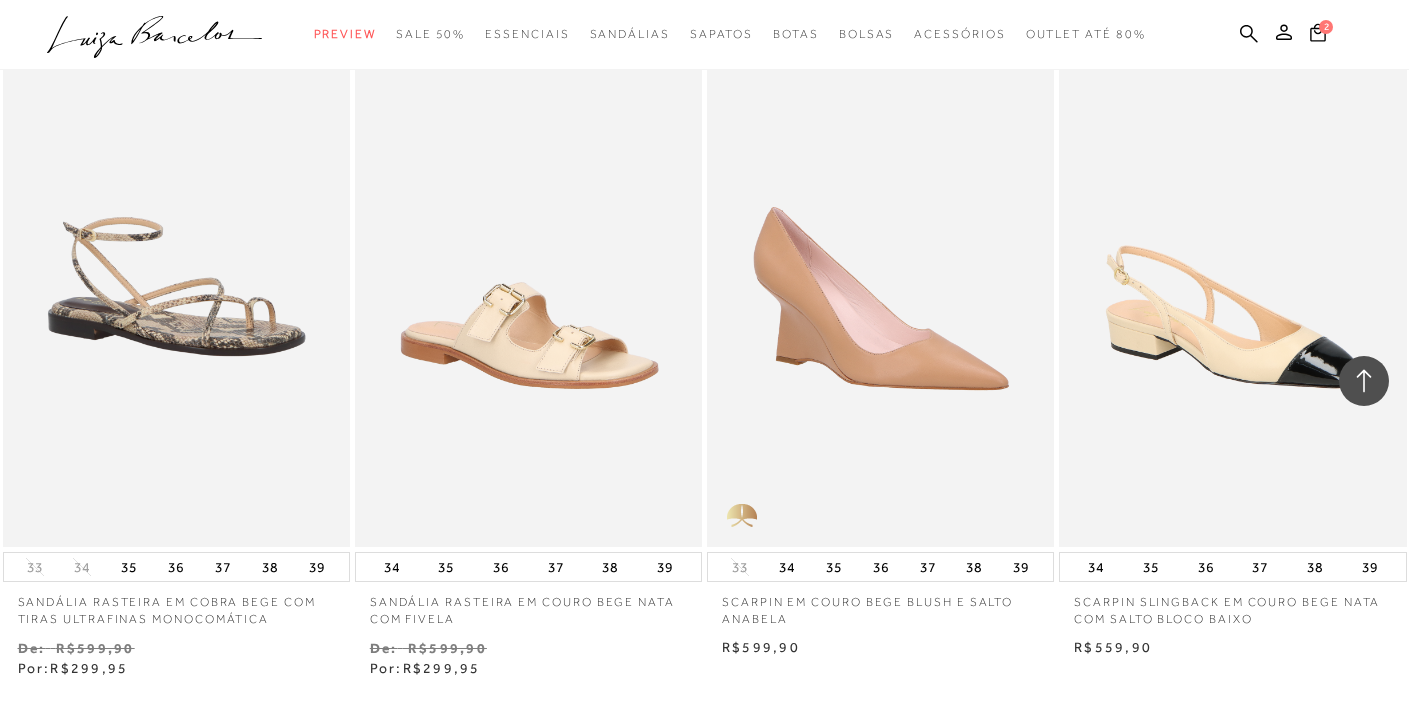 scroll, scrollTop: 20197, scrollLeft: 0, axis: vertical 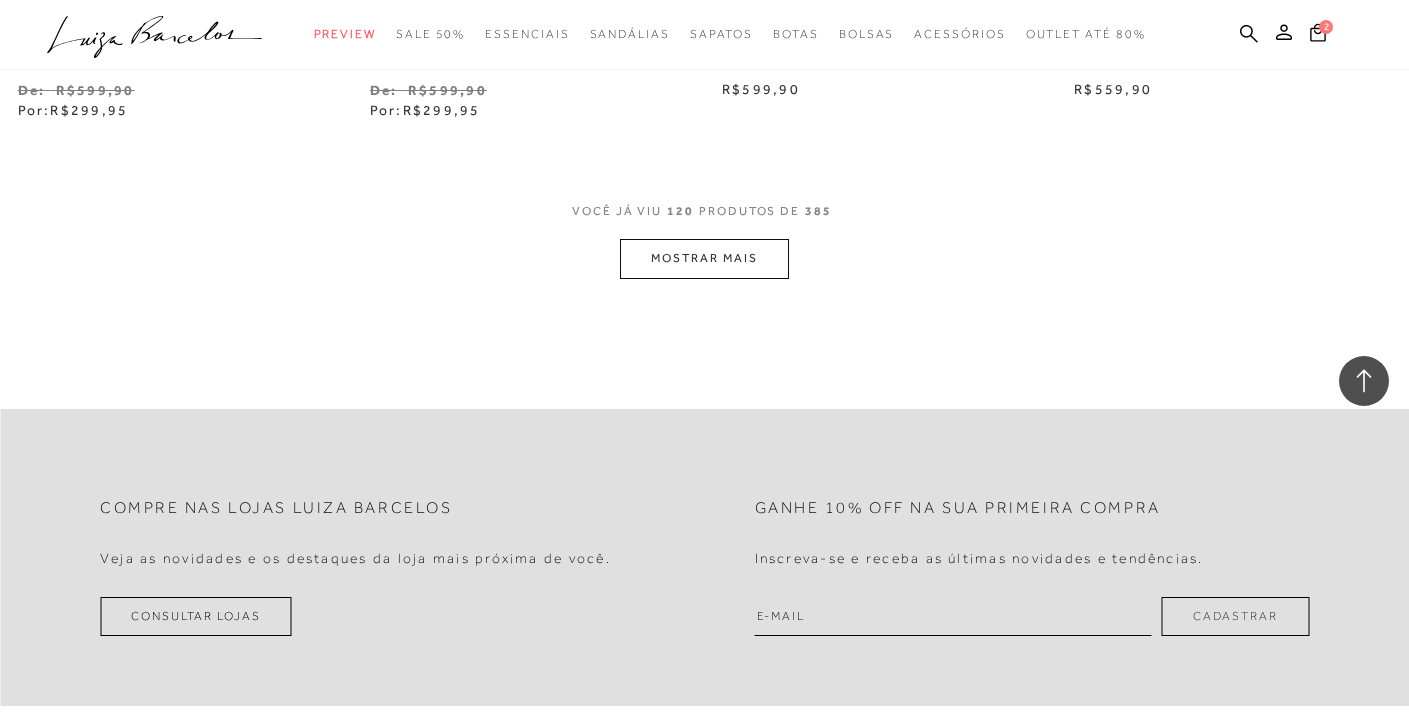 click on "MOSTRAR MAIS" at bounding box center [704, 258] 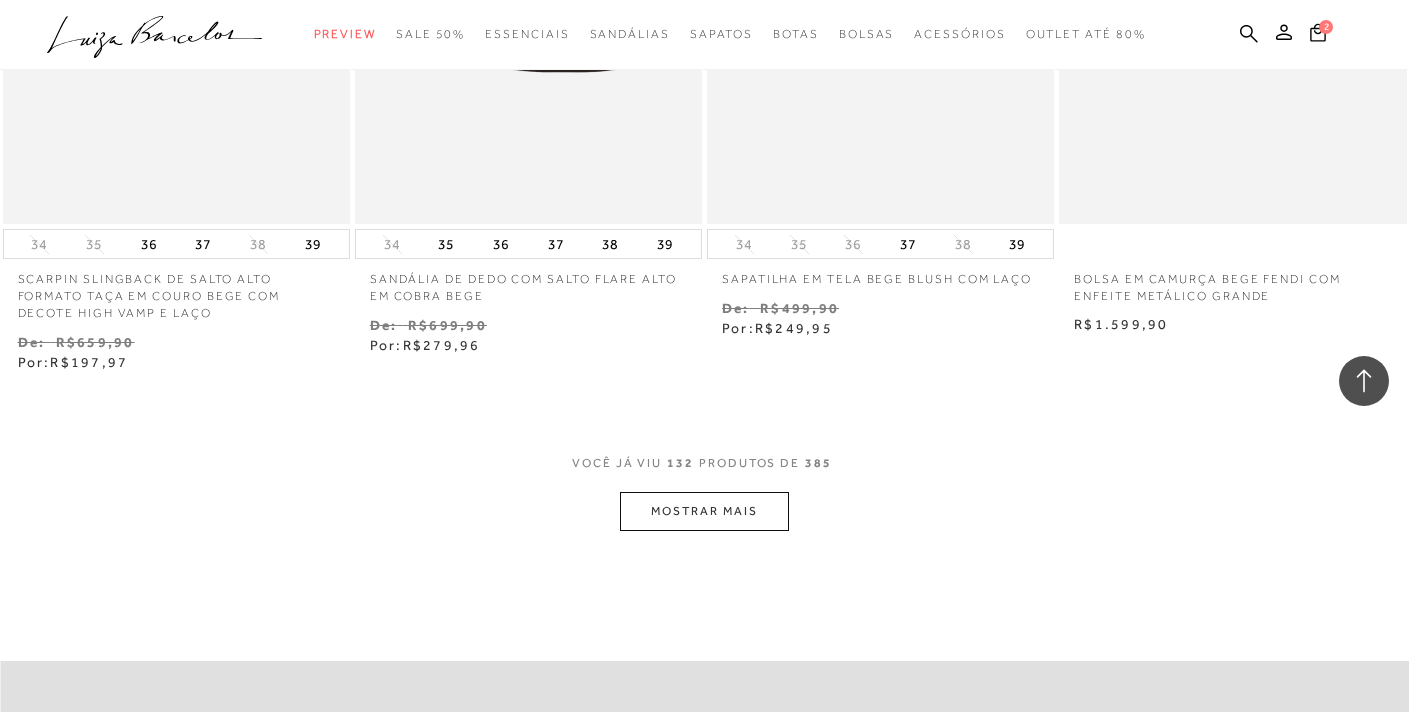 scroll, scrollTop: 22009, scrollLeft: 0, axis: vertical 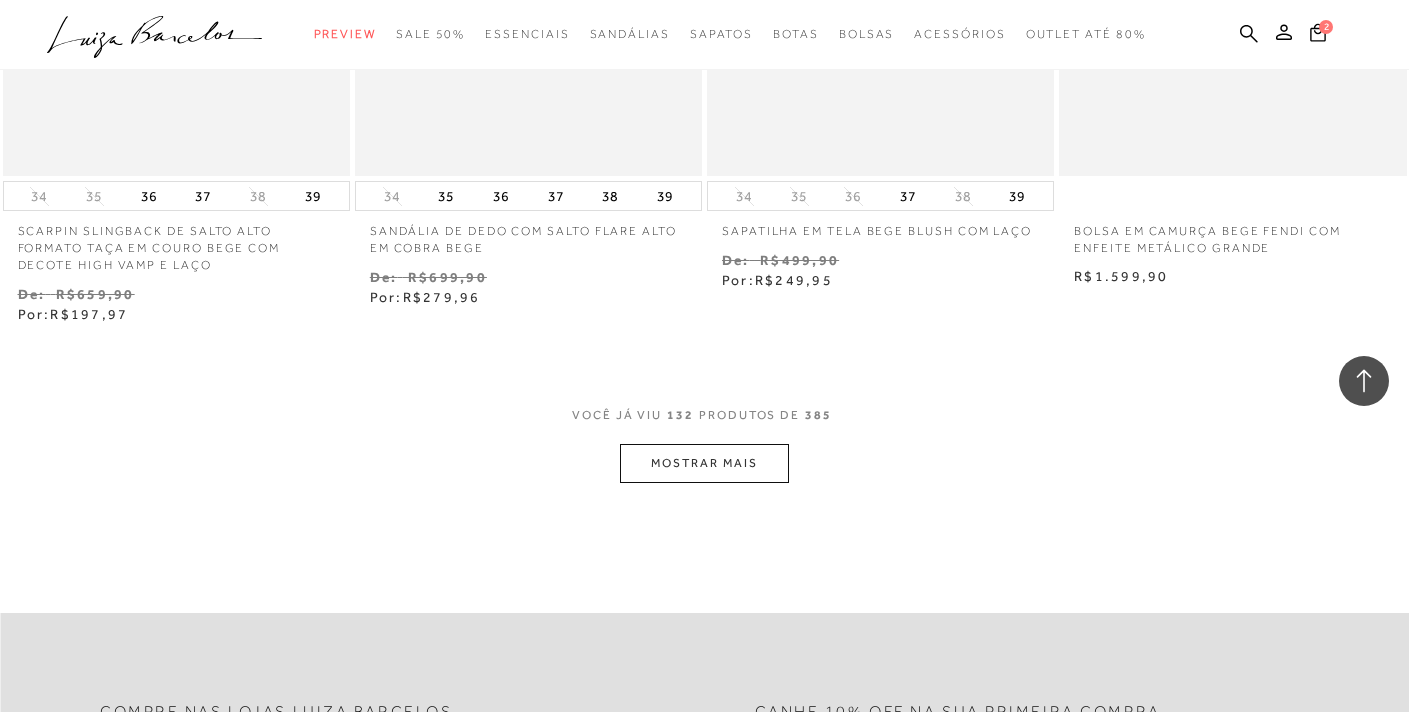 click on "MOSTRAR MAIS" at bounding box center (704, 463) 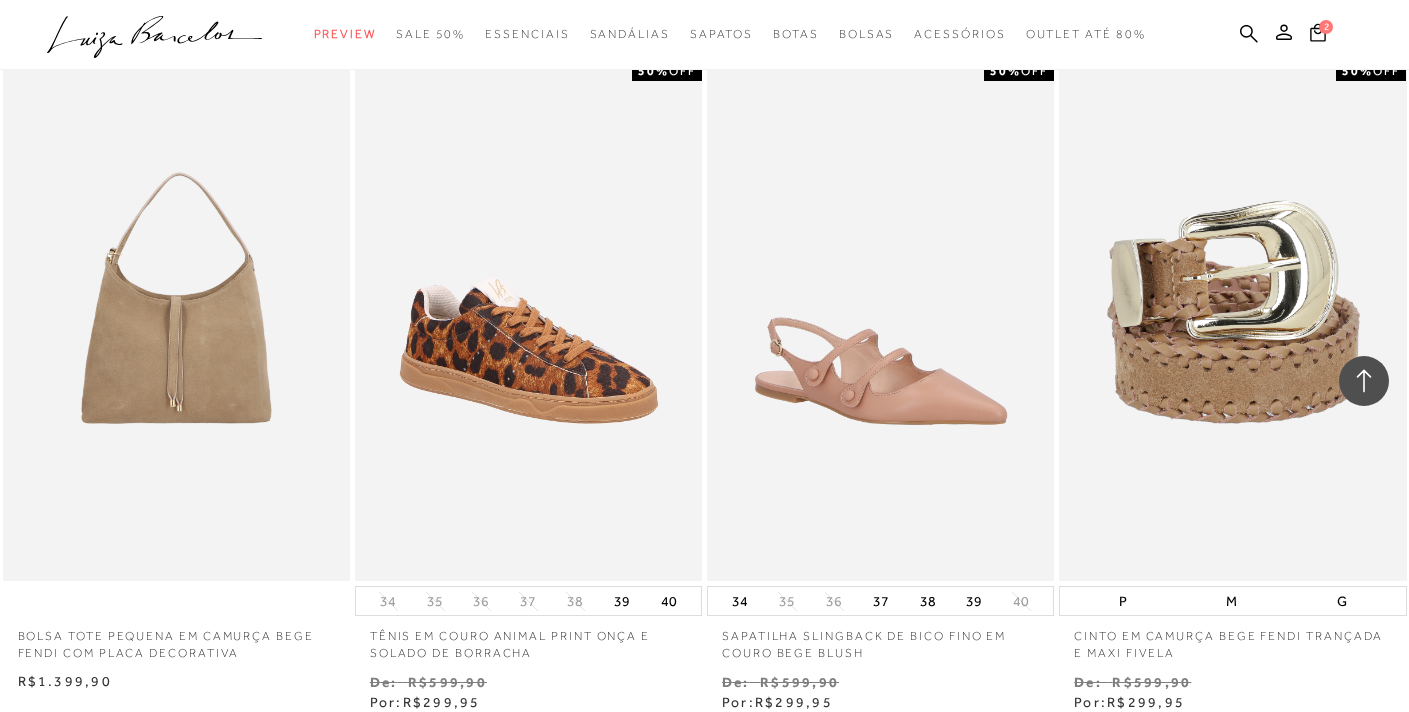 scroll, scrollTop: 22495, scrollLeft: 0, axis: vertical 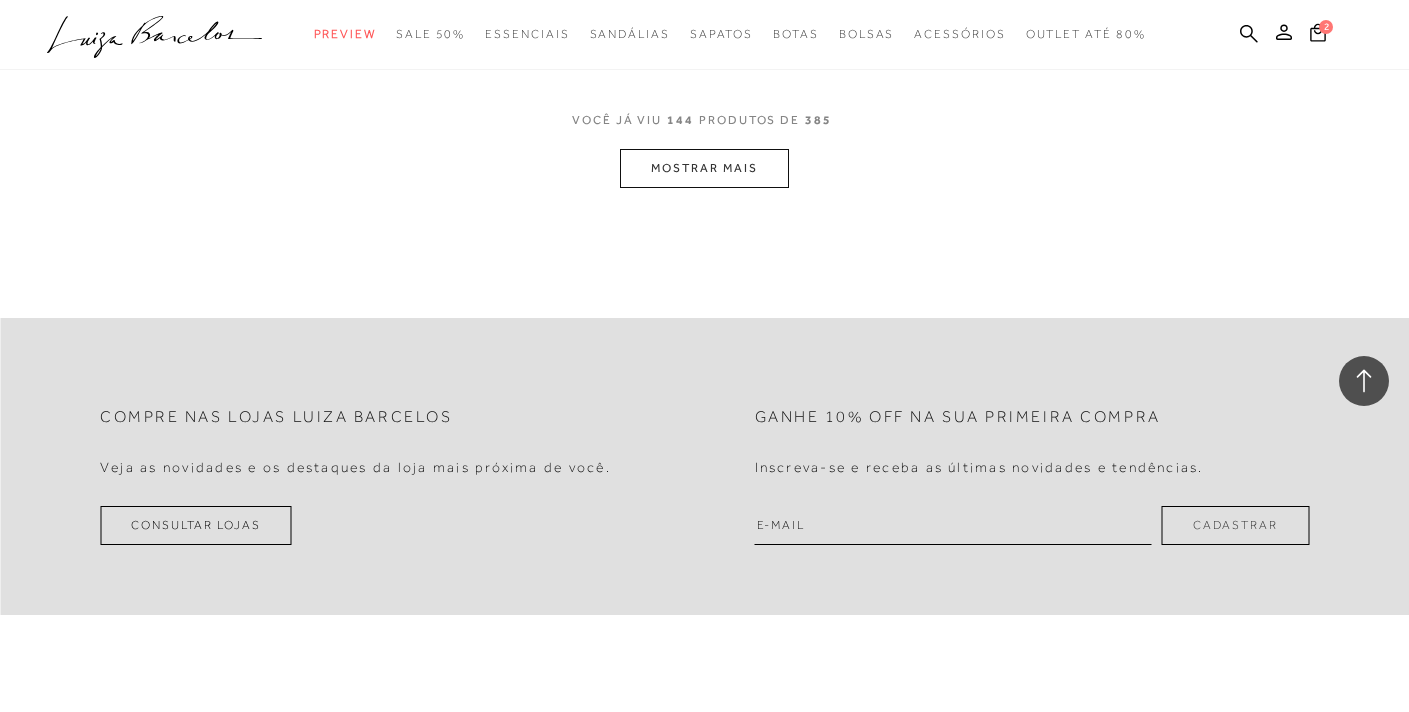 click on "MOSTRAR MAIS" at bounding box center [704, 168] 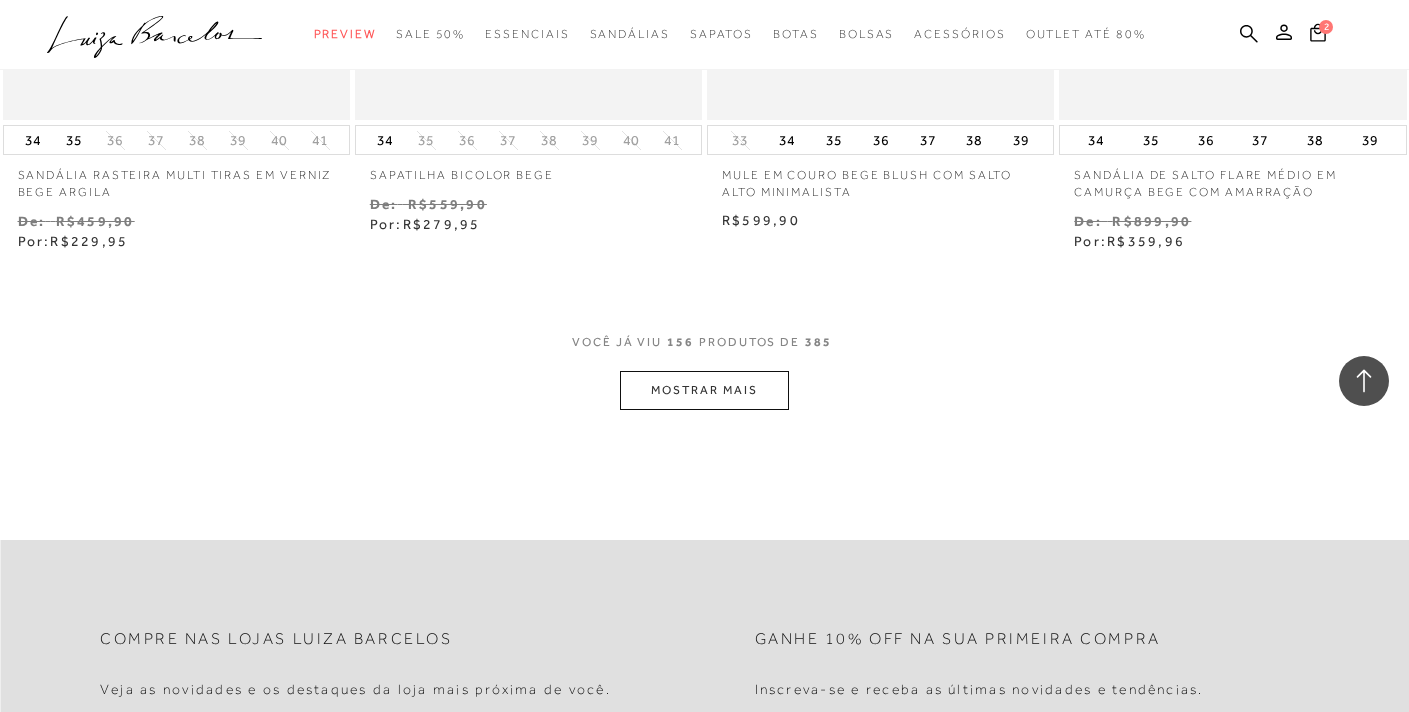 scroll, scrollTop: 26230, scrollLeft: 0, axis: vertical 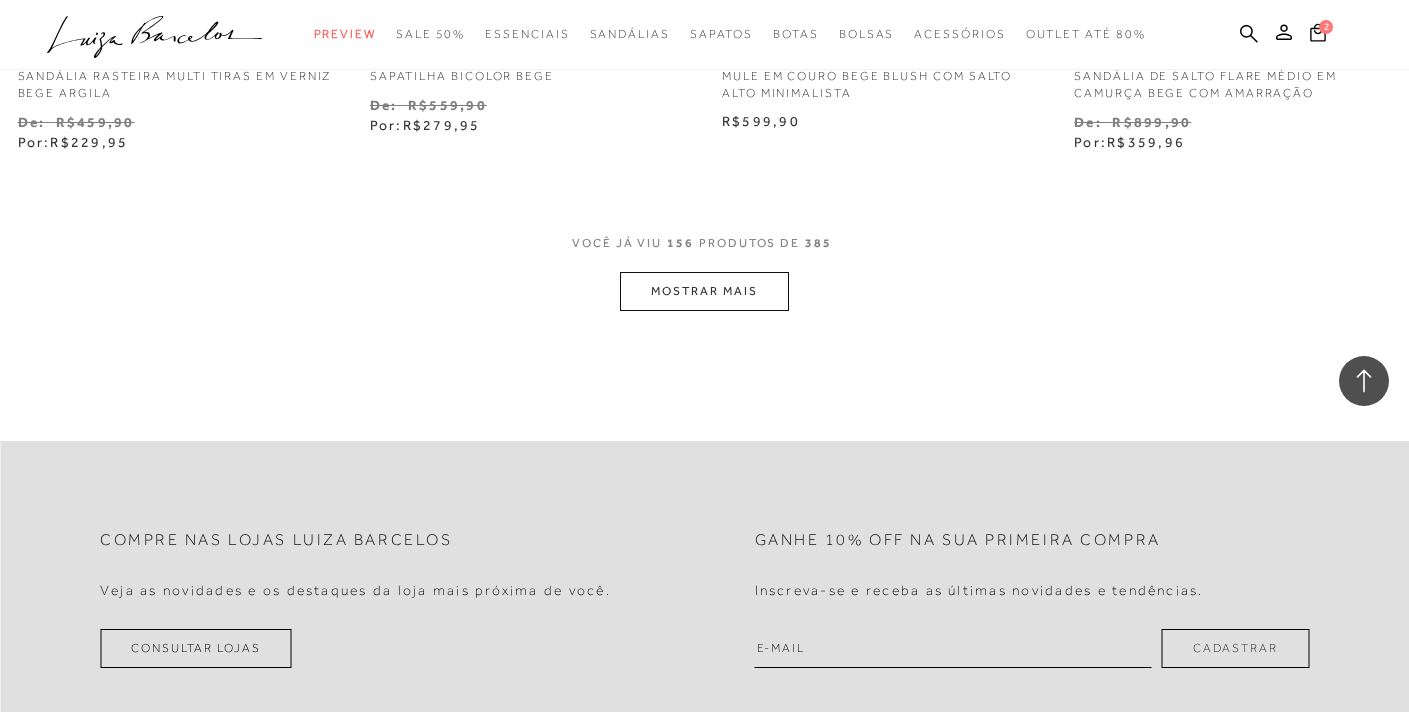 click on "MOSTRAR MAIS" at bounding box center (704, 291) 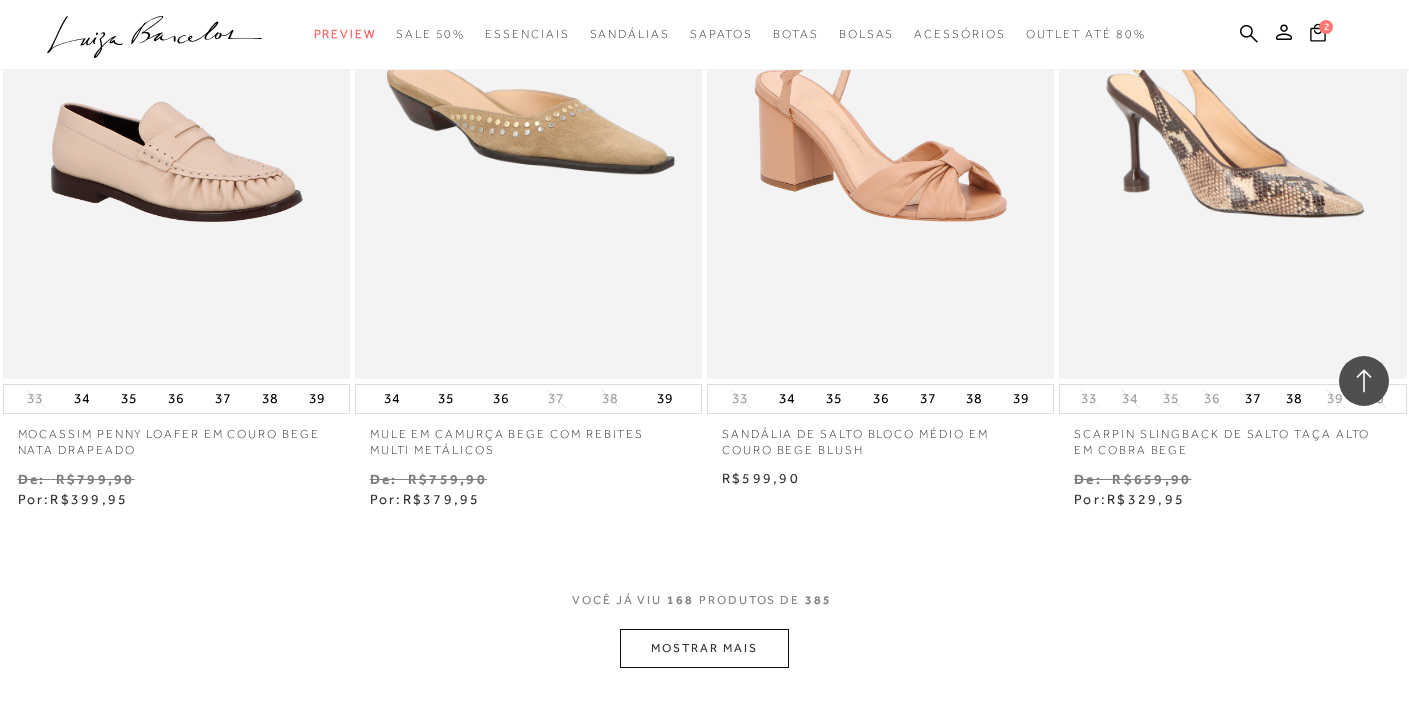 scroll, scrollTop: 27961, scrollLeft: 0, axis: vertical 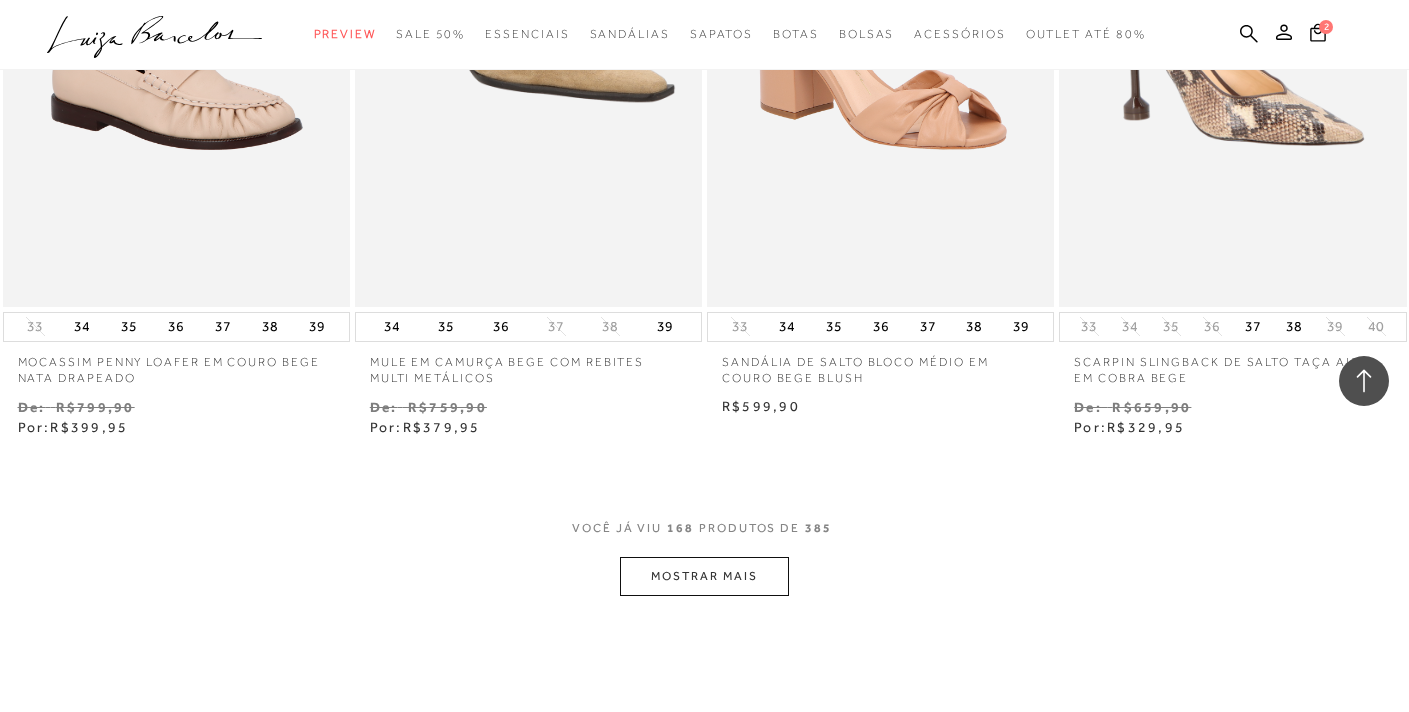 click on "MOSTRAR MAIS" at bounding box center (704, 576) 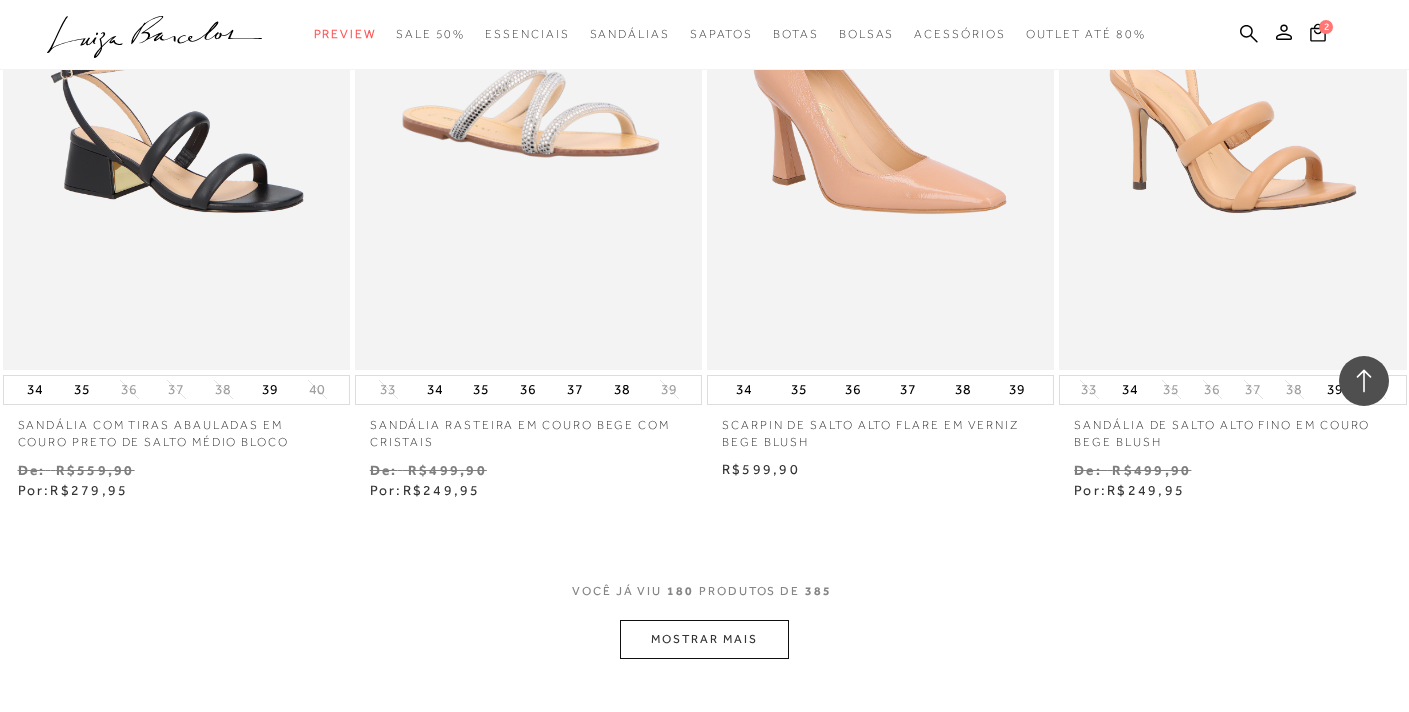 scroll, scrollTop: 29916, scrollLeft: 0, axis: vertical 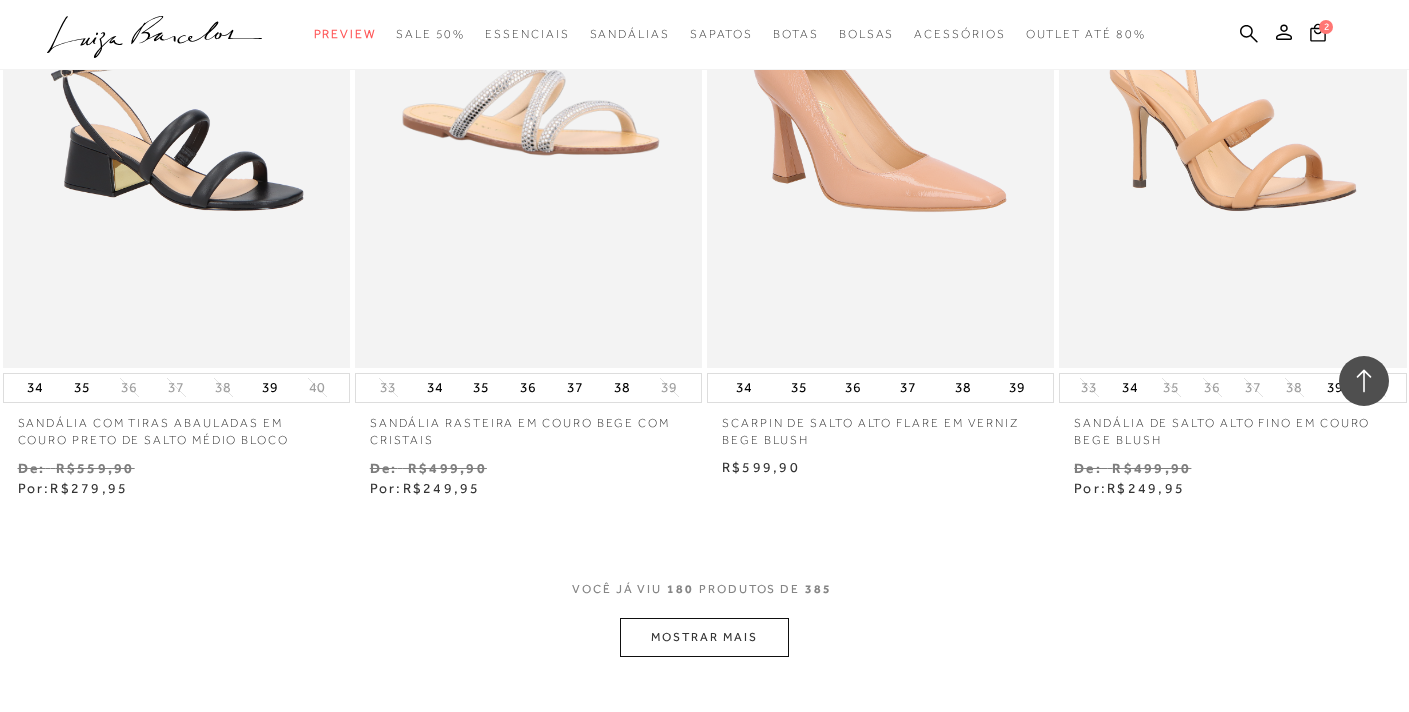 click on "MOSTRAR MAIS" at bounding box center [704, 637] 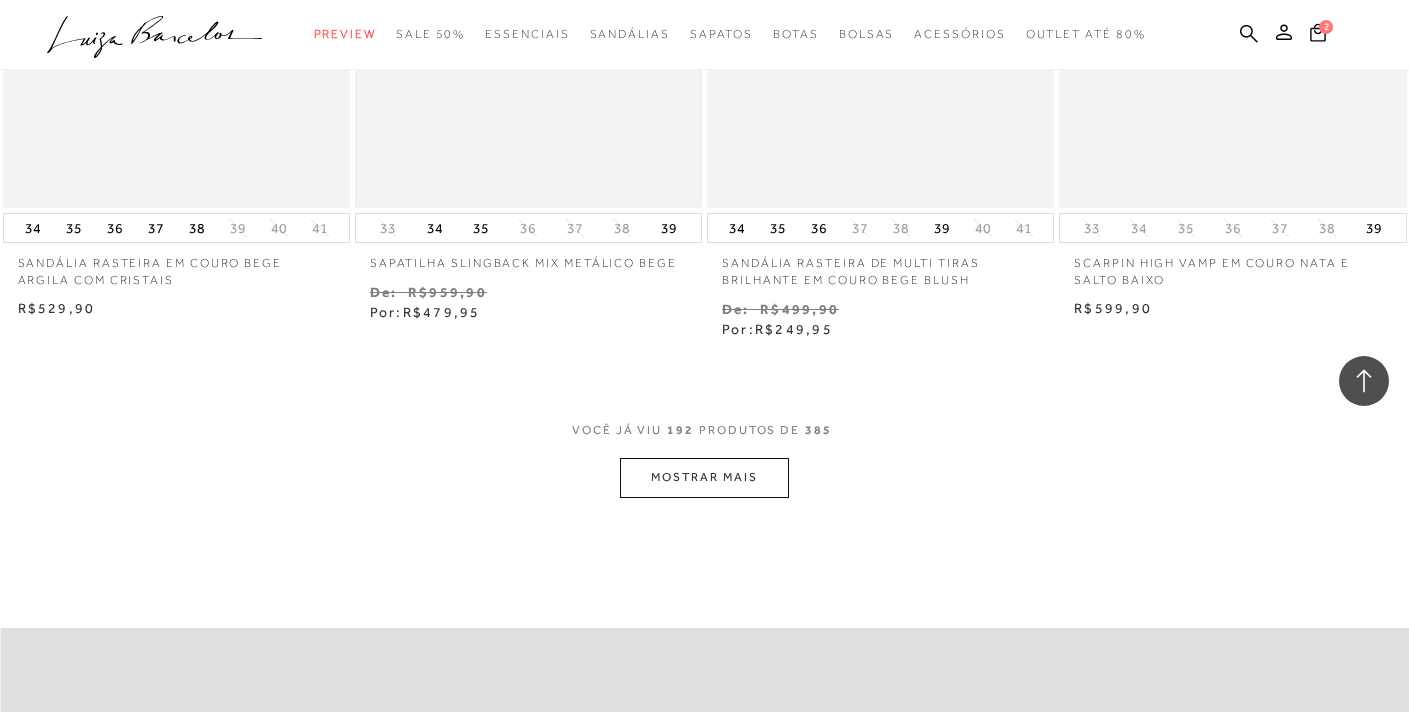 scroll, scrollTop: 32184, scrollLeft: 0, axis: vertical 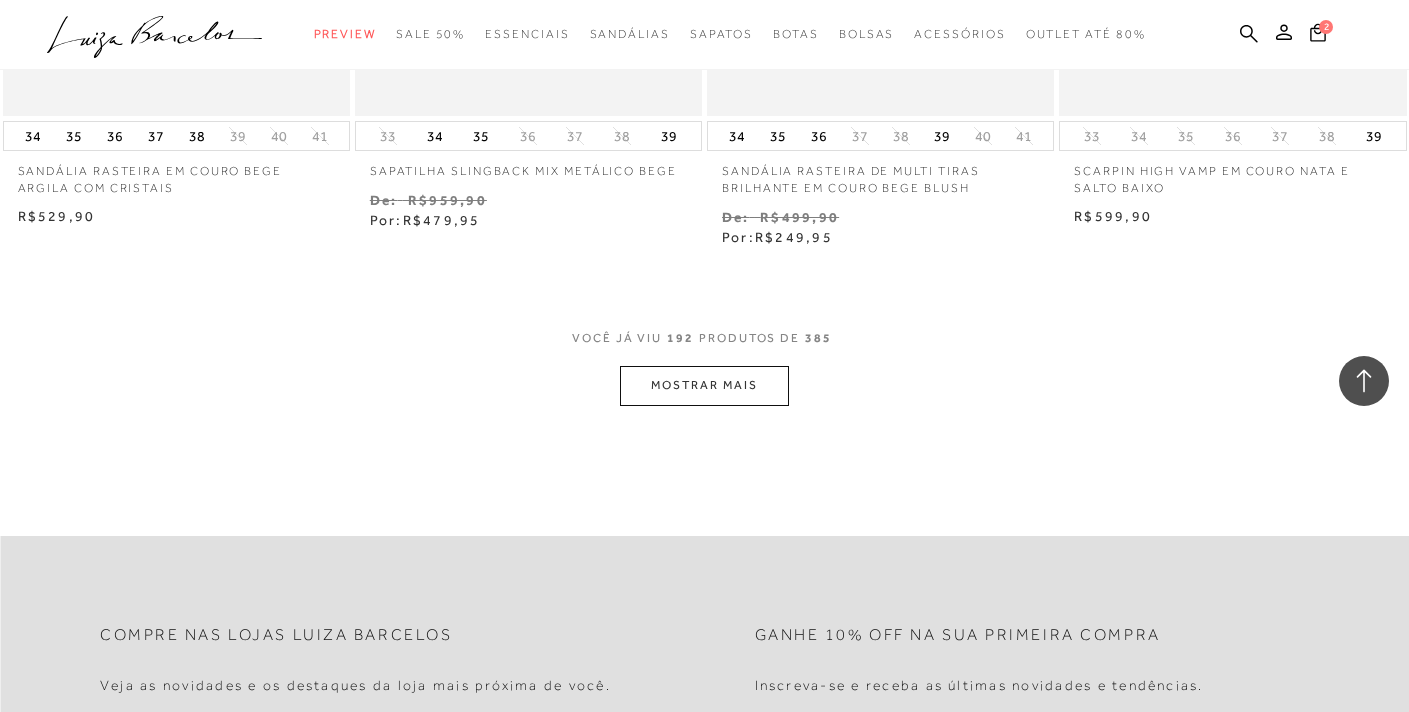 click on "MOSTRAR MAIS" at bounding box center [704, 385] 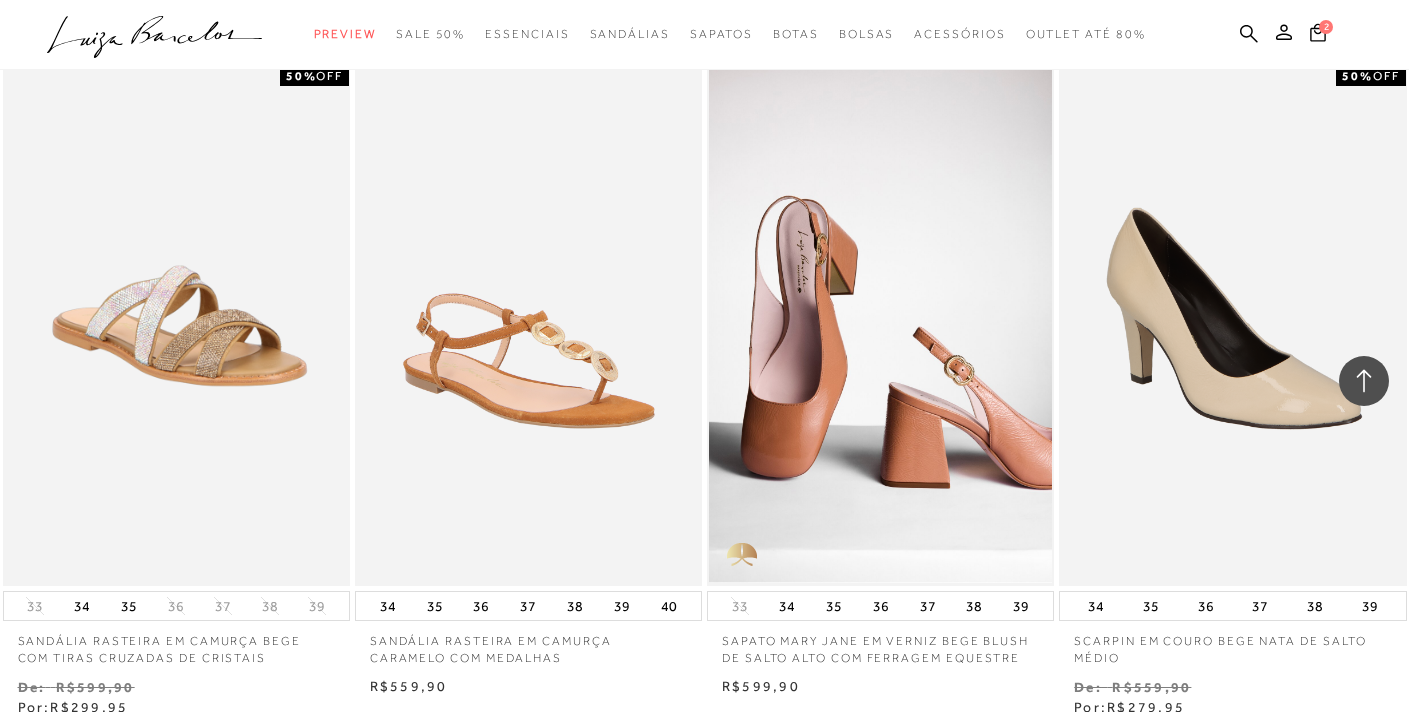 scroll, scrollTop: 34160, scrollLeft: 0, axis: vertical 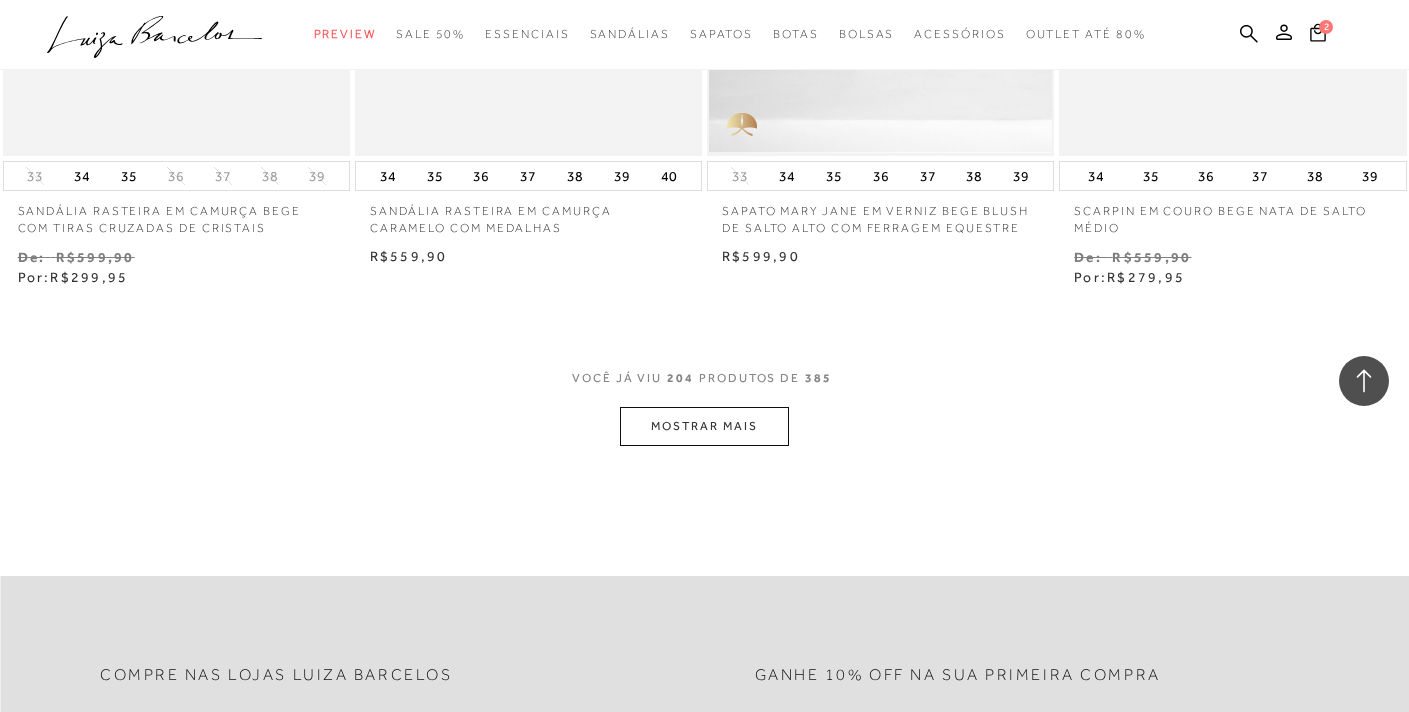 click on "MOSTRAR MAIS" at bounding box center [704, 426] 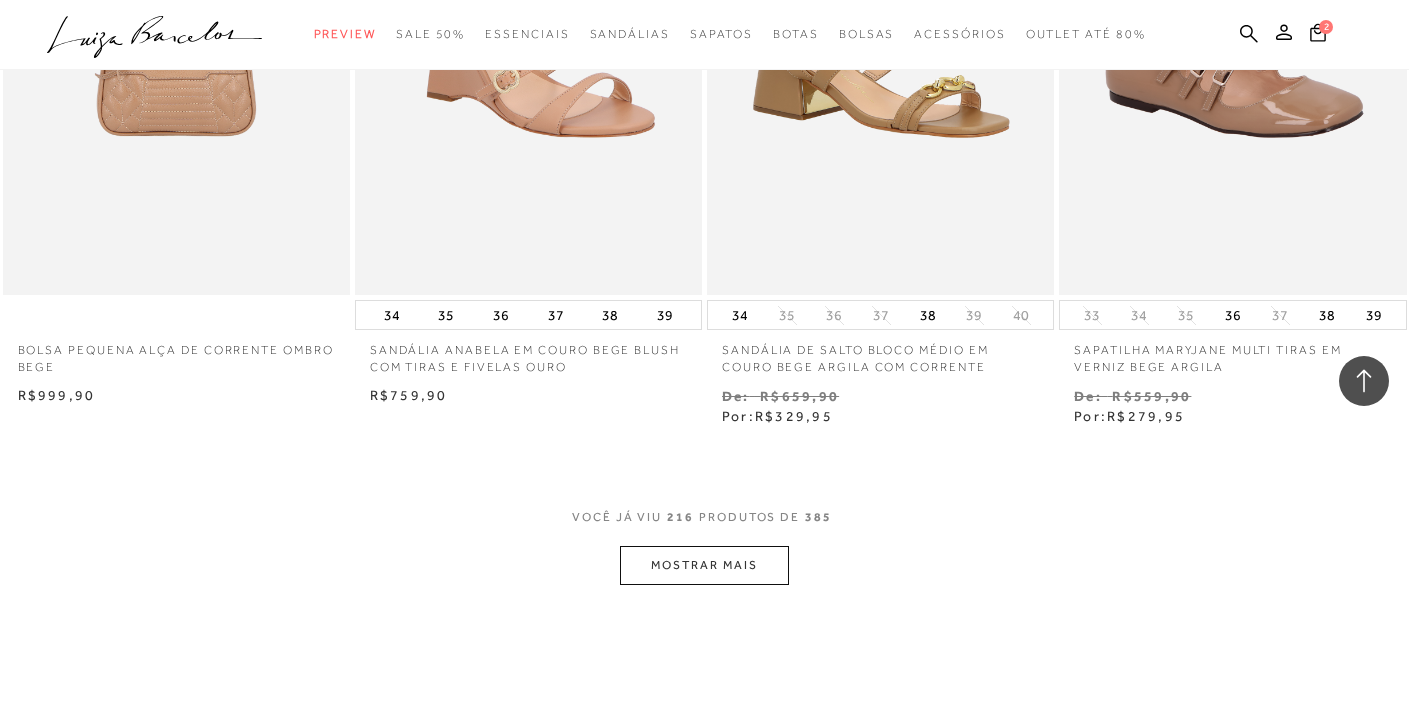 scroll, scrollTop: 36235, scrollLeft: 0, axis: vertical 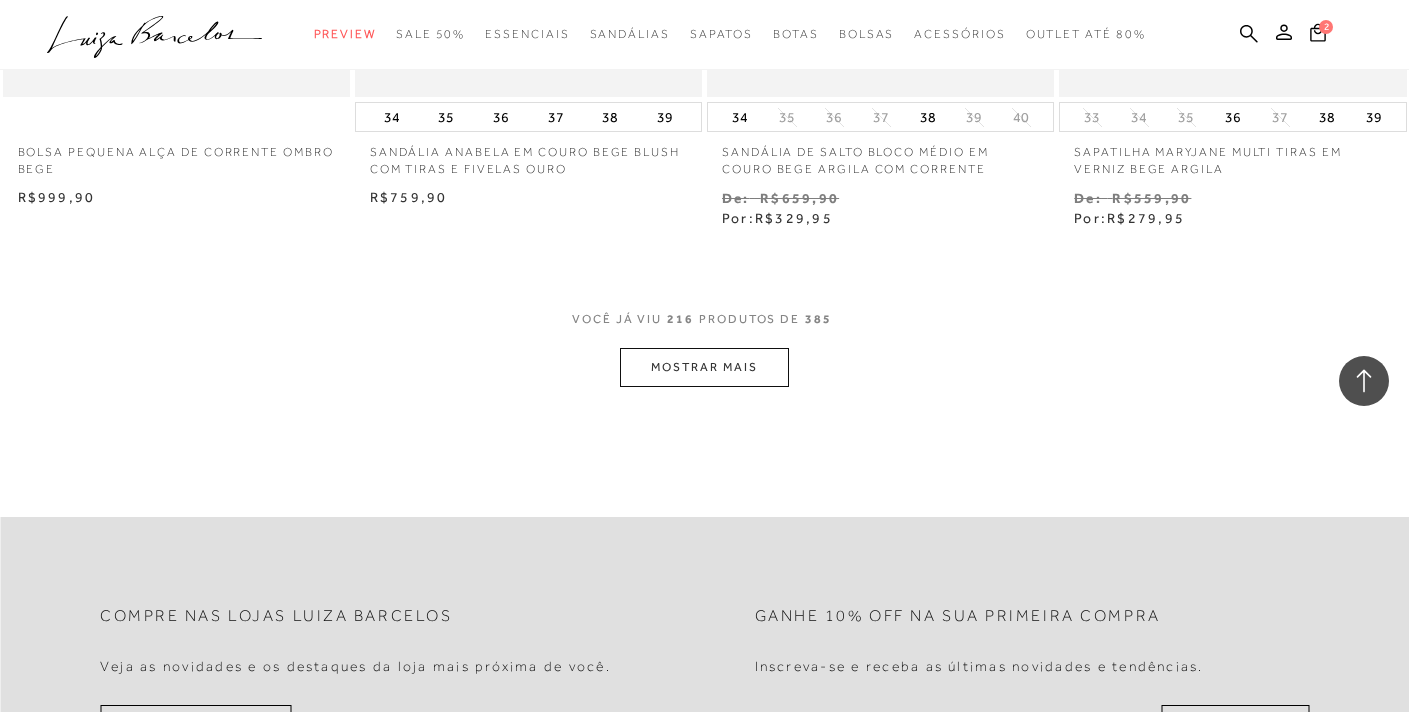 click on "MOSTRAR MAIS" at bounding box center [704, 367] 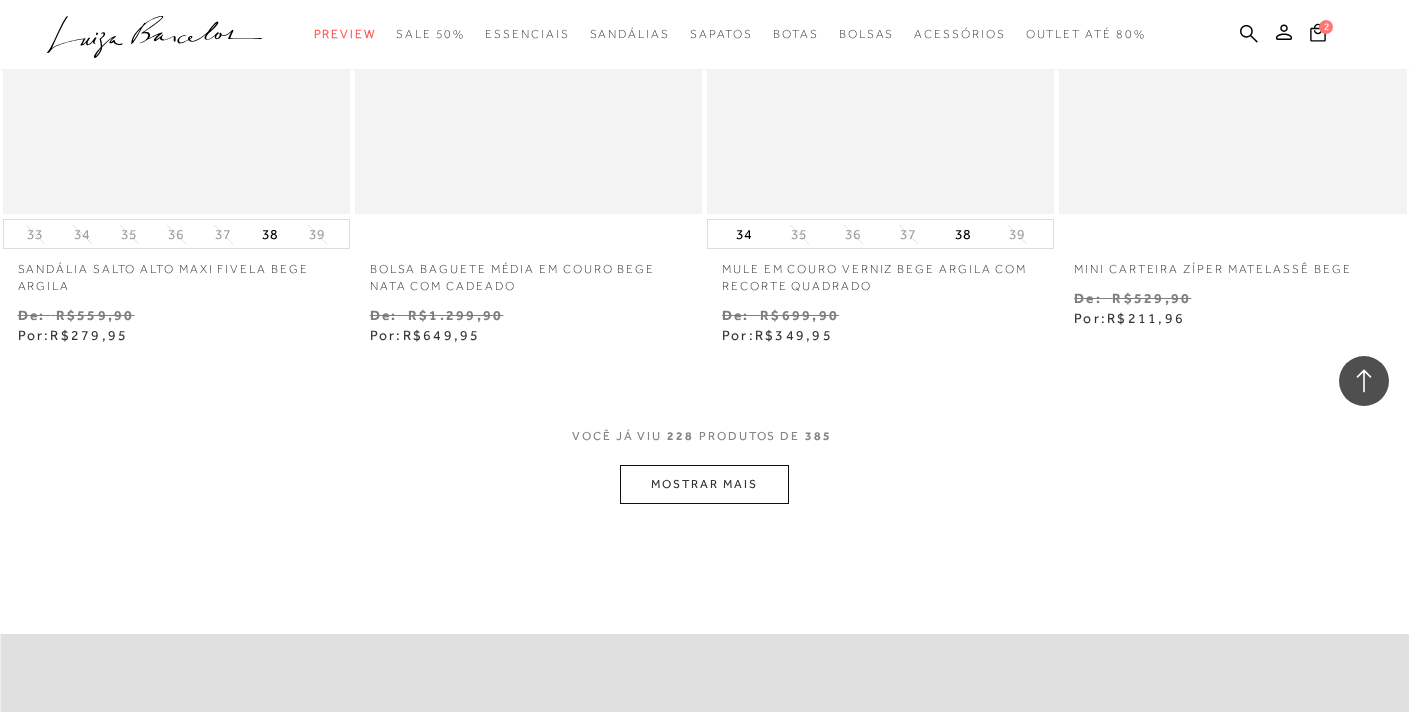 scroll, scrollTop: 38103, scrollLeft: 0, axis: vertical 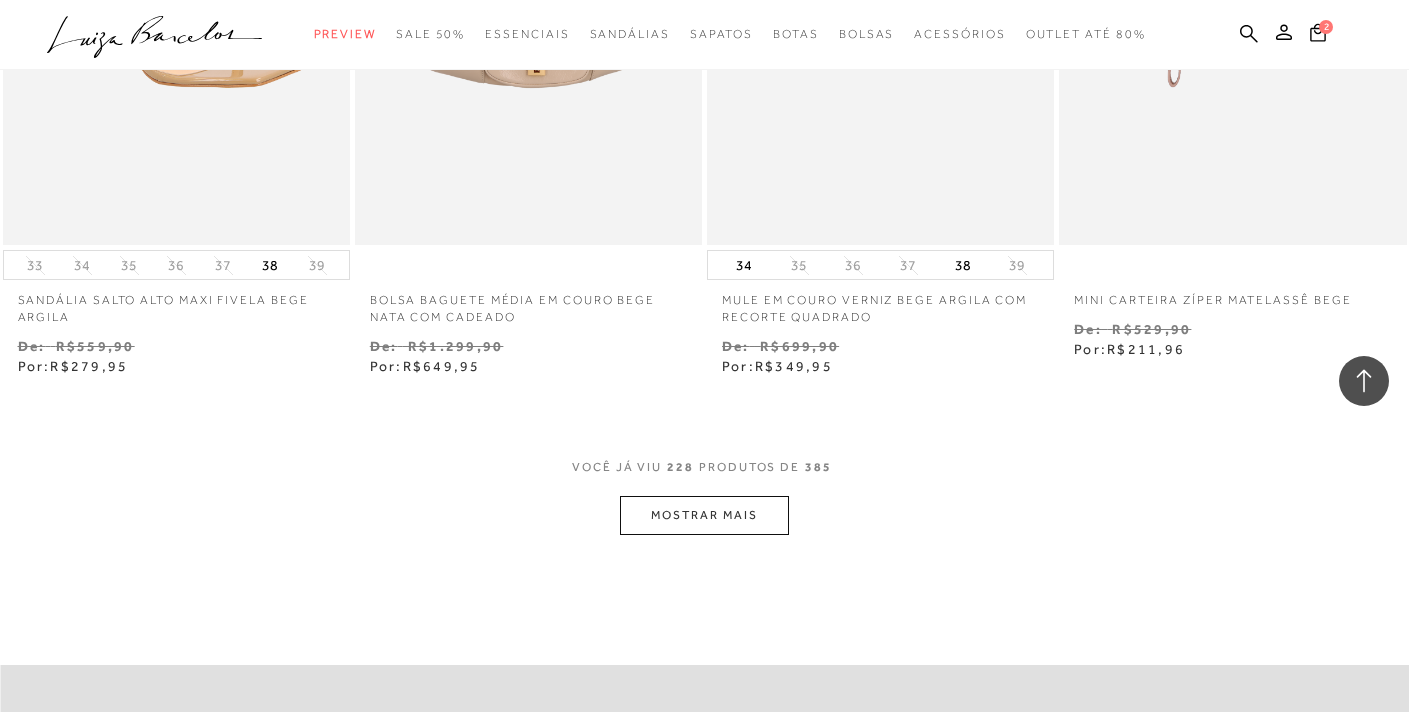click on "MOSTRAR MAIS" at bounding box center (704, 515) 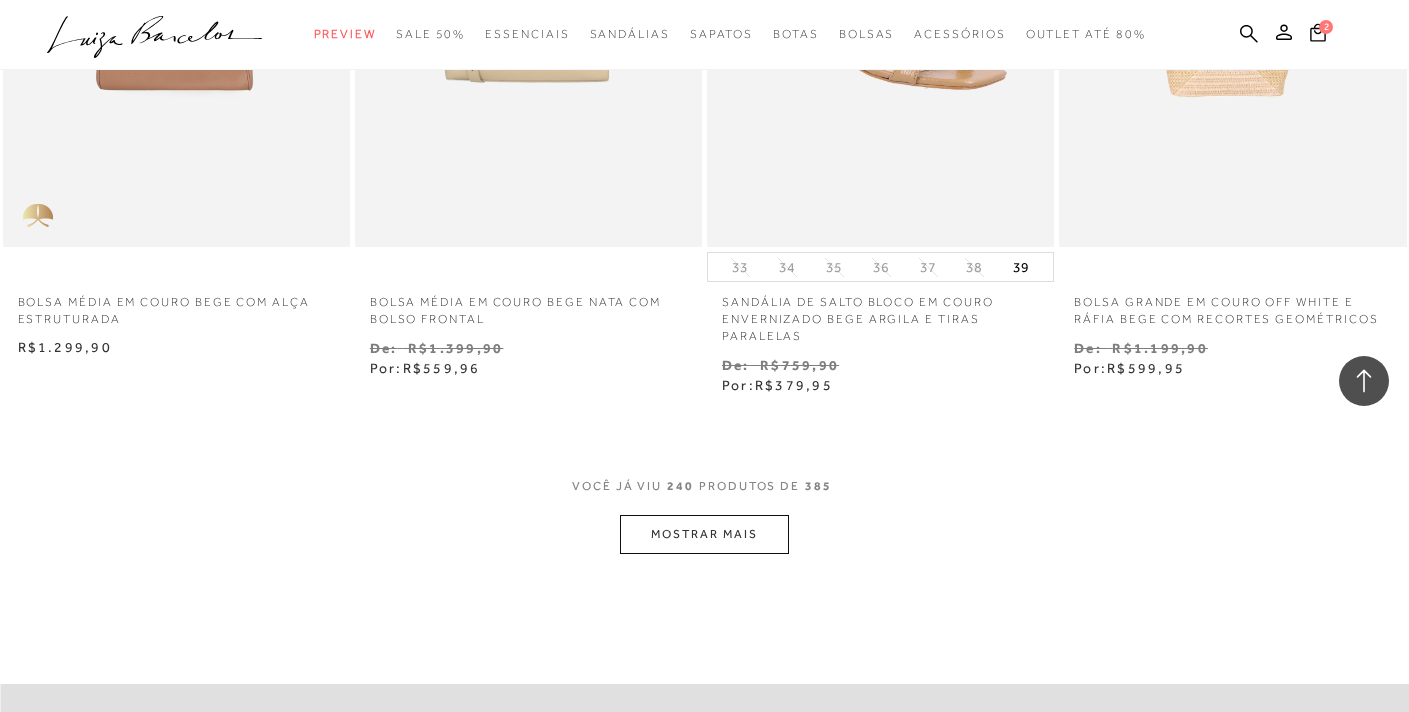 scroll, scrollTop: 40353, scrollLeft: 0, axis: vertical 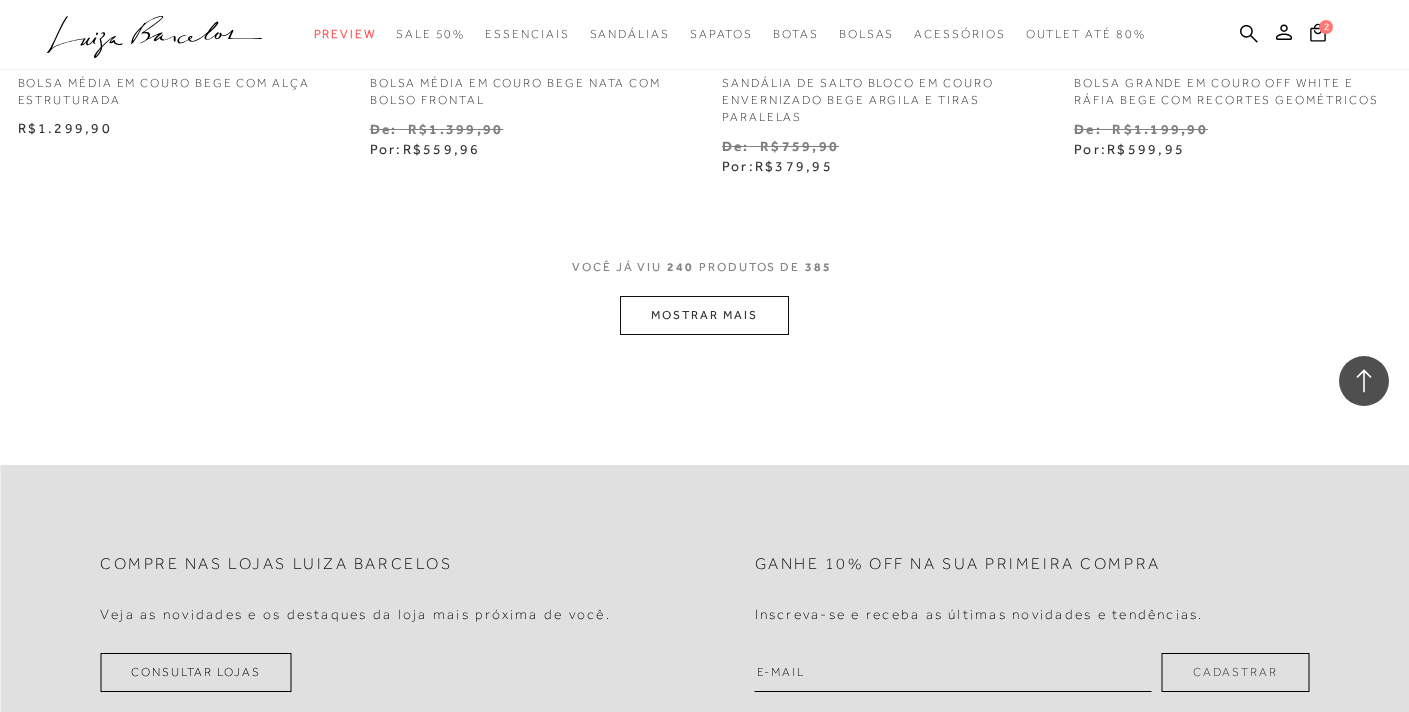 click on "MOSTRAR MAIS" at bounding box center [704, 315] 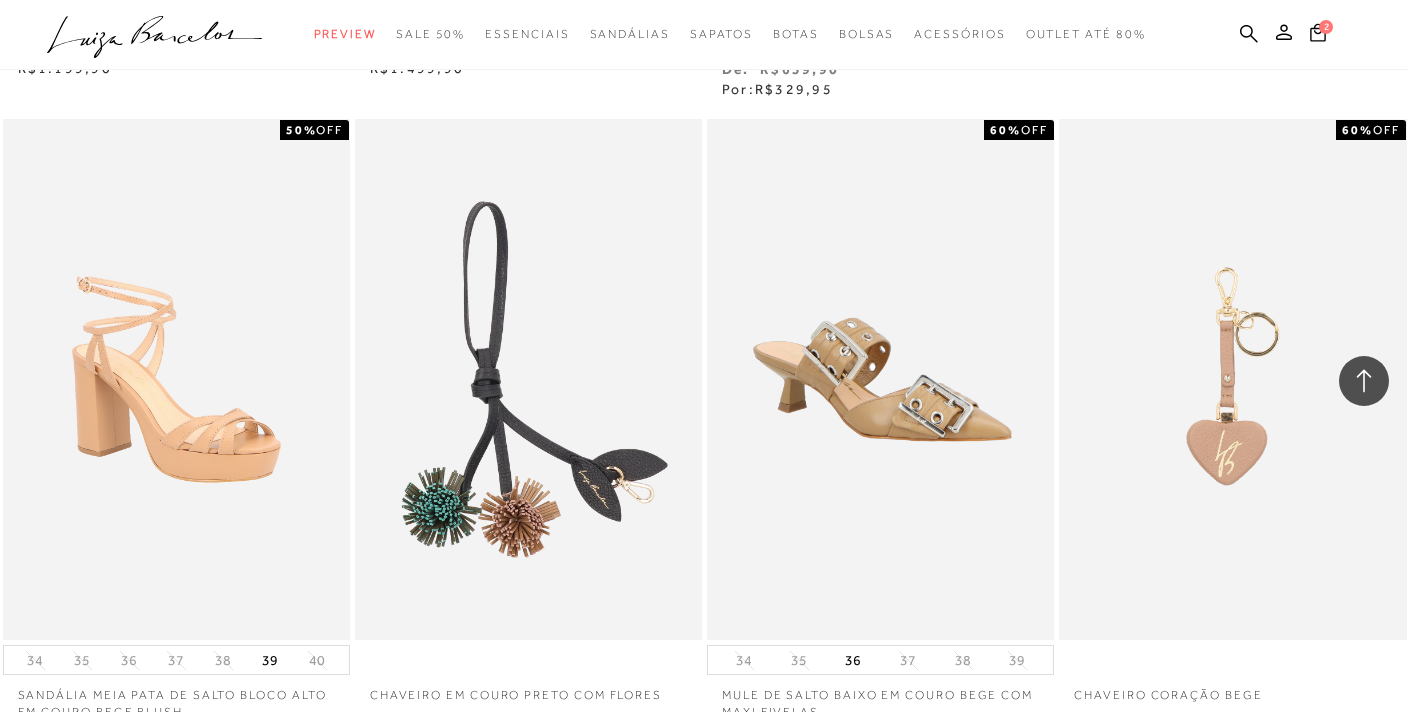 scroll, scrollTop: 42361, scrollLeft: 0, axis: vertical 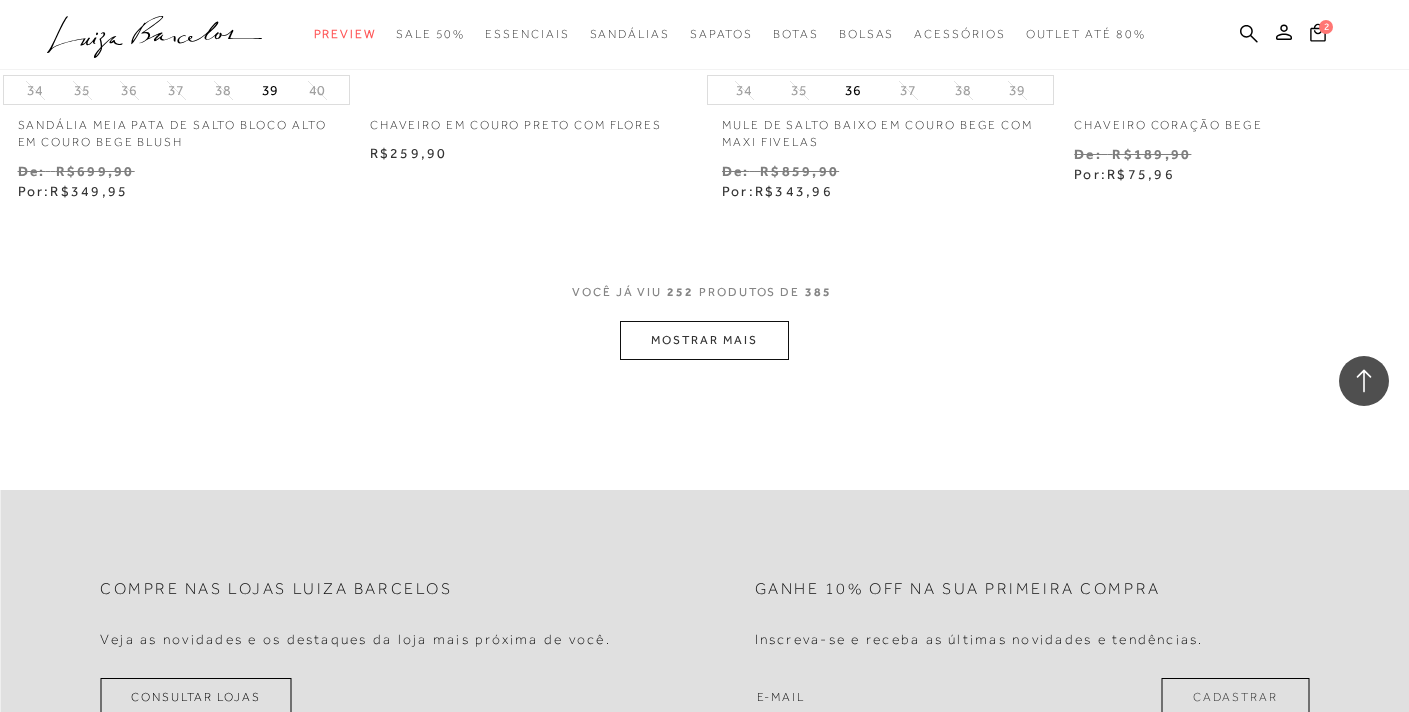 click on "MOSTRAR MAIS" at bounding box center [704, 340] 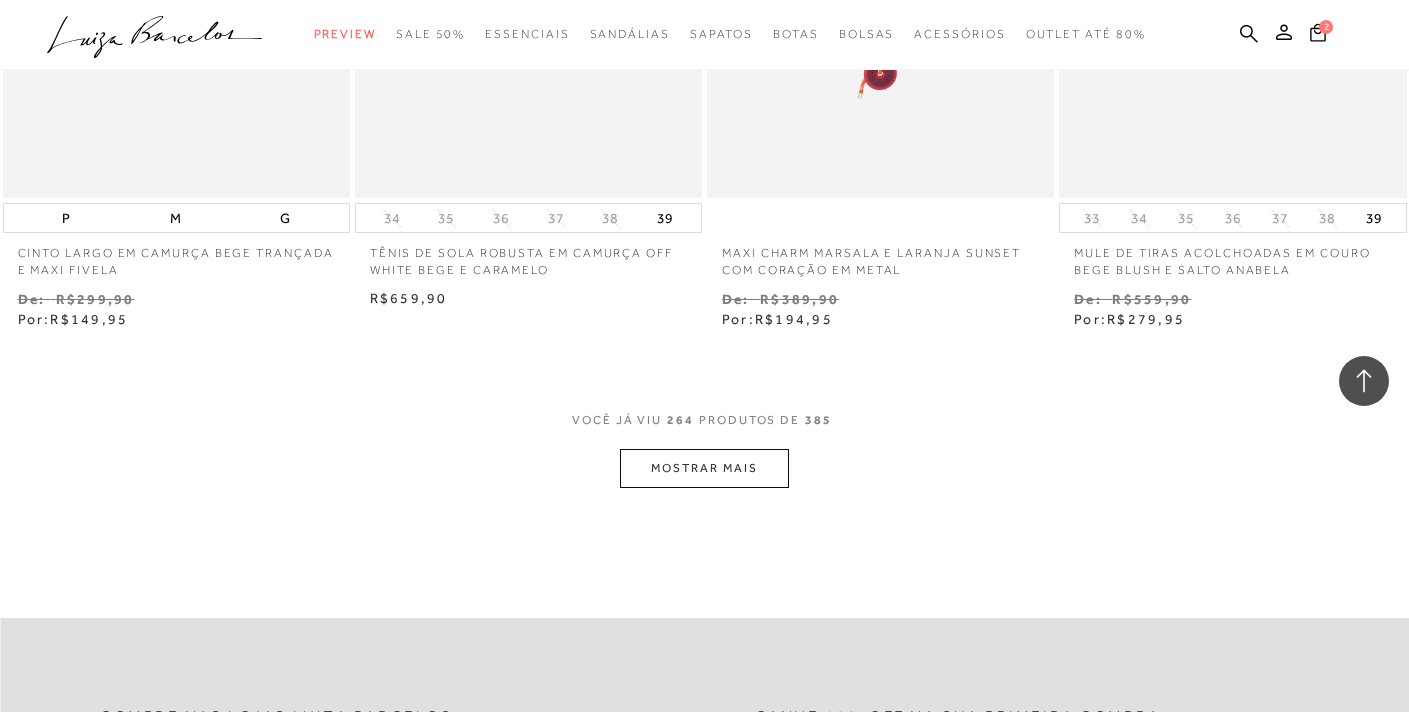 scroll, scrollTop: 44466, scrollLeft: 0, axis: vertical 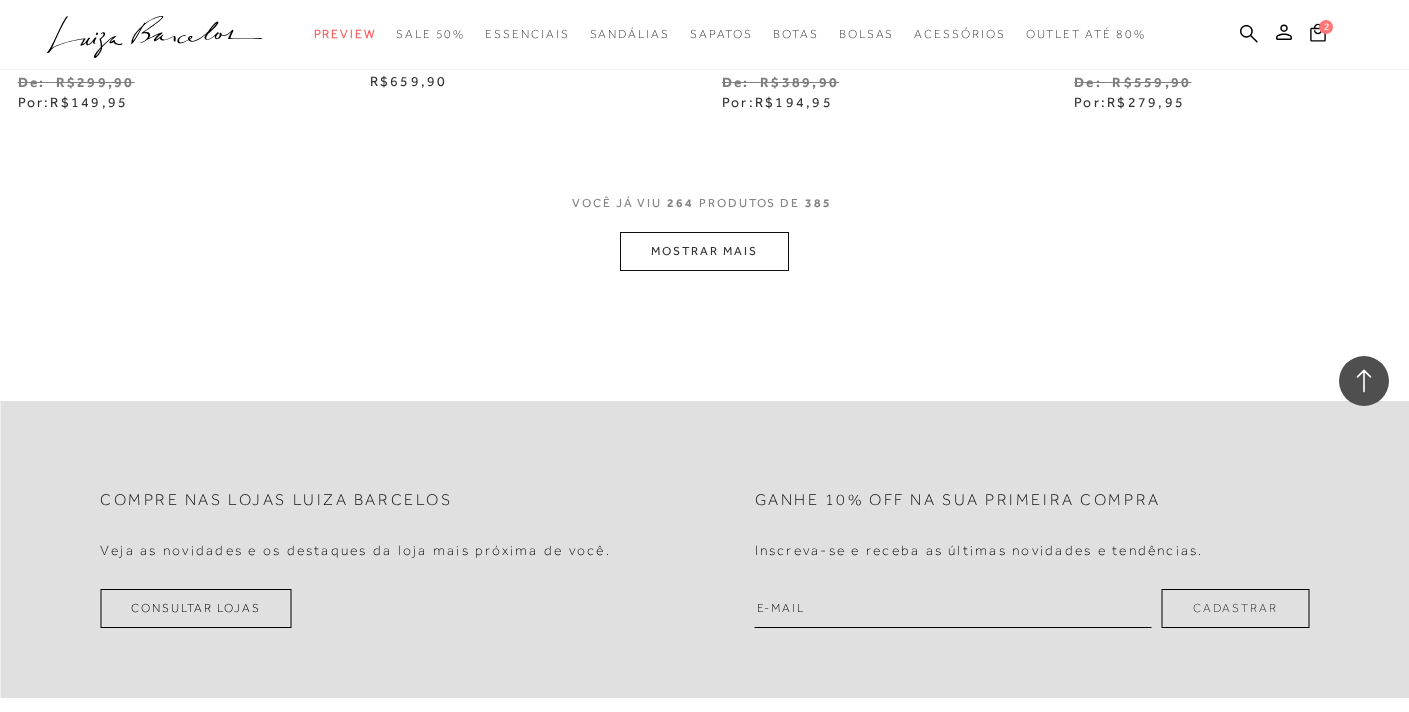 click on "MOSTRAR MAIS" at bounding box center [704, 251] 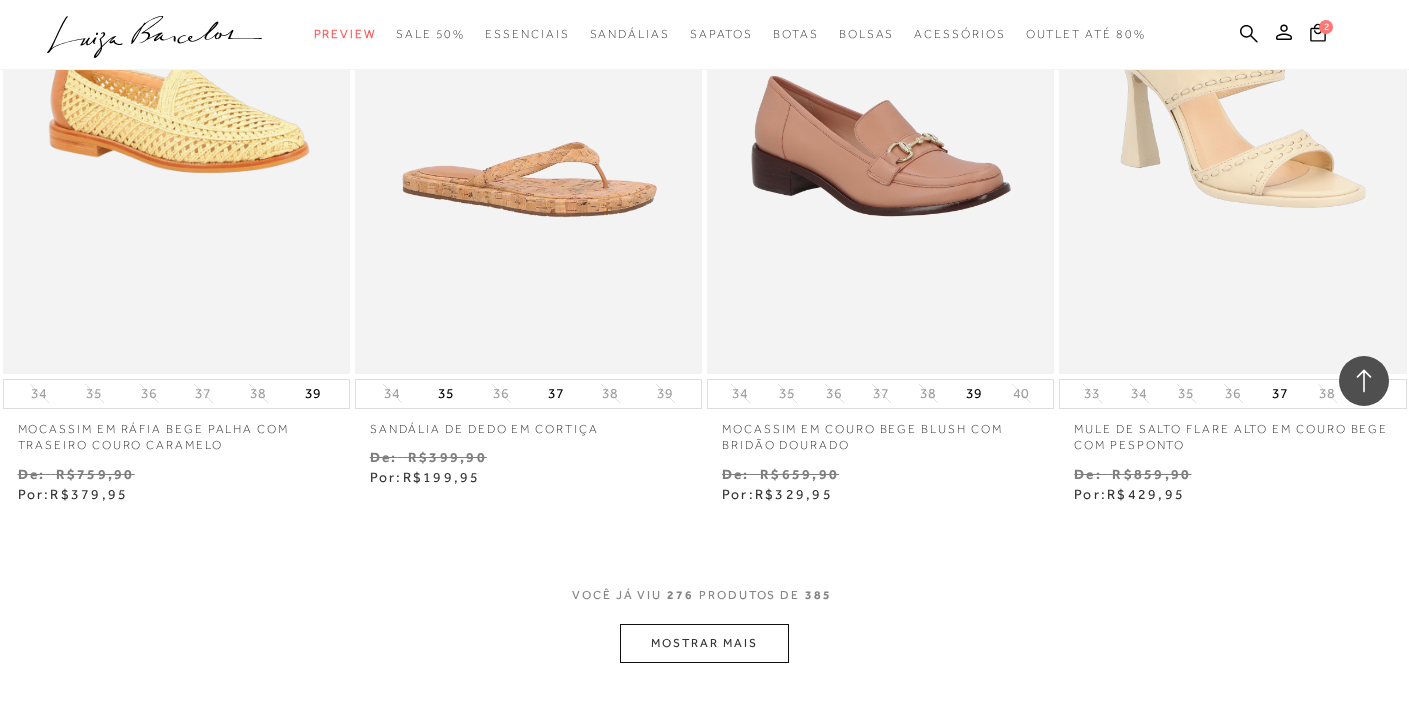 scroll, scrollTop: 46475, scrollLeft: 0, axis: vertical 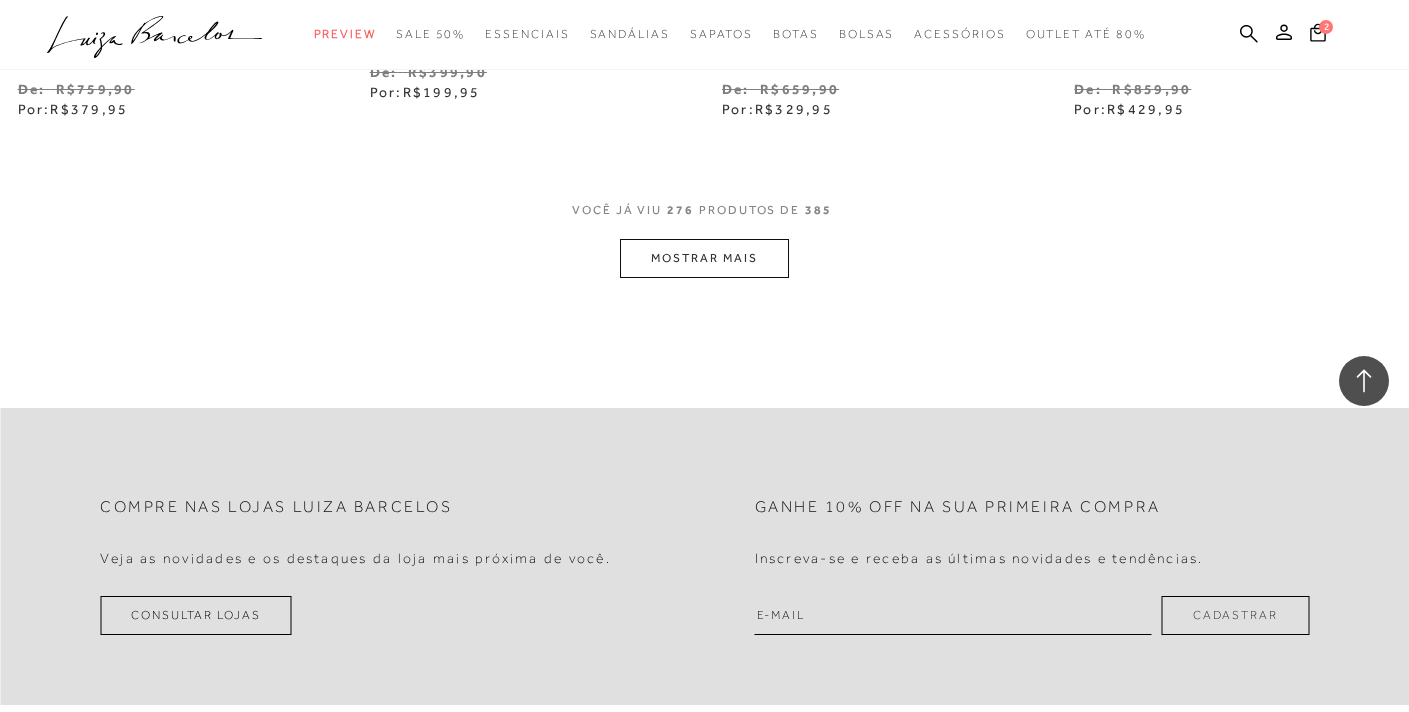 click on "MOSTRAR MAIS" at bounding box center (704, 258) 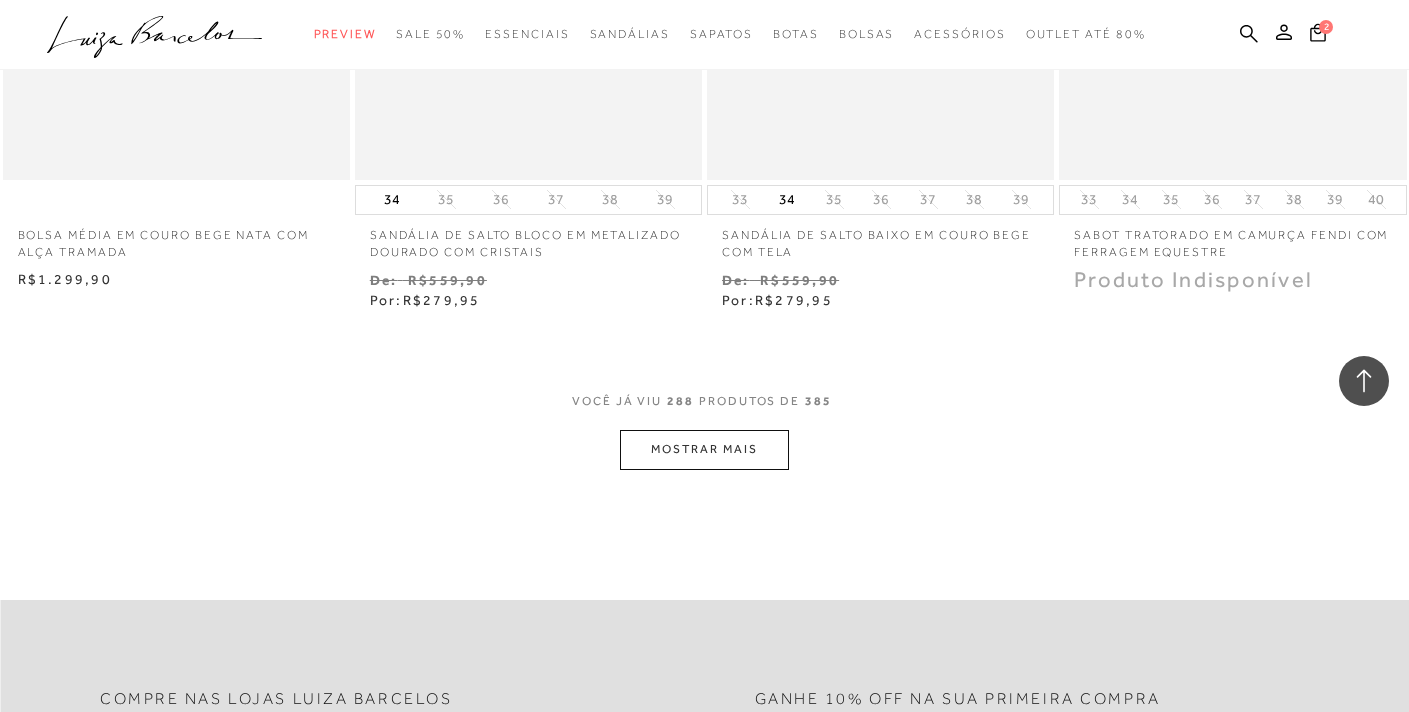 scroll, scrollTop: 48289, scrollLeft: 0, axis: vertical 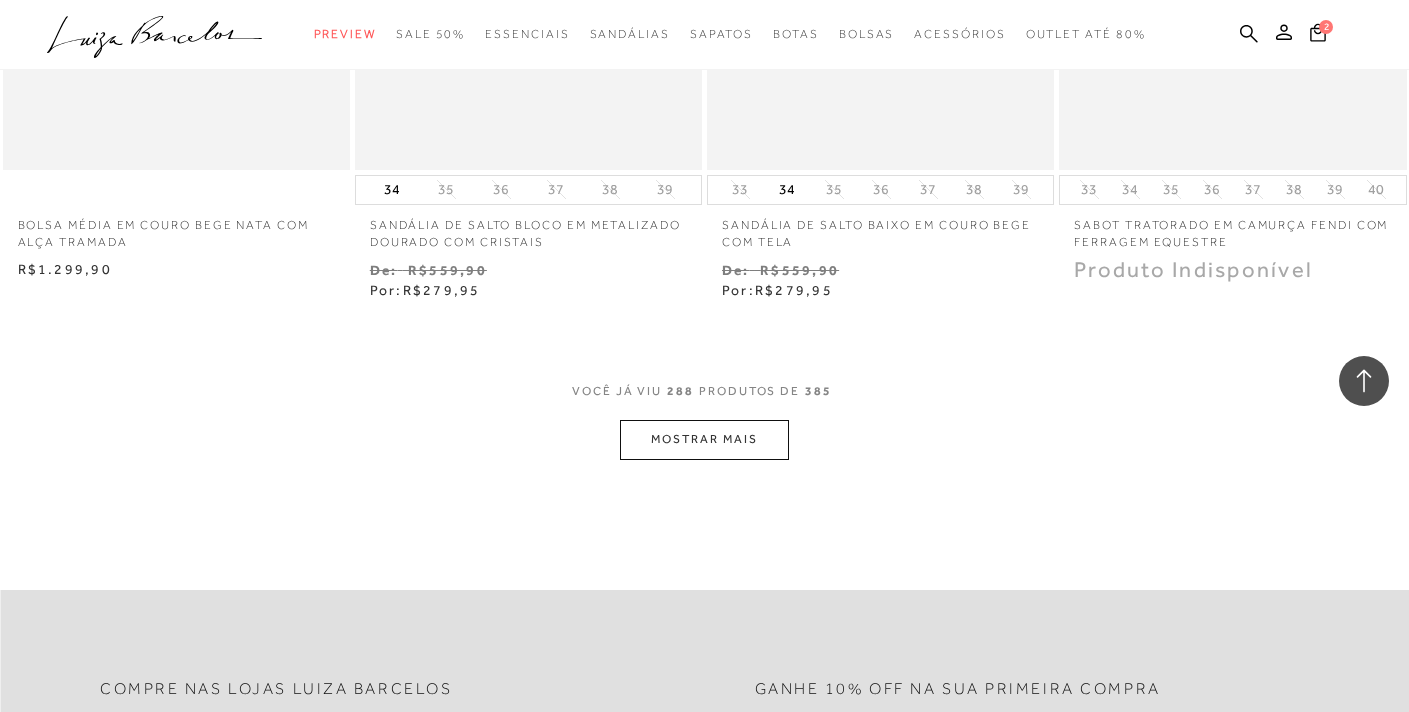 click on "MOSTRAR MAIS" at bounding box center [704, 439] 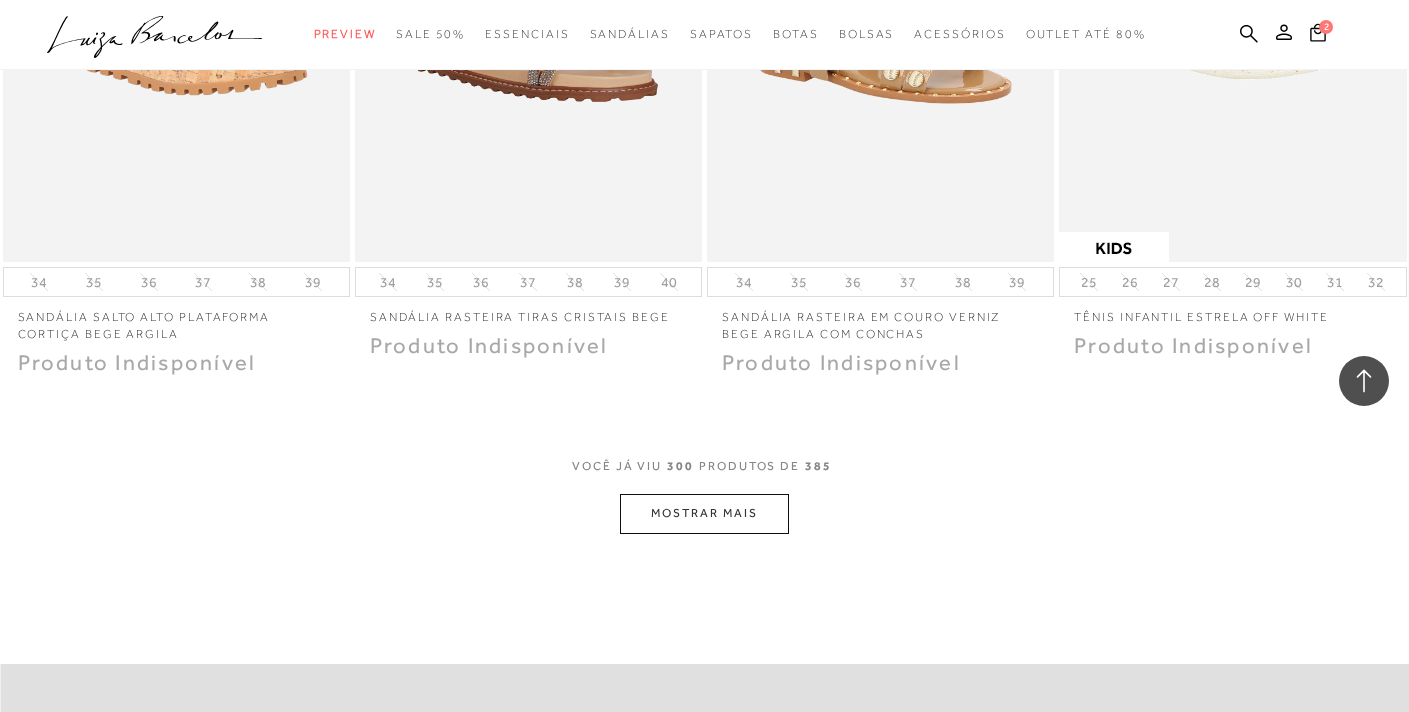 scroll, scrollTop: 50298, scrollLeft: 0, axis: vertical 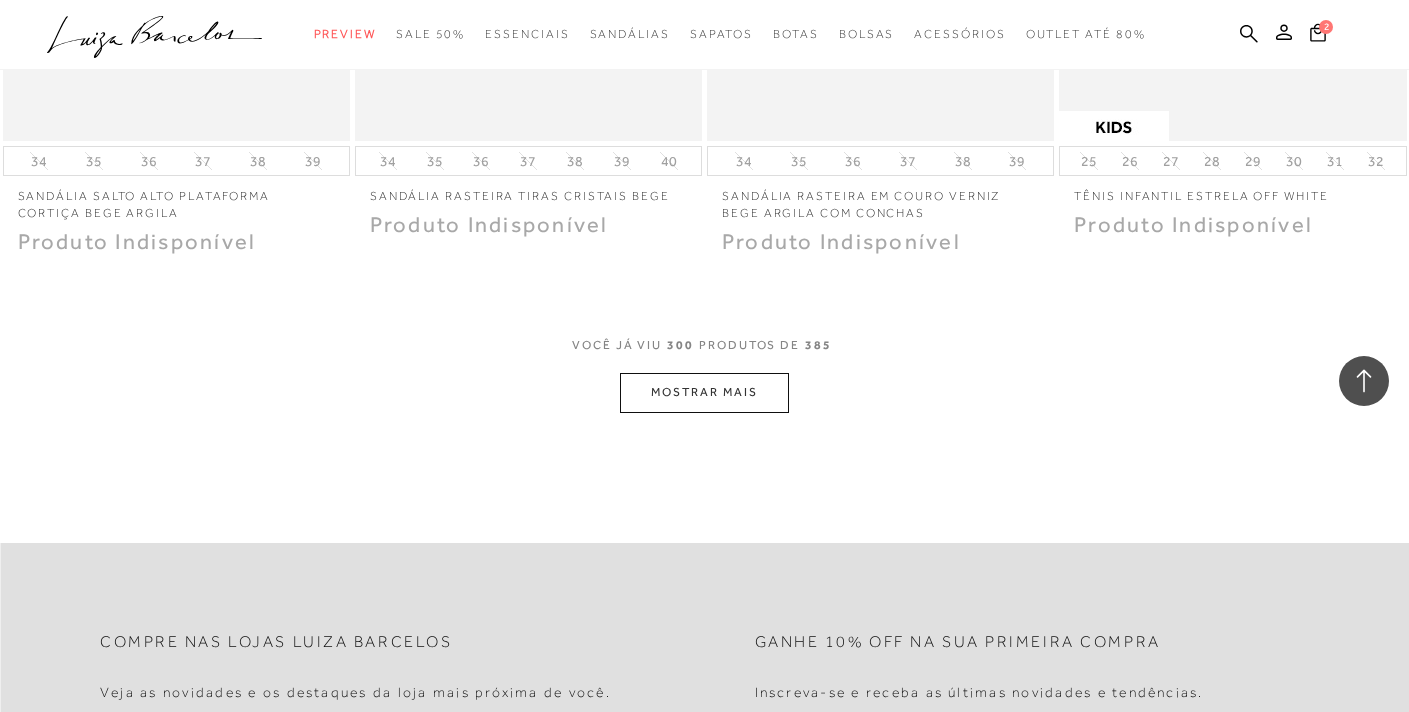 click on "MOSTRAR MAIS" at bounding box center (704, 392) 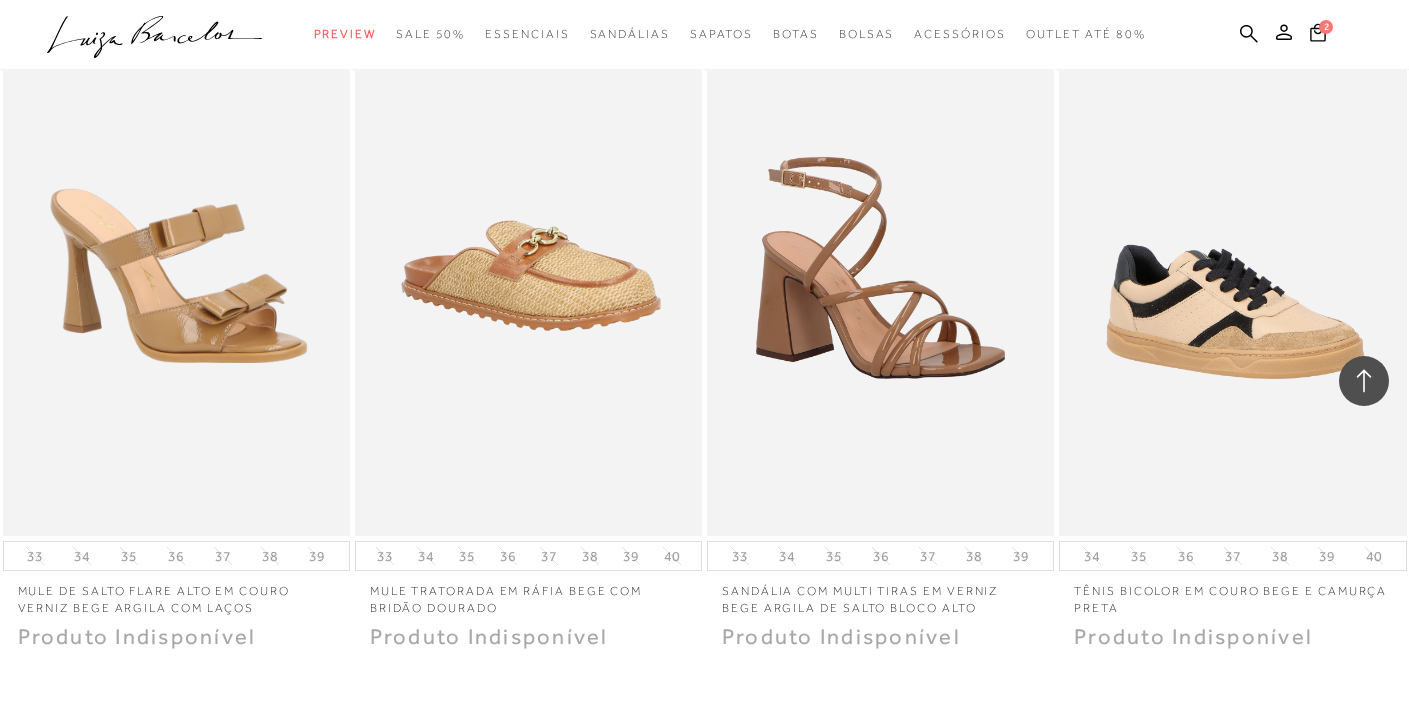 scroll, scrollTop: 52335, scrollLeft: 0, axis: vertical 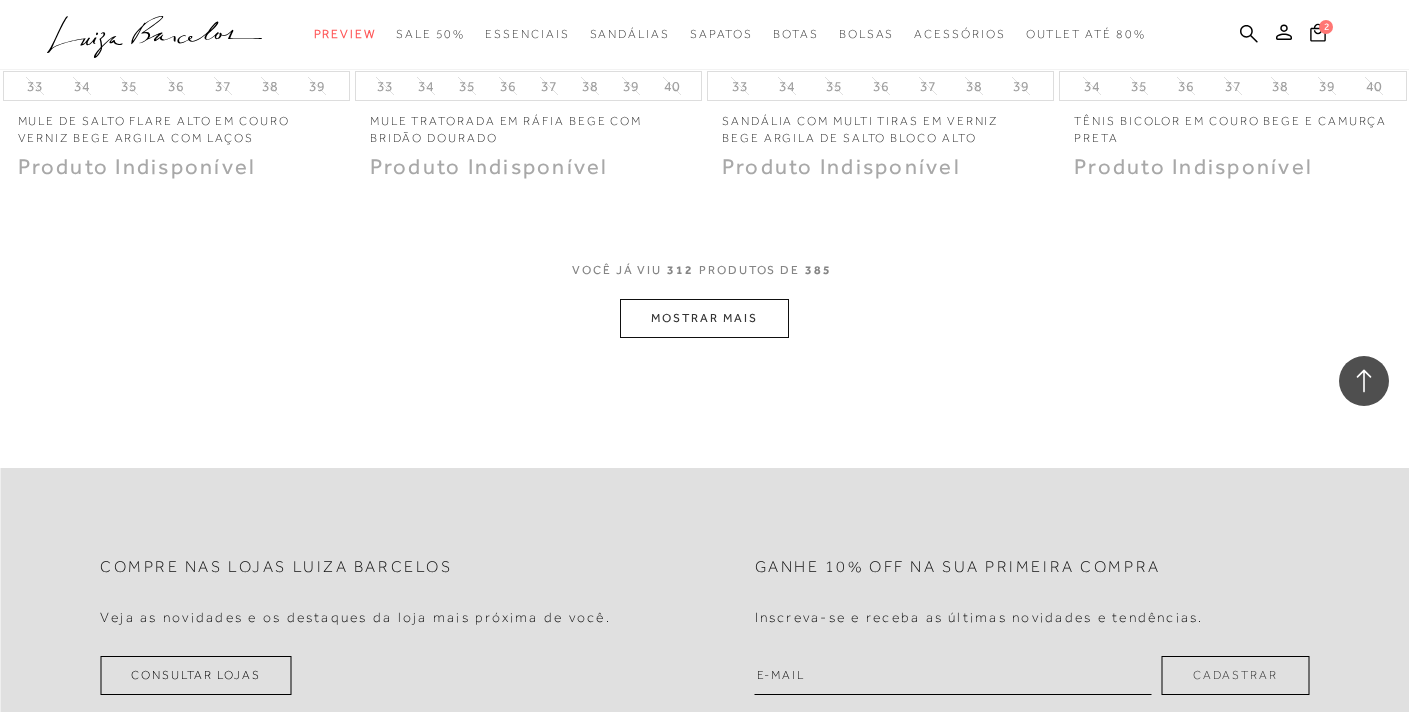 click on "MOSTRAR MAIS" at bounding box center (704, 318) 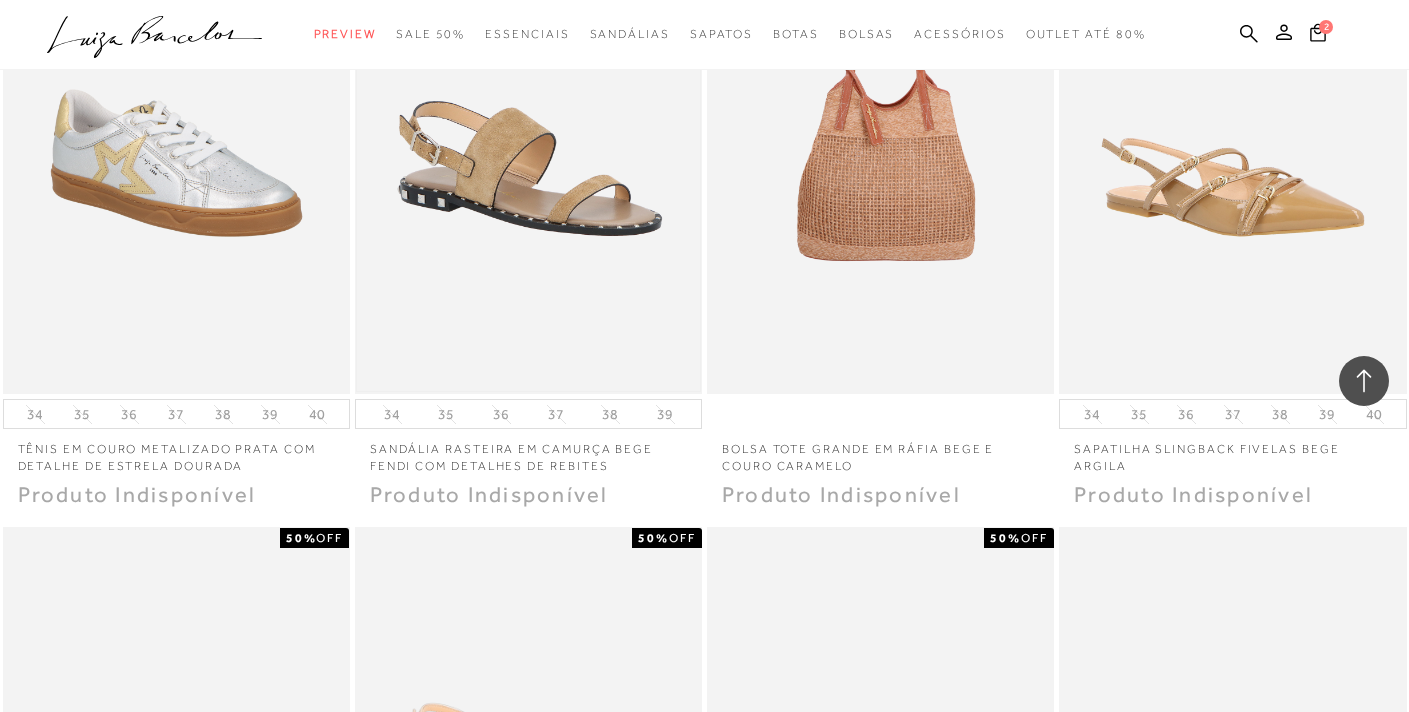 scroll, scrollTop: 53338, scrollLeft: 0, axis: vertical 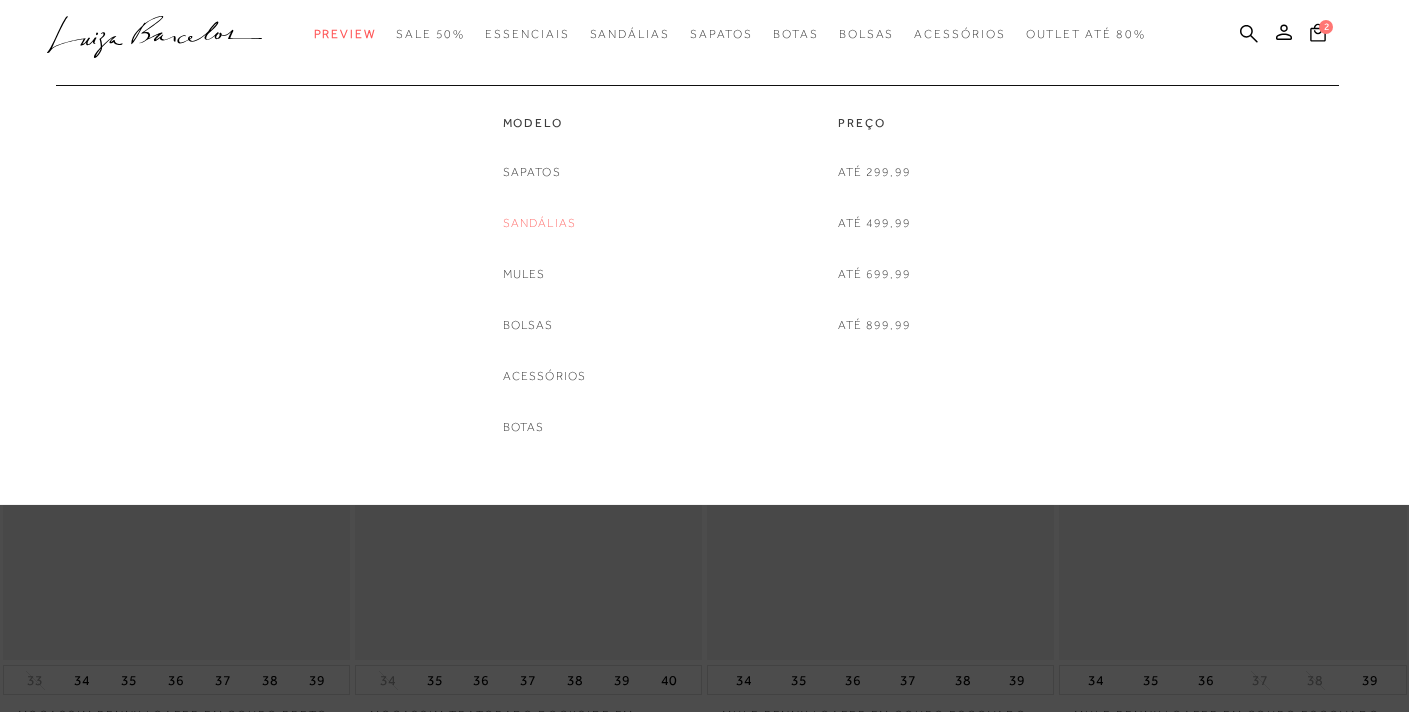 click on "Sandálias" at bounding box center (540, 223) 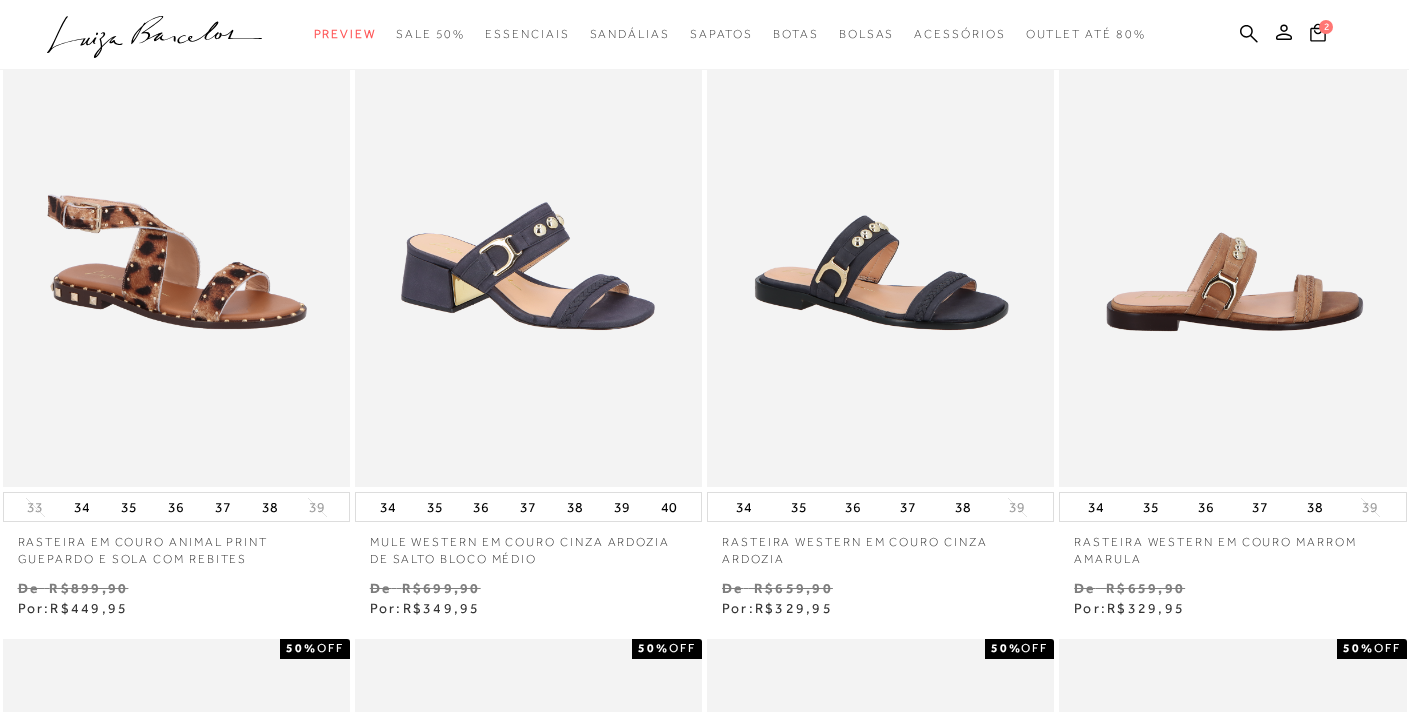 scroll, scrollTop: 846, scrollLeft: 0, axis: vertical 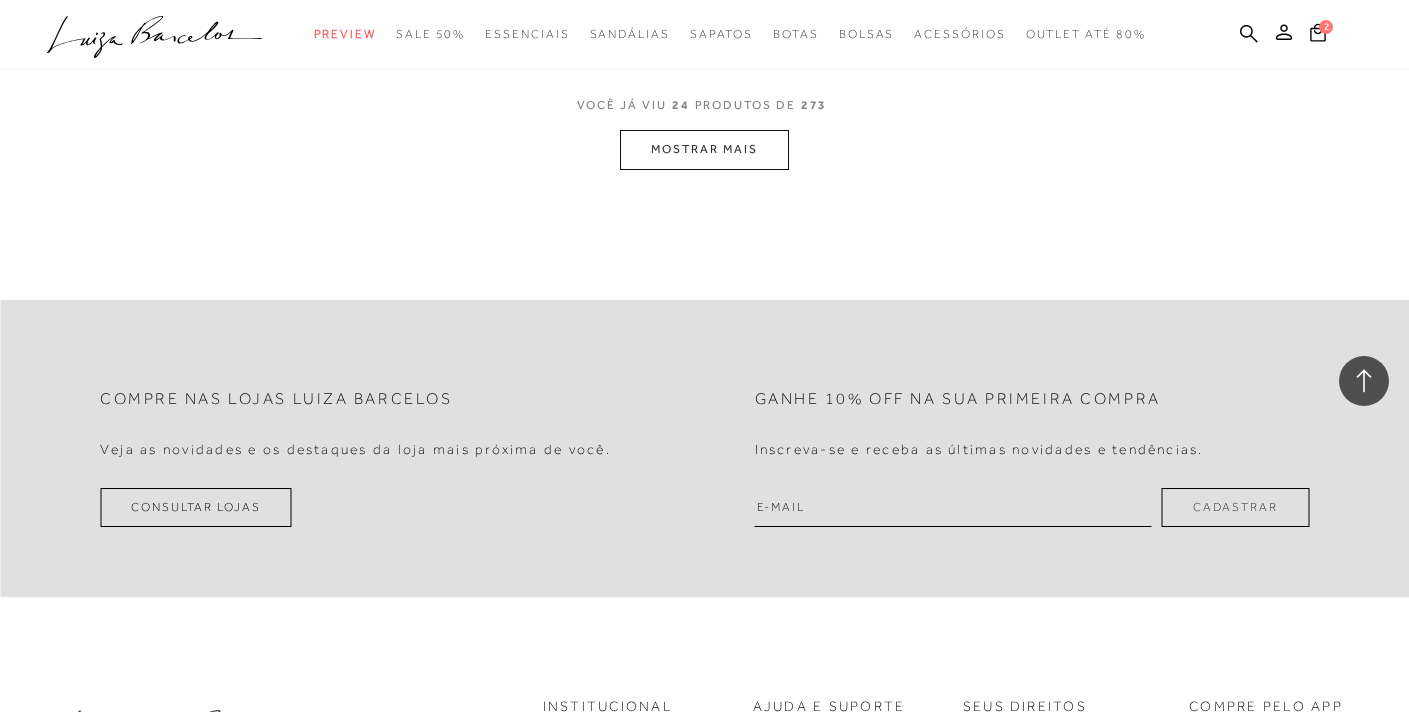 click on "MOSTRAR MAIS" at bounding box center [704, 149] 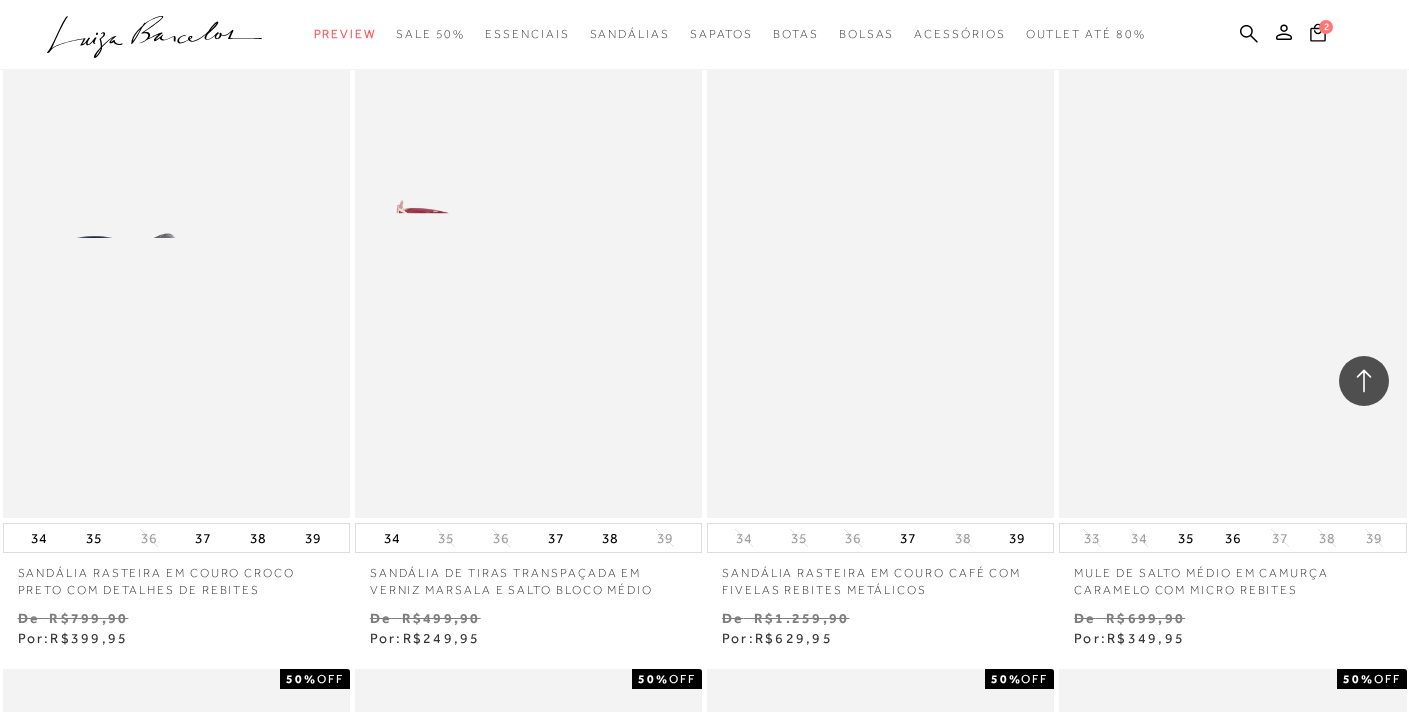 scroll, scrollTop: 5520, scrollLeft: 0, axis: vertical 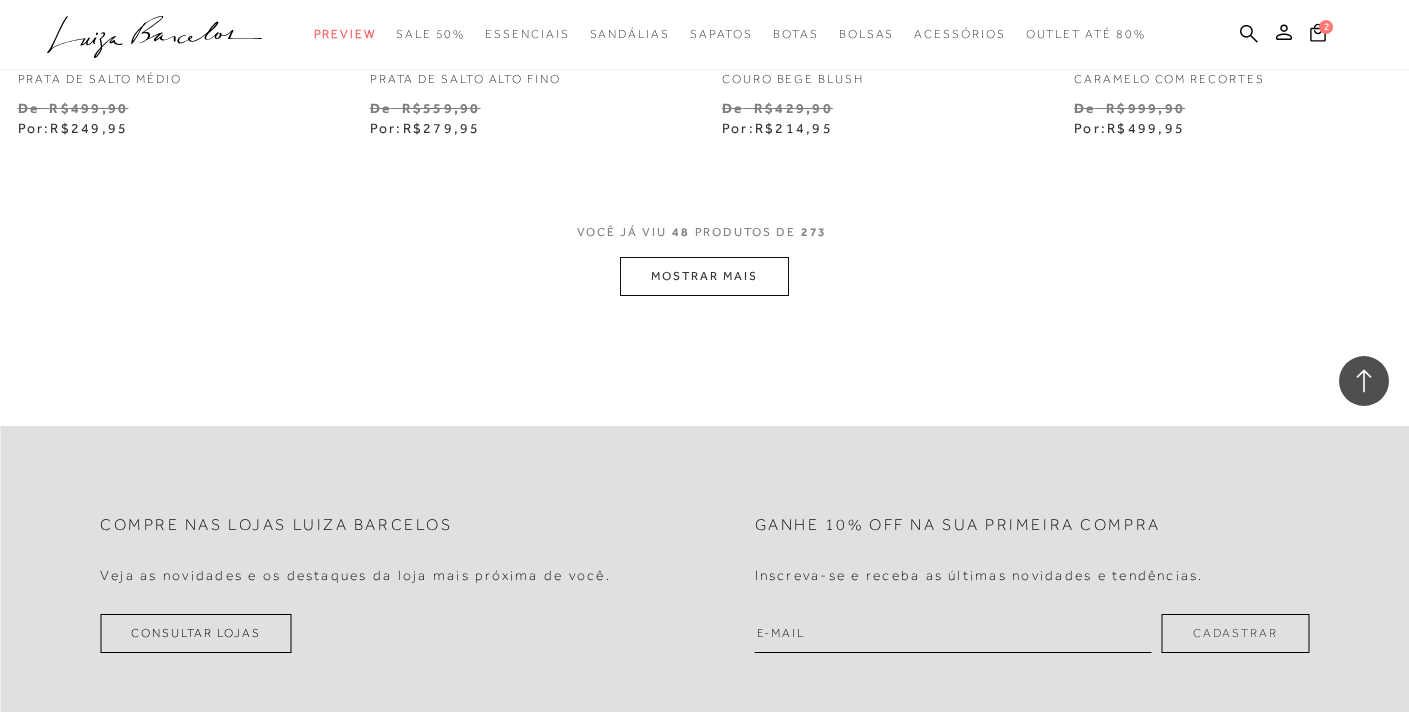 click on "MOSTRAR MAIS" at bounding box center [704, 276] 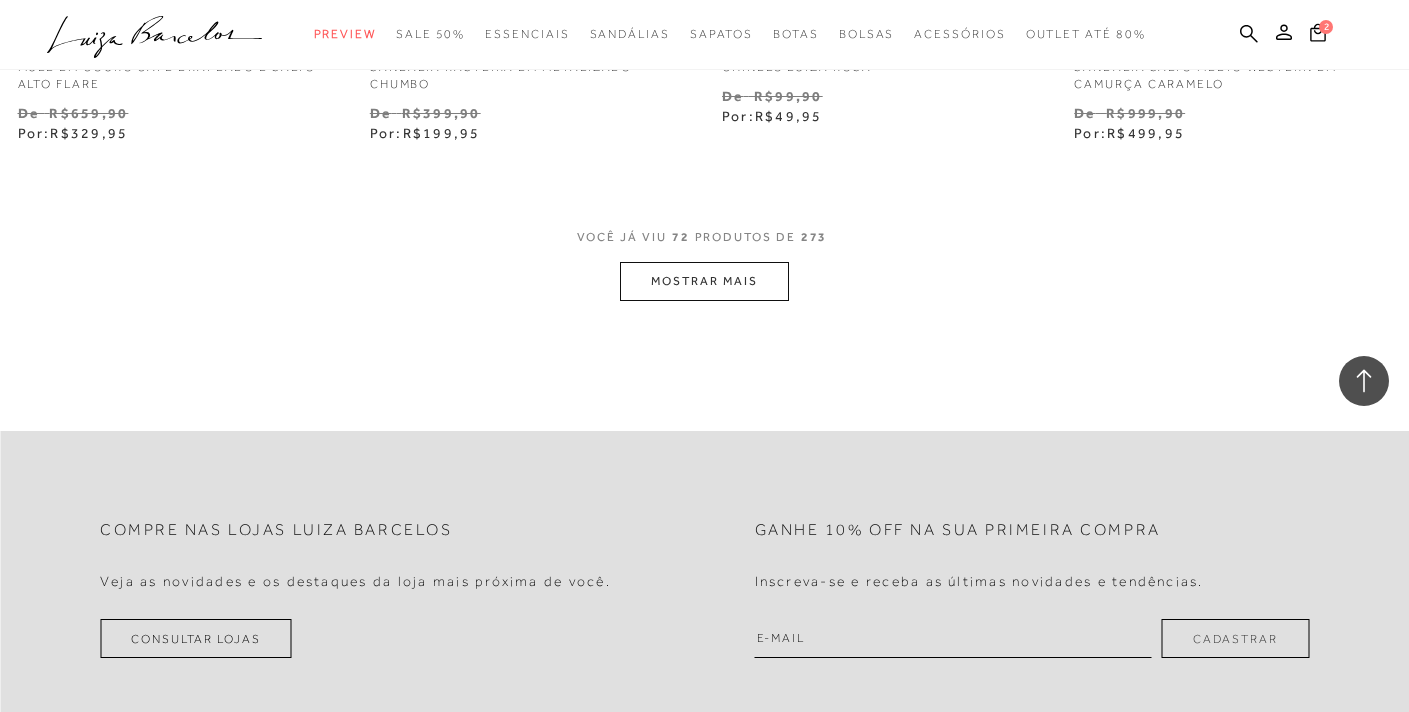 scroll, scrollTop: 12095, scrollLeft: 0, axis: vertical 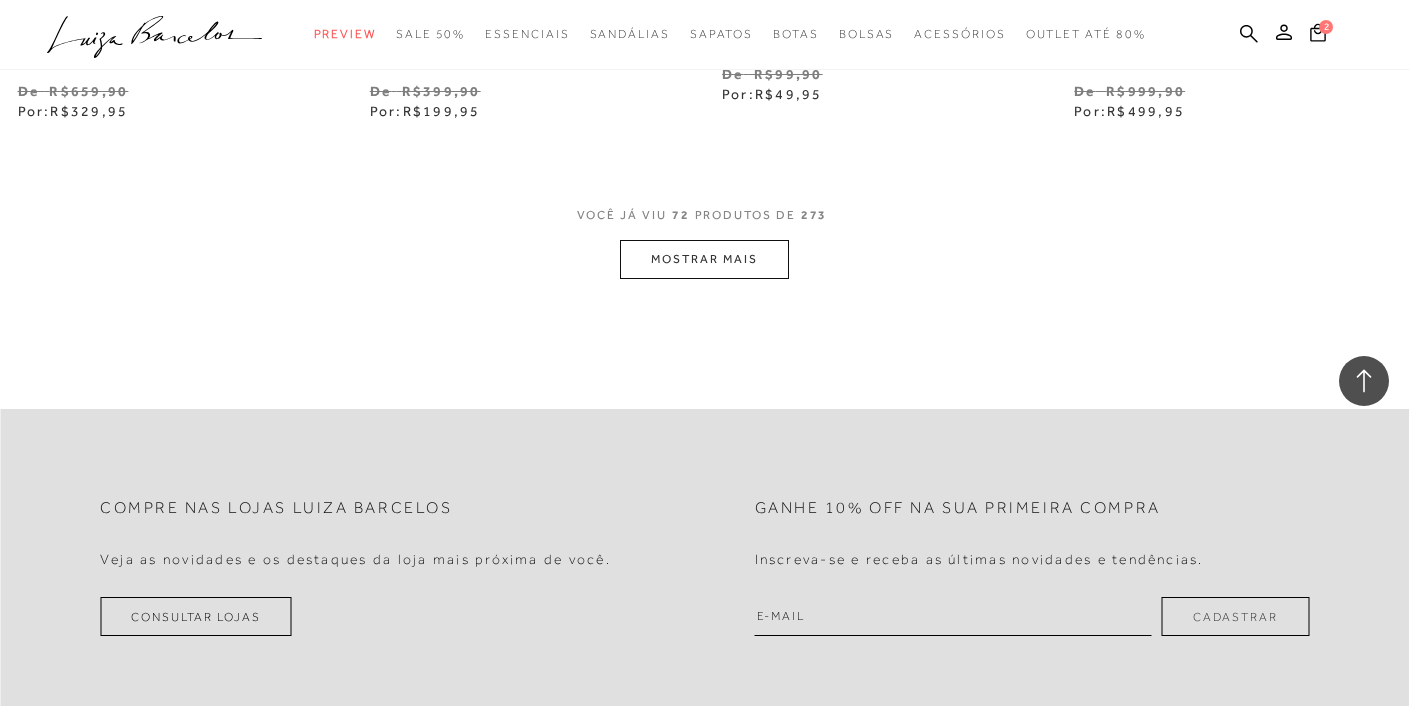 click on "MOSTRAR MAIS" at bounding box center (704, 259) 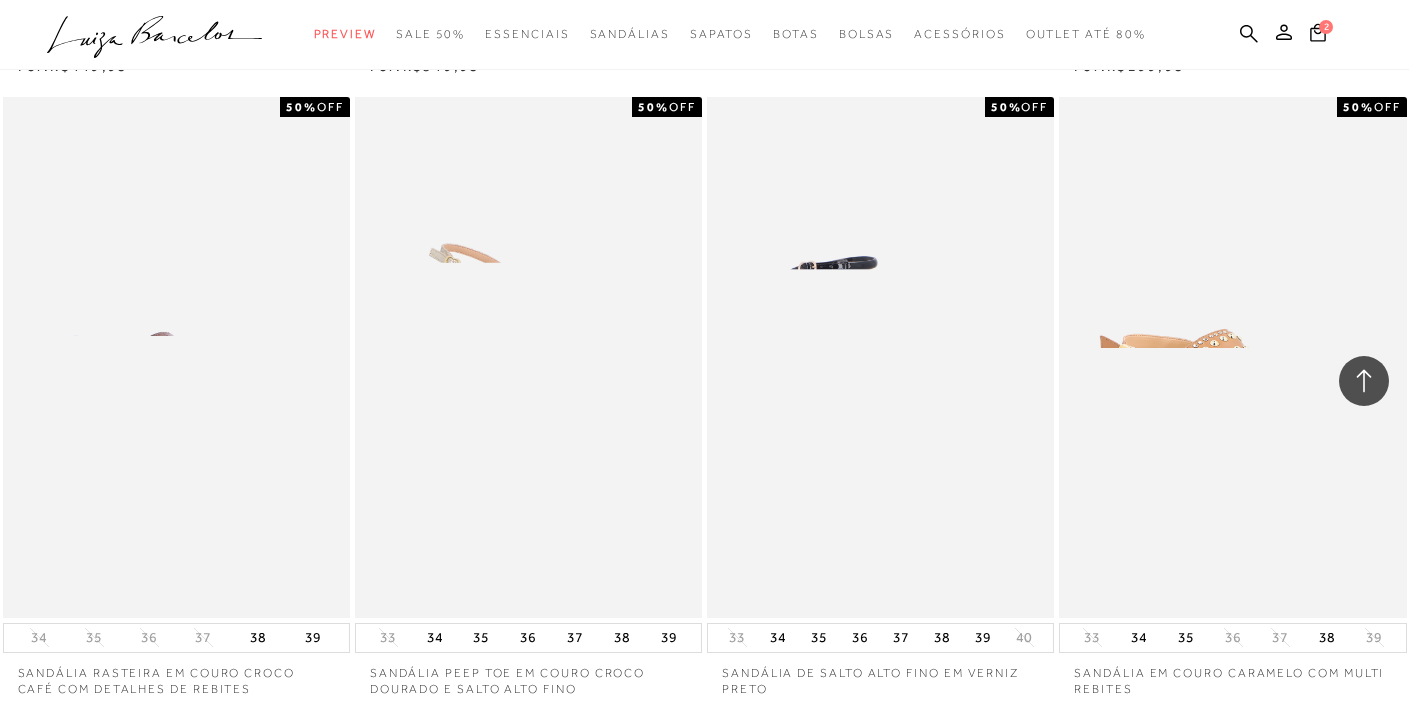 scroll, scrollTop: 15564, scrollLeft: 0, axis: vertical 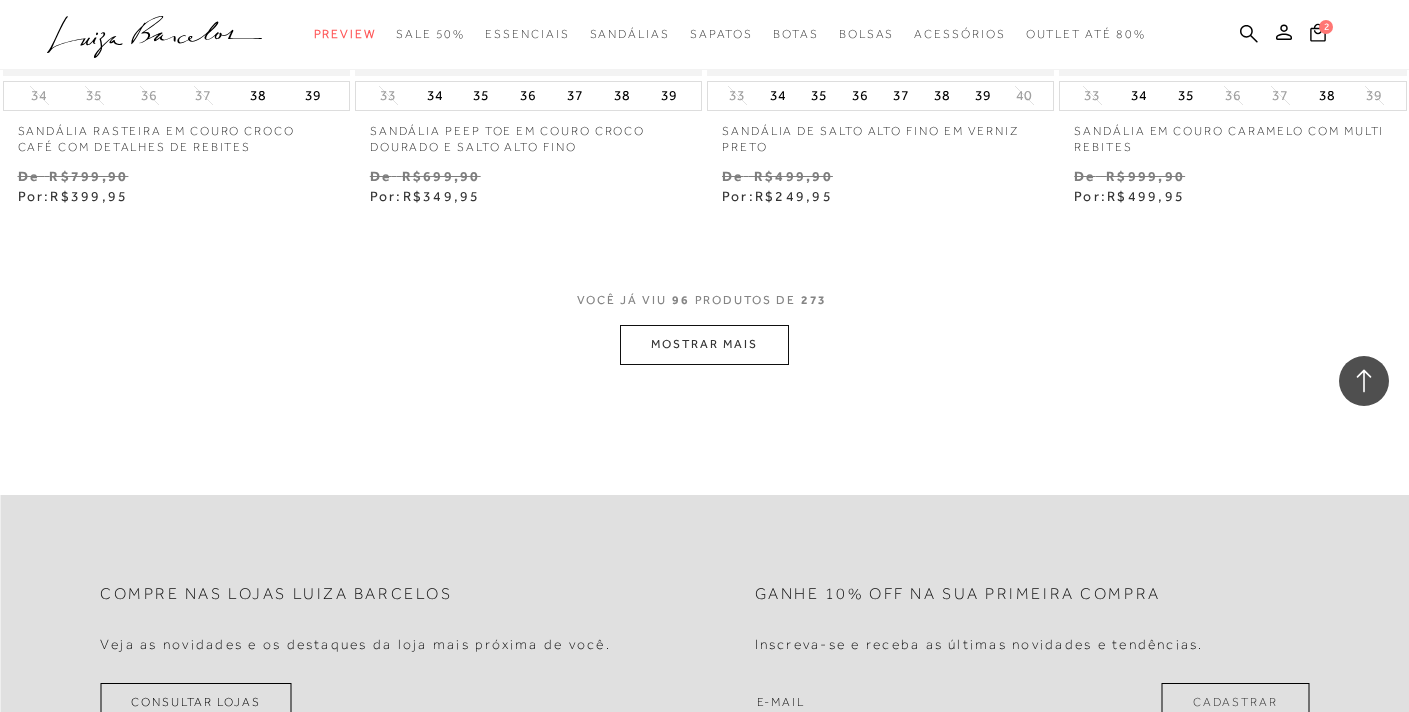 click on "MOSTRAR MAIS" at bounding box center [704, 344] 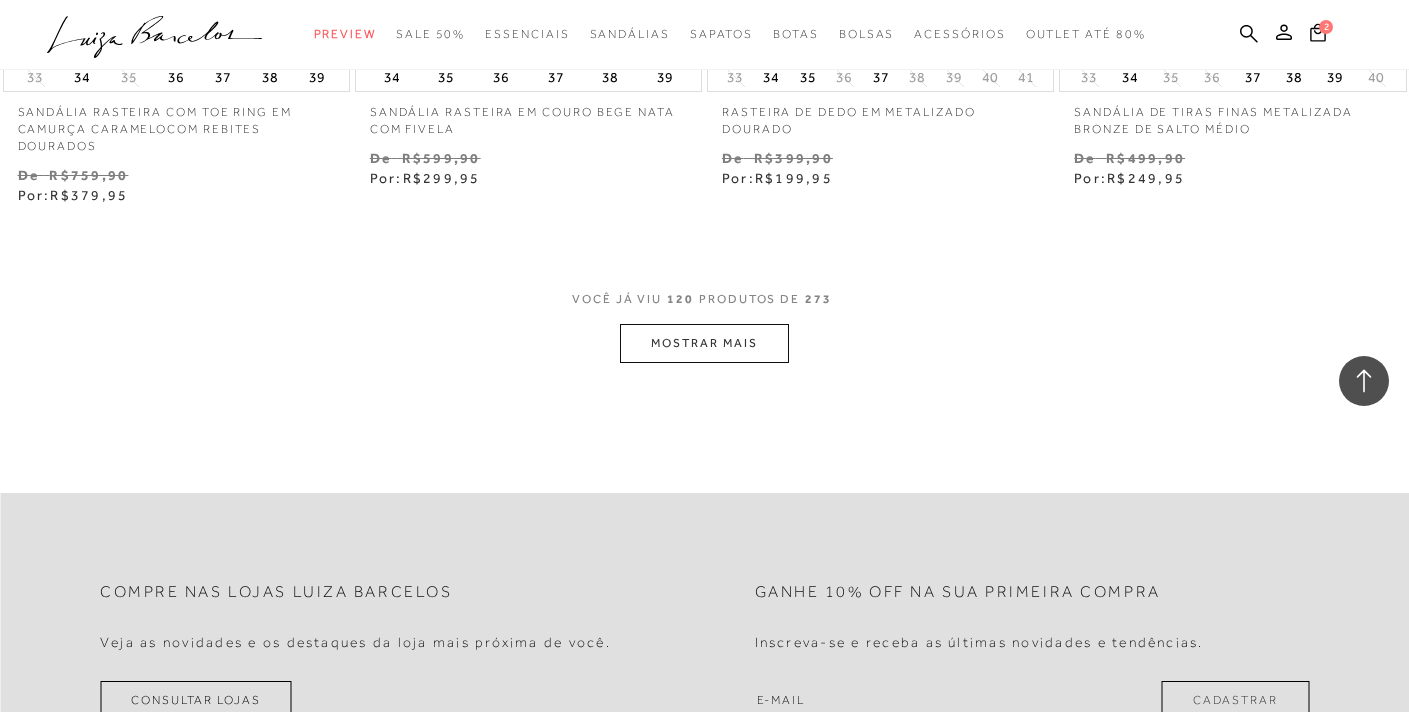 scroll, scrollTop: 20297, scrollLeft: 0, axis: vertical 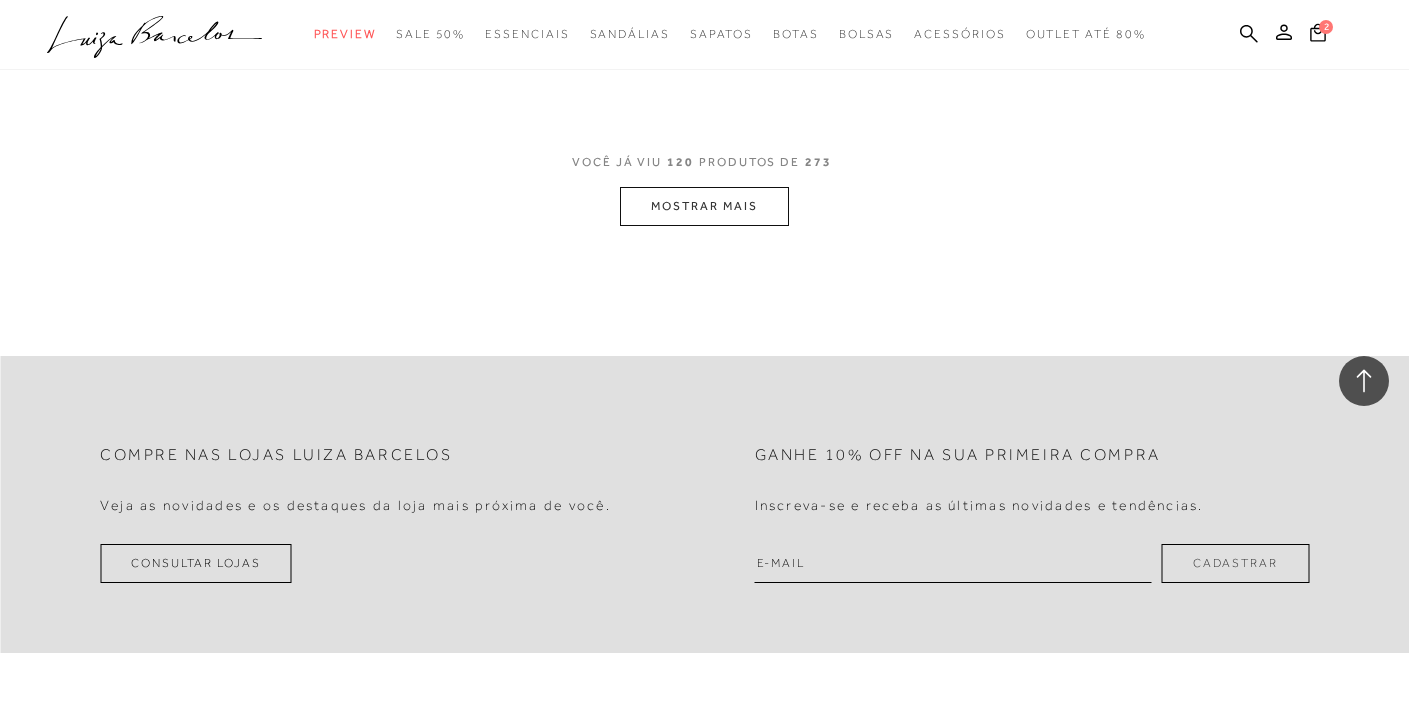 click on "MOSTRAR MAIS" at bounding box center (704, 206) 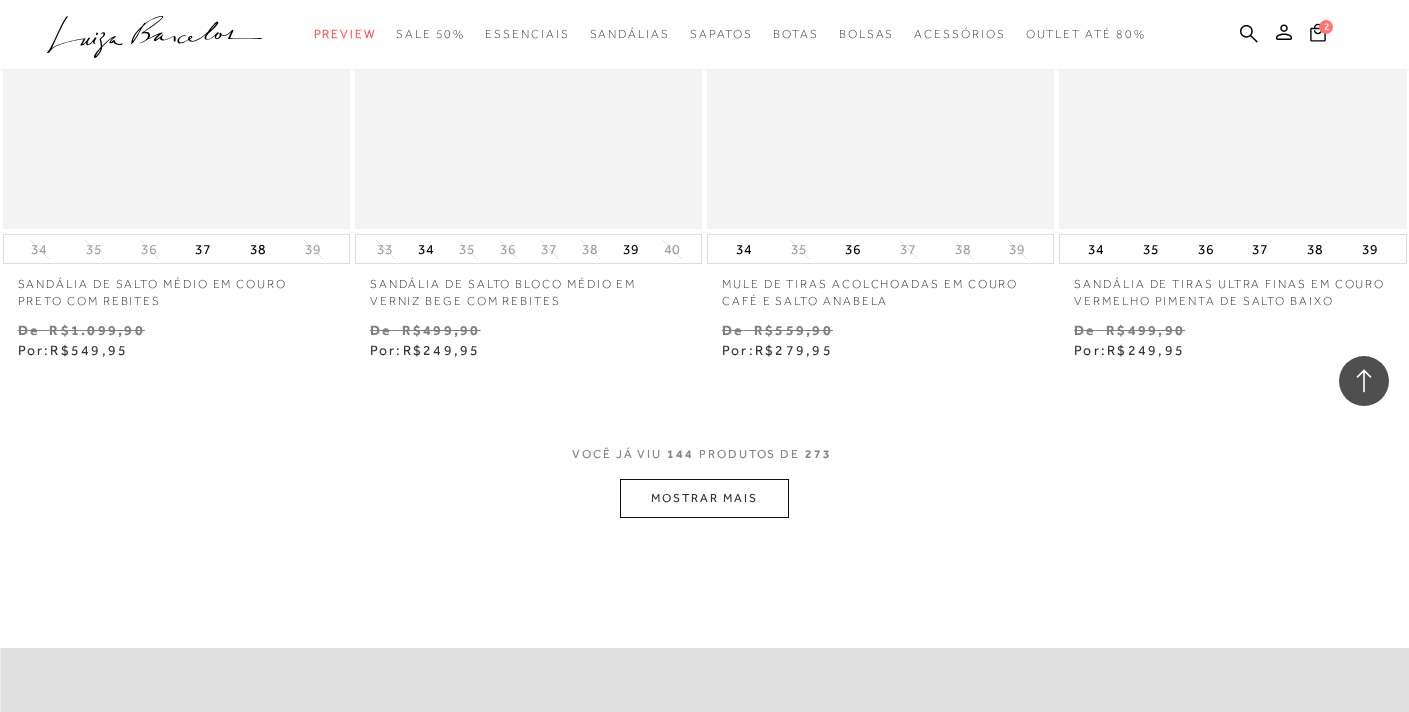 scroll, scrollTop: 24205, scrollLeft: 0, axis: vertical 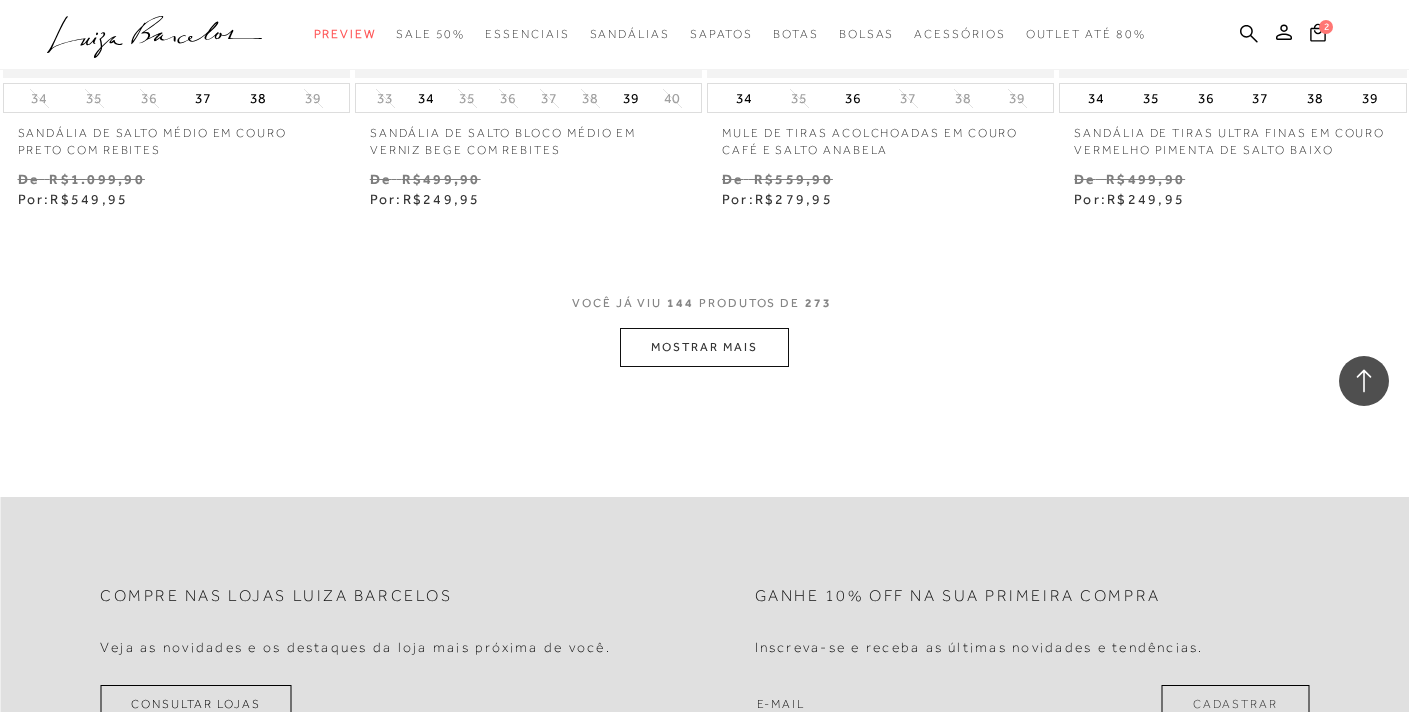 click on "MOSTRAR MAIS" at bounding box center (704, 347) 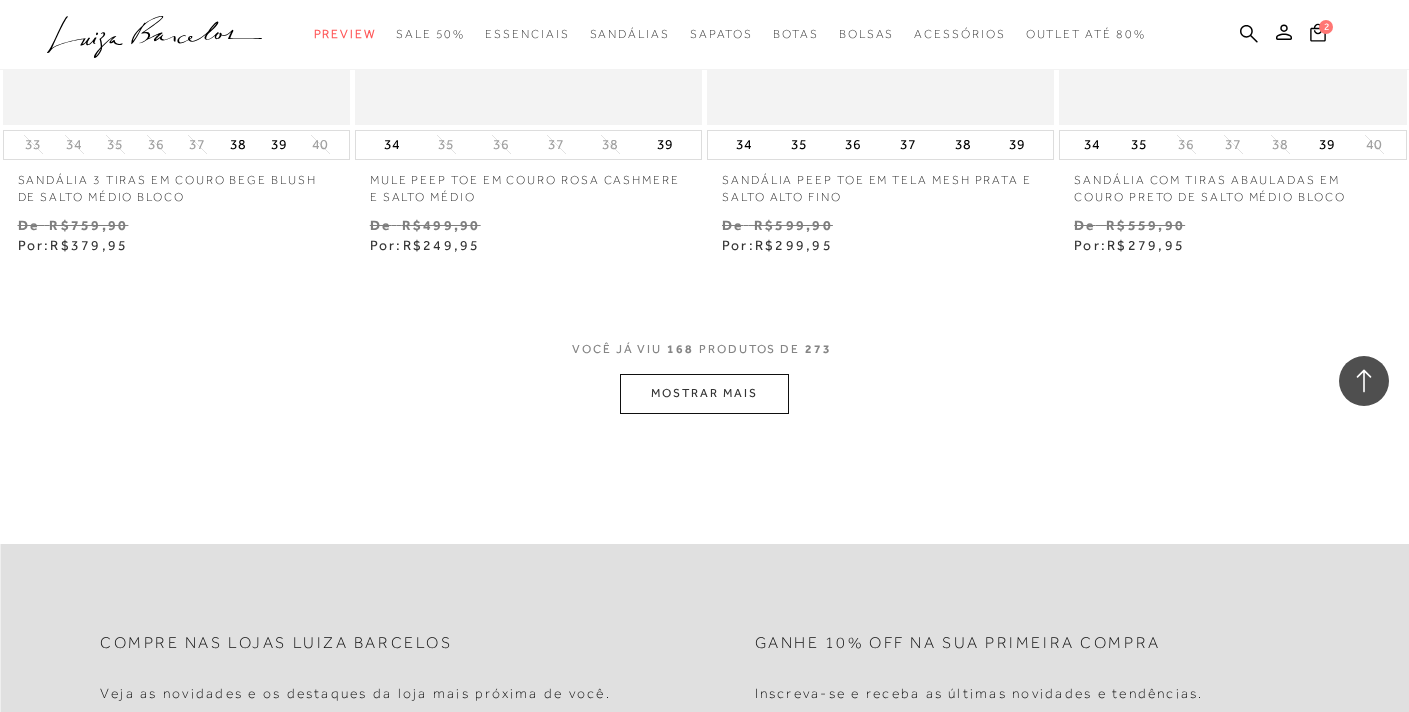 scroll, scrollTop: 28209, scrollLeft: 0, axis: vertical 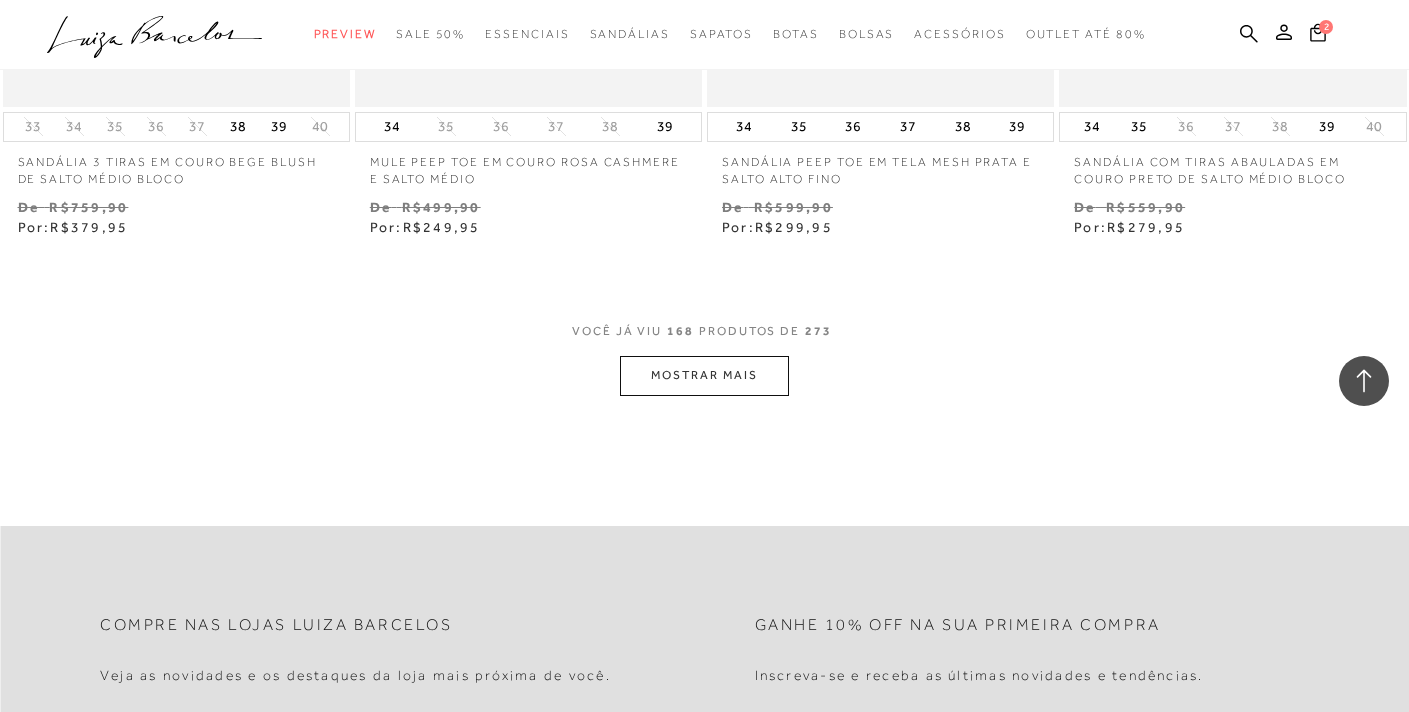 click on "MOSTRAR MAIS" at bounding box center (704, 375) 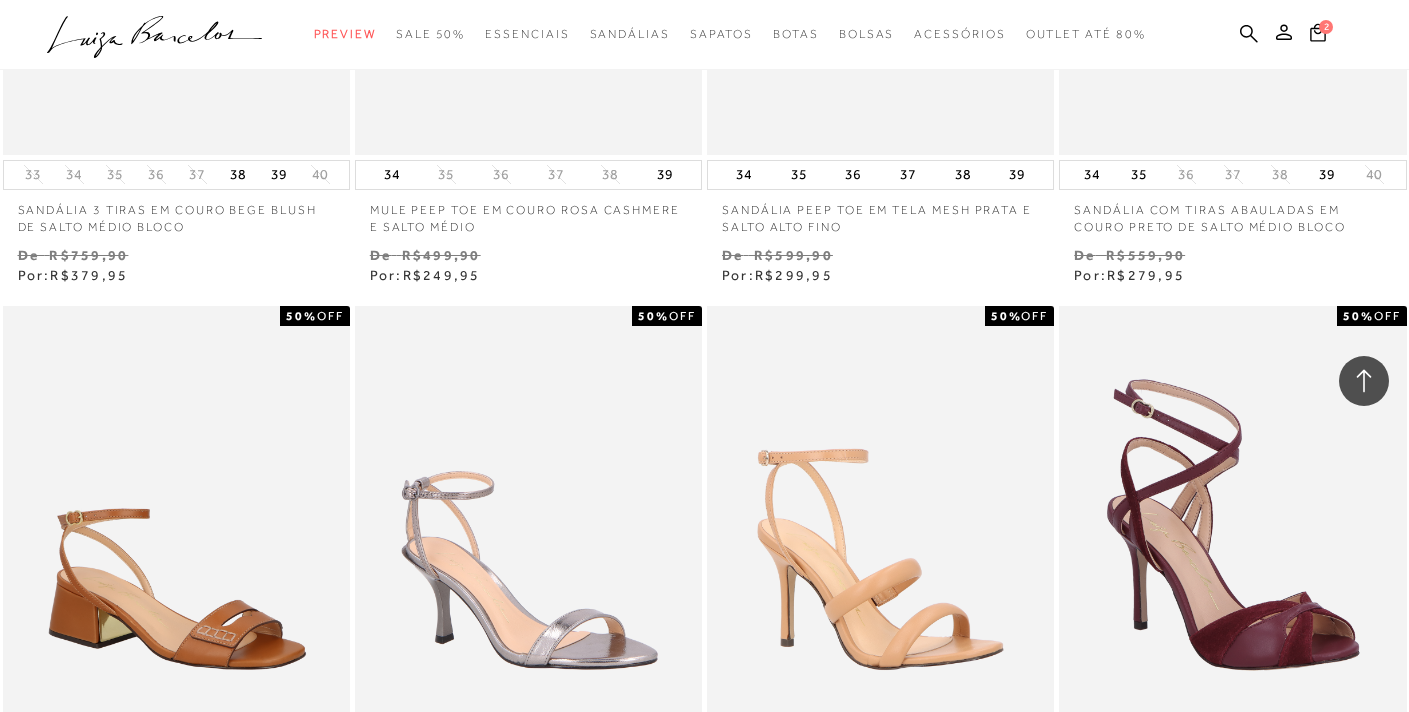 scroll, scrollTop: 27884, scrollLeft: 0, axis: vertical 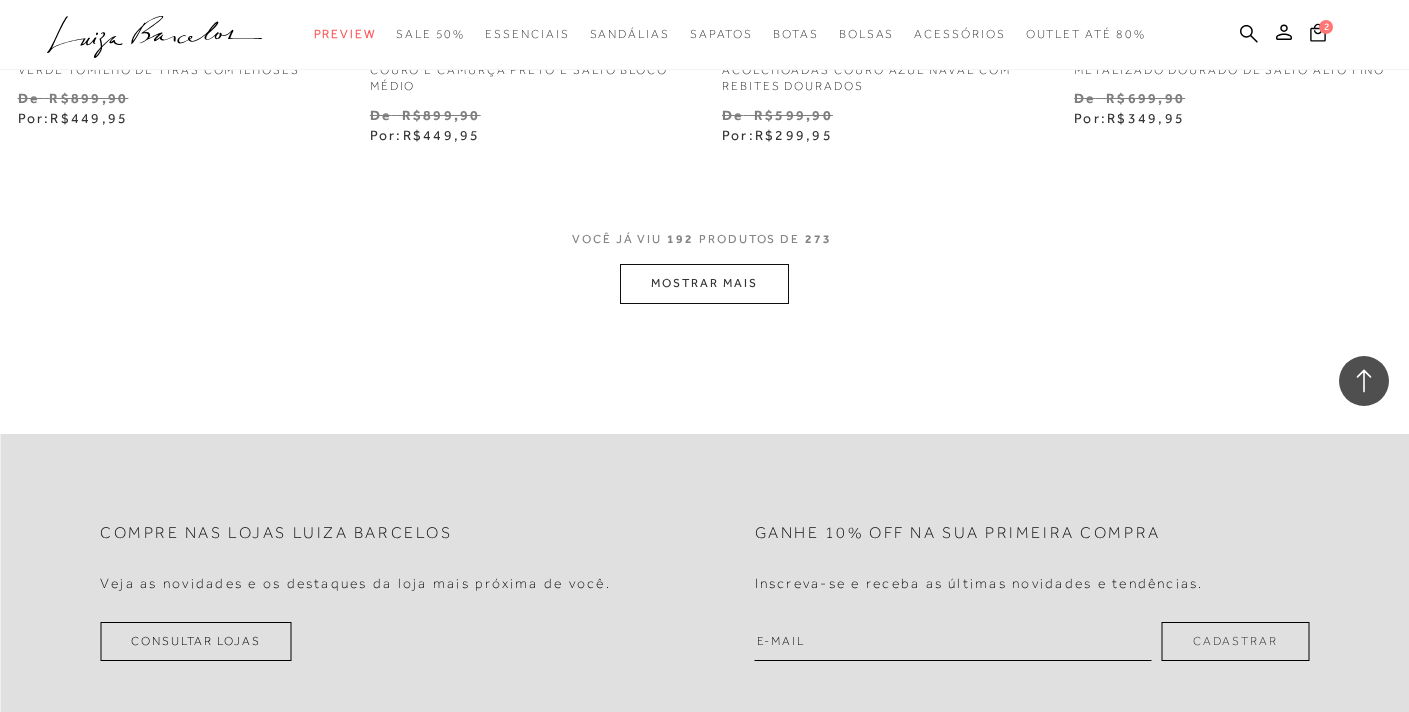 click on "MOSTRAR MAIS" at bounding box center [704, 283] 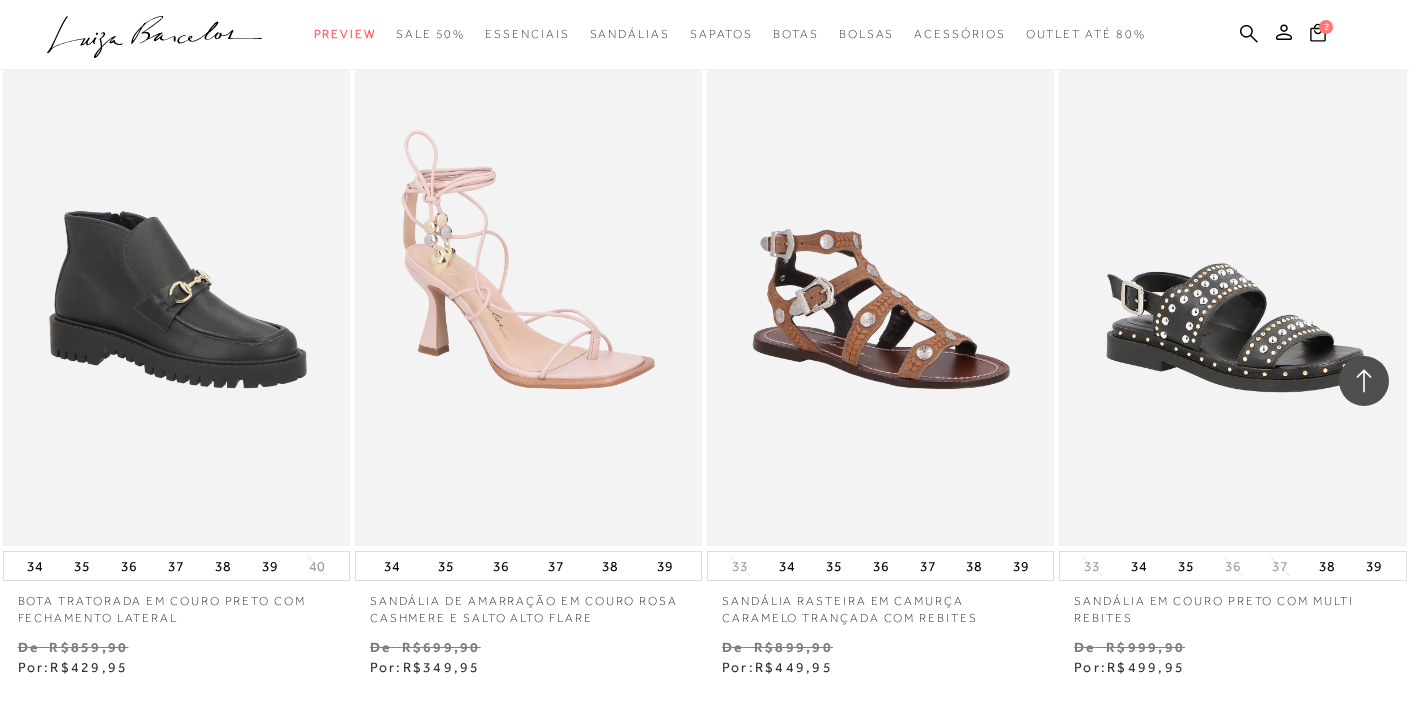 scroll, scrollTop: 35919, scrollLeft: 0, axis: vertical 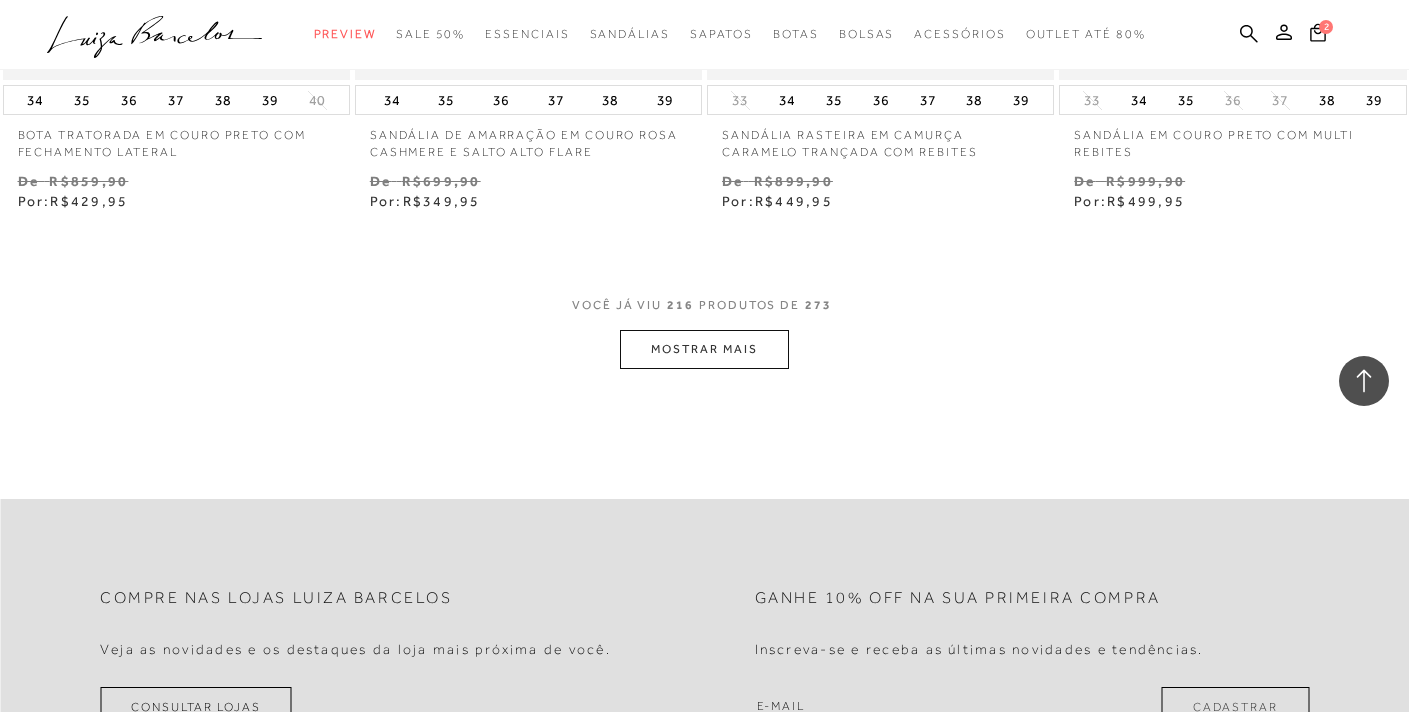click on "MOSTRAR MAIS" at bounding box center (704, 349) 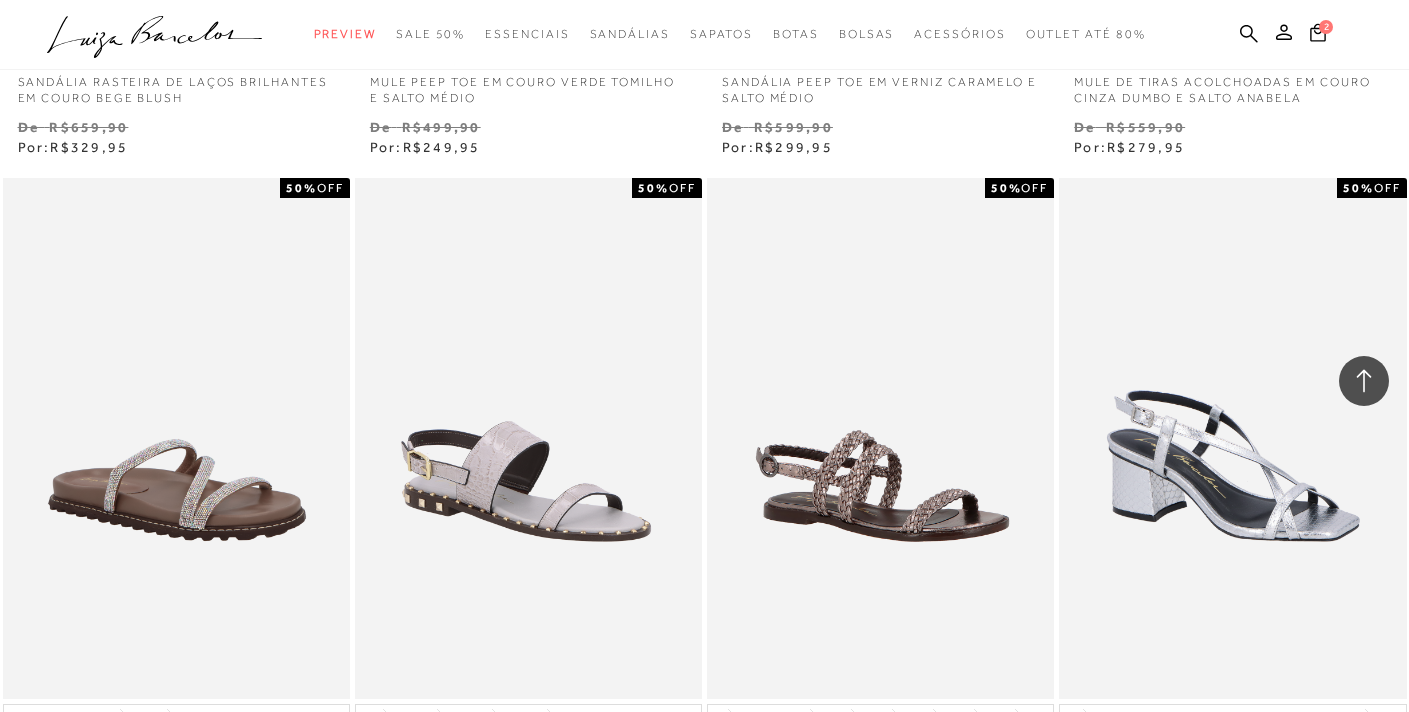 scroll, scrollTop: 37313, scrollLeft: 0, axis: vertical 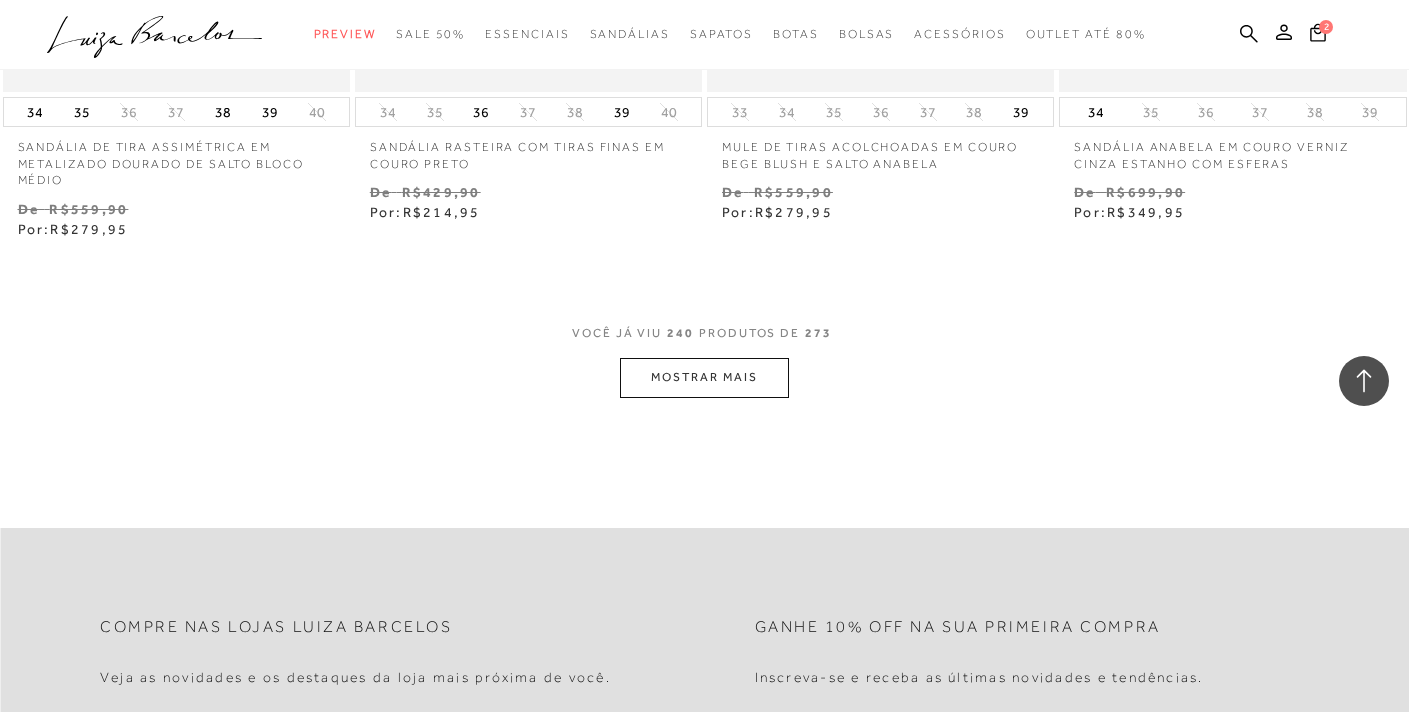click on "MOSTRAR MAIS" at bounding box center (704, 377) 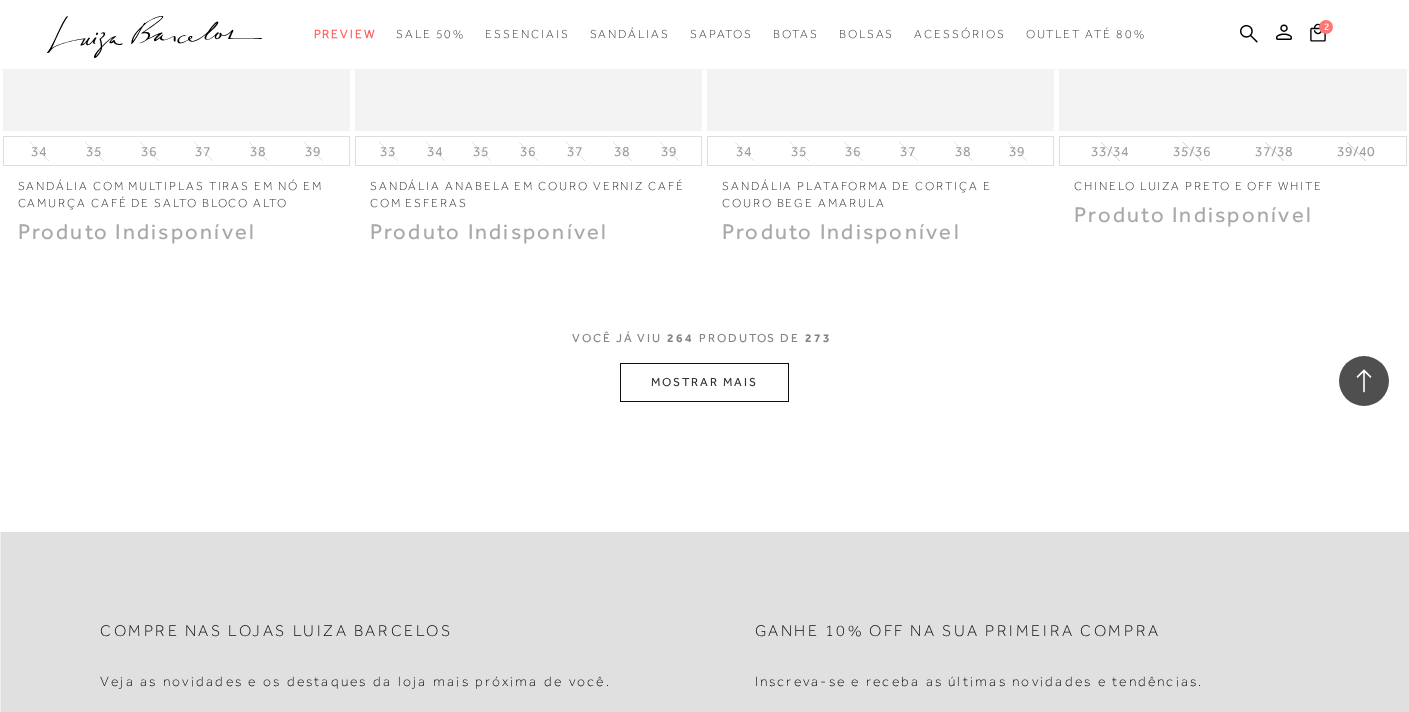 scroll, scrollTop: 44349, scrollLeft: 0, axis: vertical 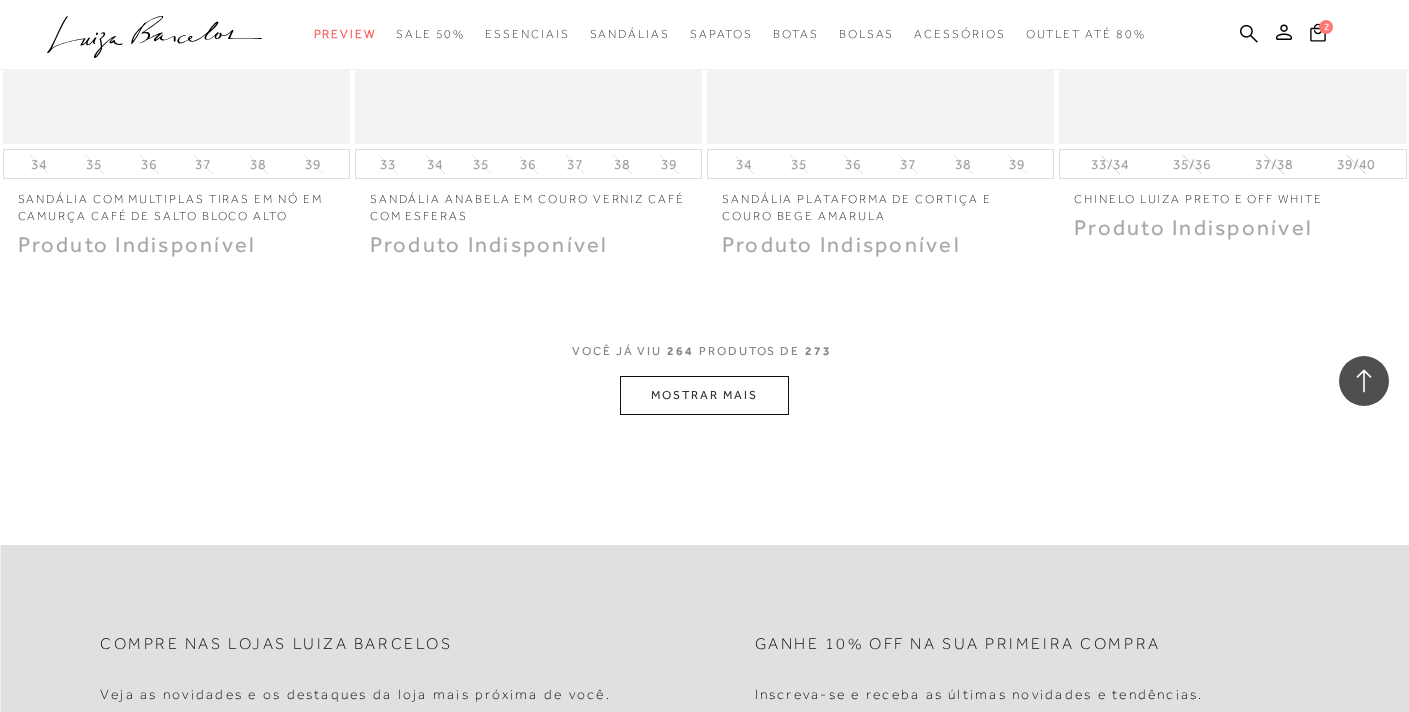click on "MOSTRAR MAIS" at bounding box center (704, 395) 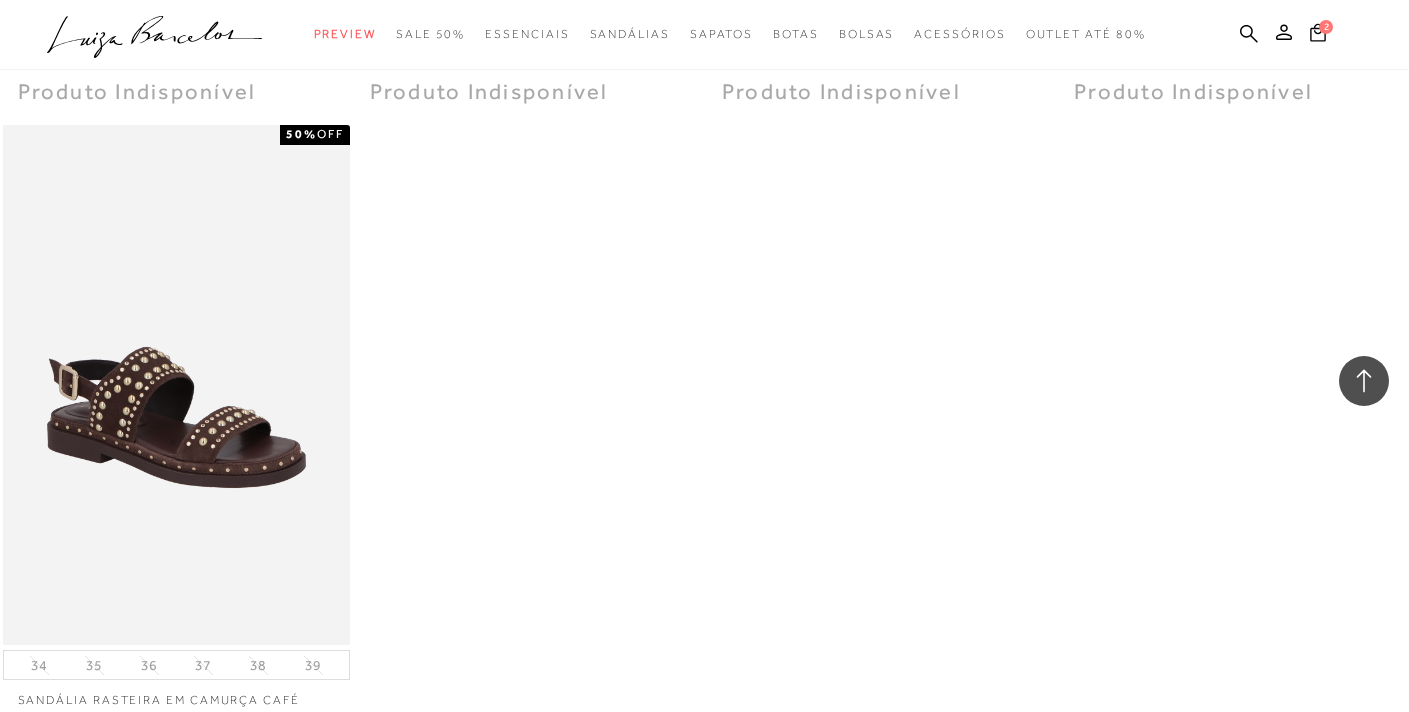 scroll, scrollTop: 45790, scrollLeft: 0, axis: vertical 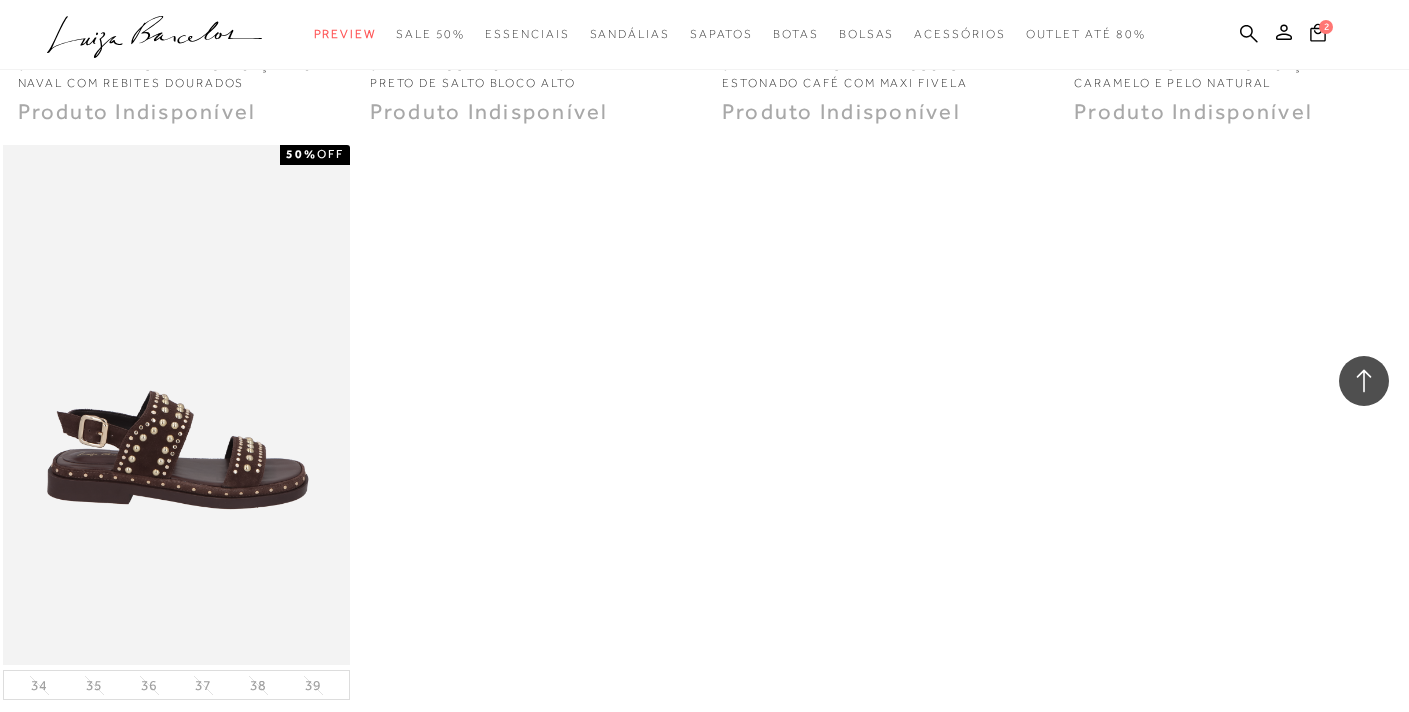click at bounding box center (177, 405) 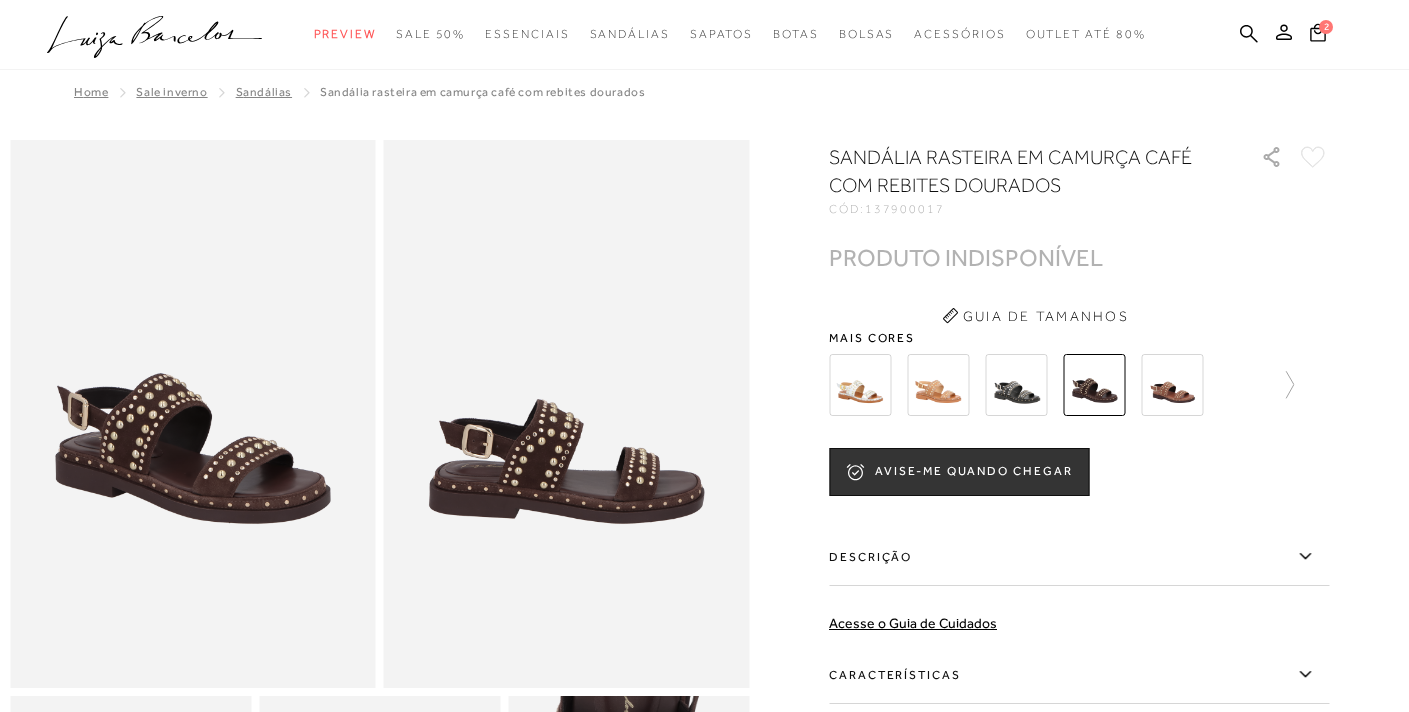 scroll, scrollTop: 0, scrollLeft: 0, axis: both 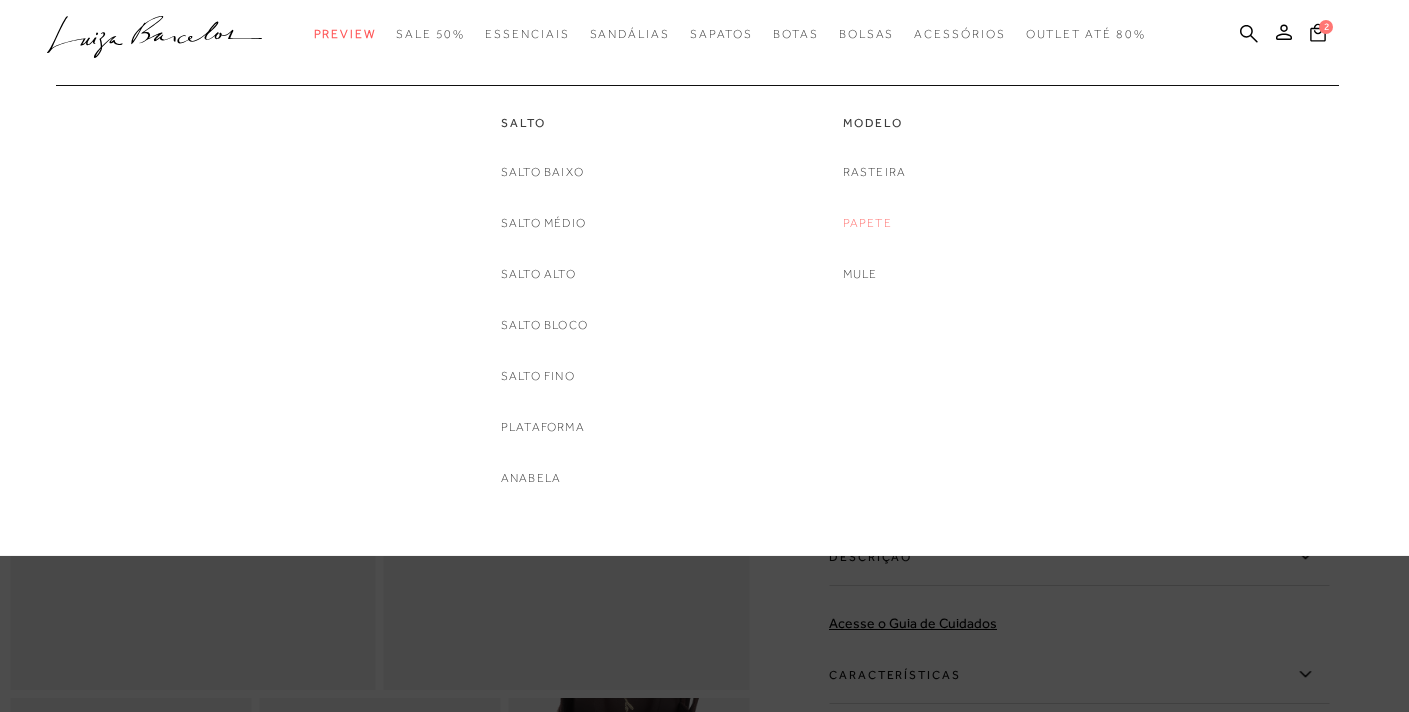 click on "Papete" at bounding box center [867, 223] 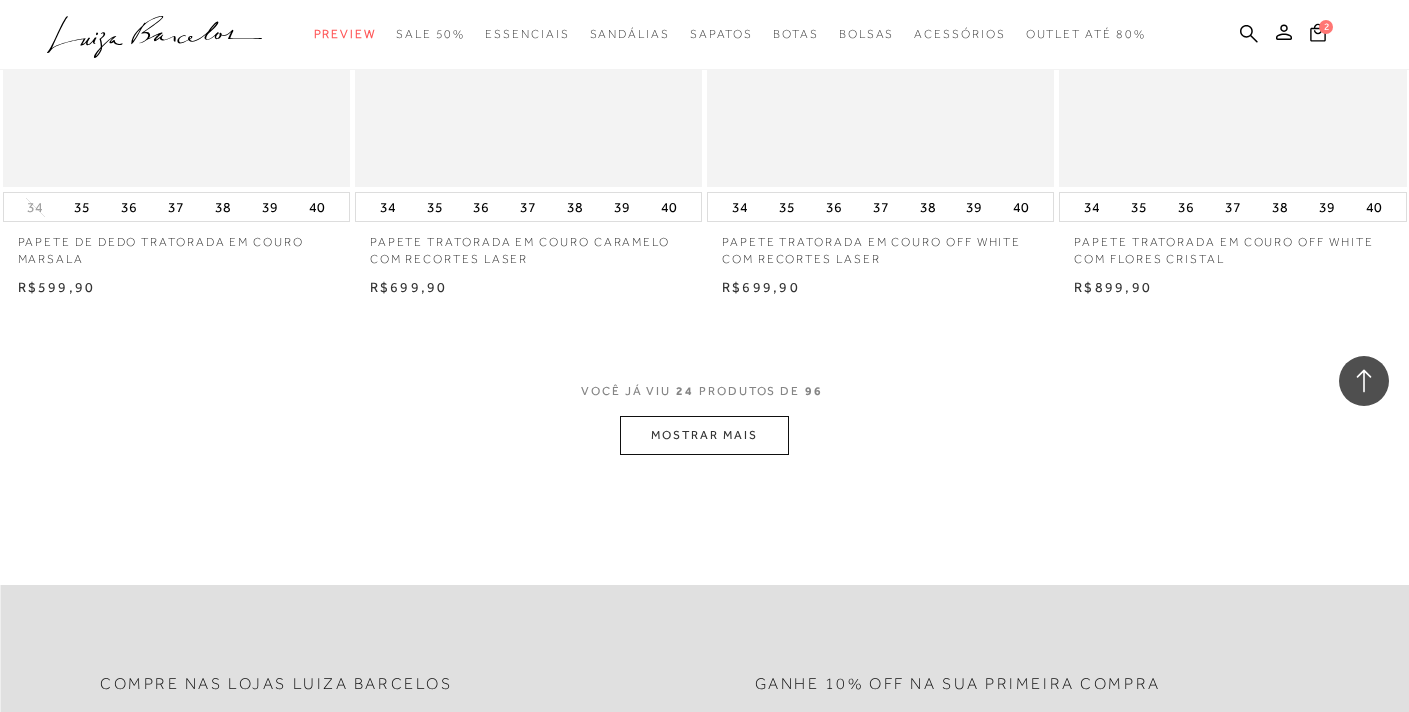 scroll, scrollTop: 3926, scrollLeft: 0, axis: vertical 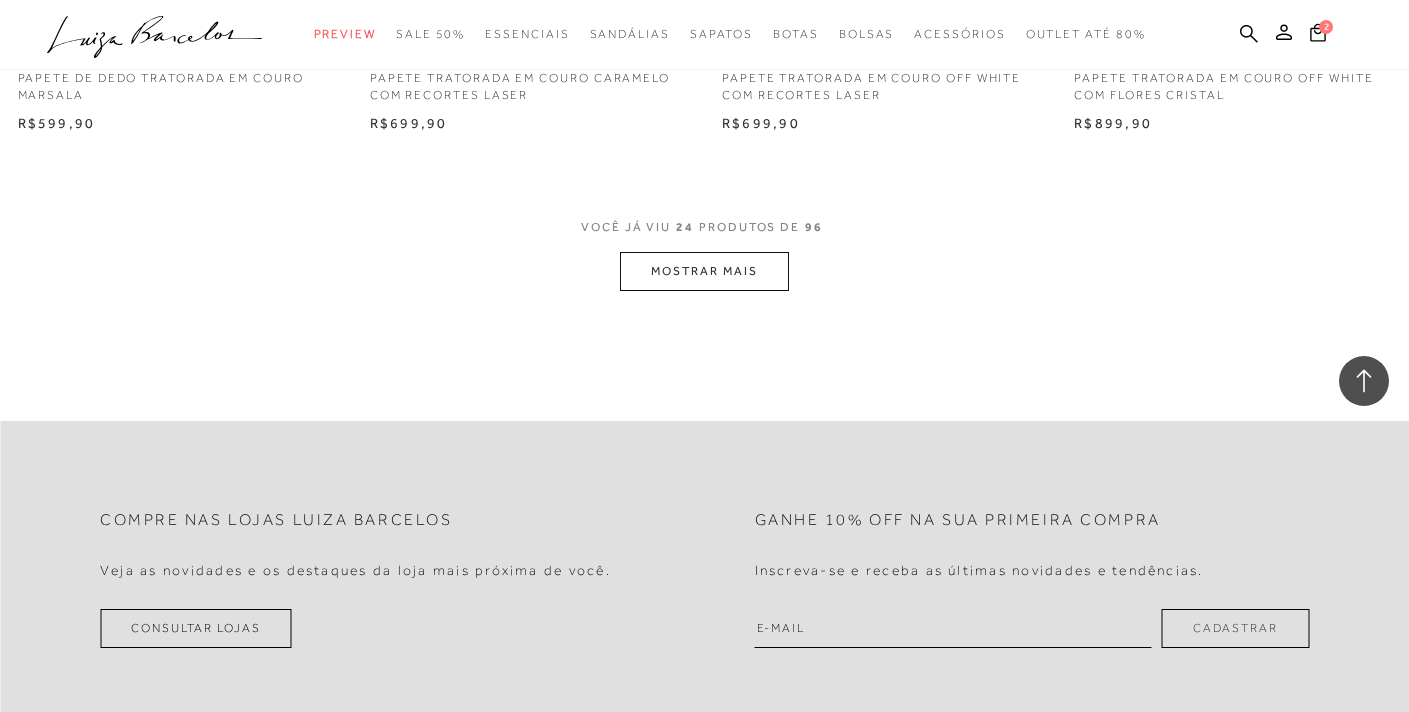 click on "MOSTRAR MAIS" at bounding box center (704, 271) 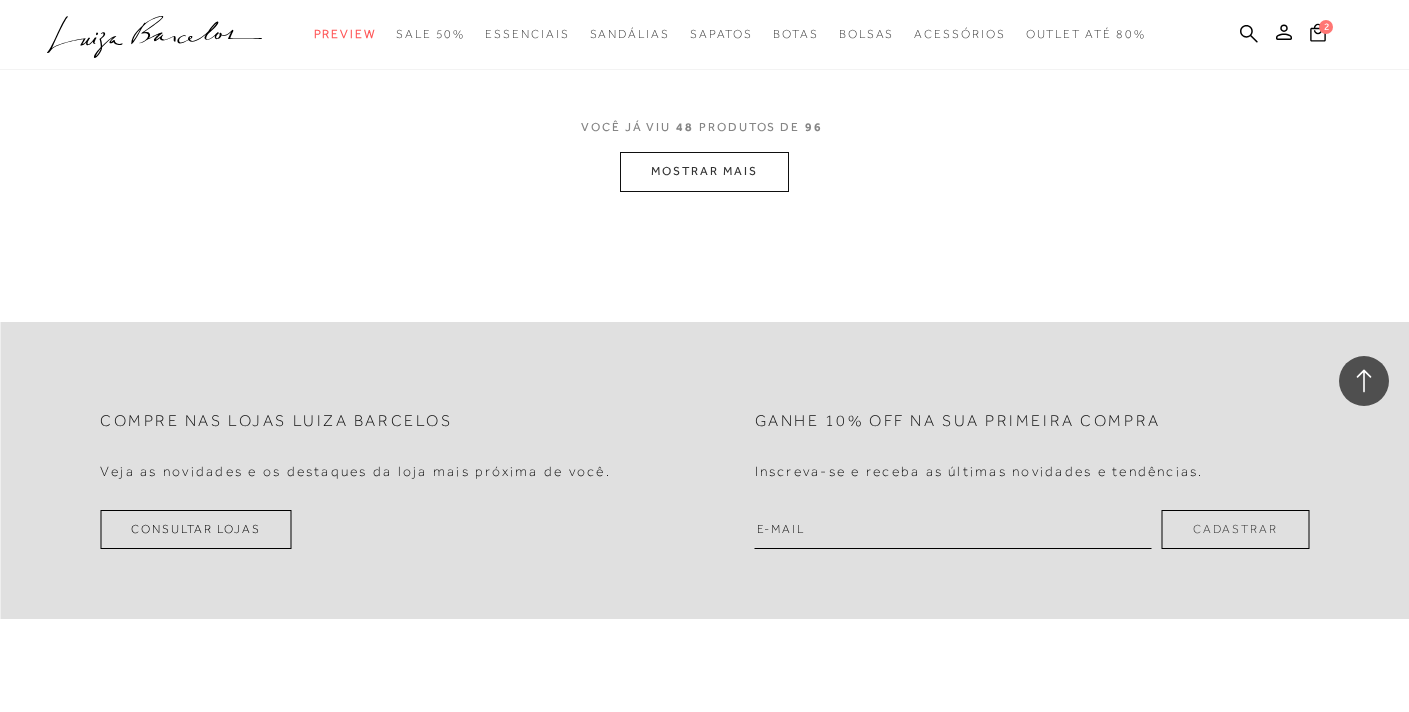 scroll, scrollTop: 7782, scrollLeft: 0, axis: vertical 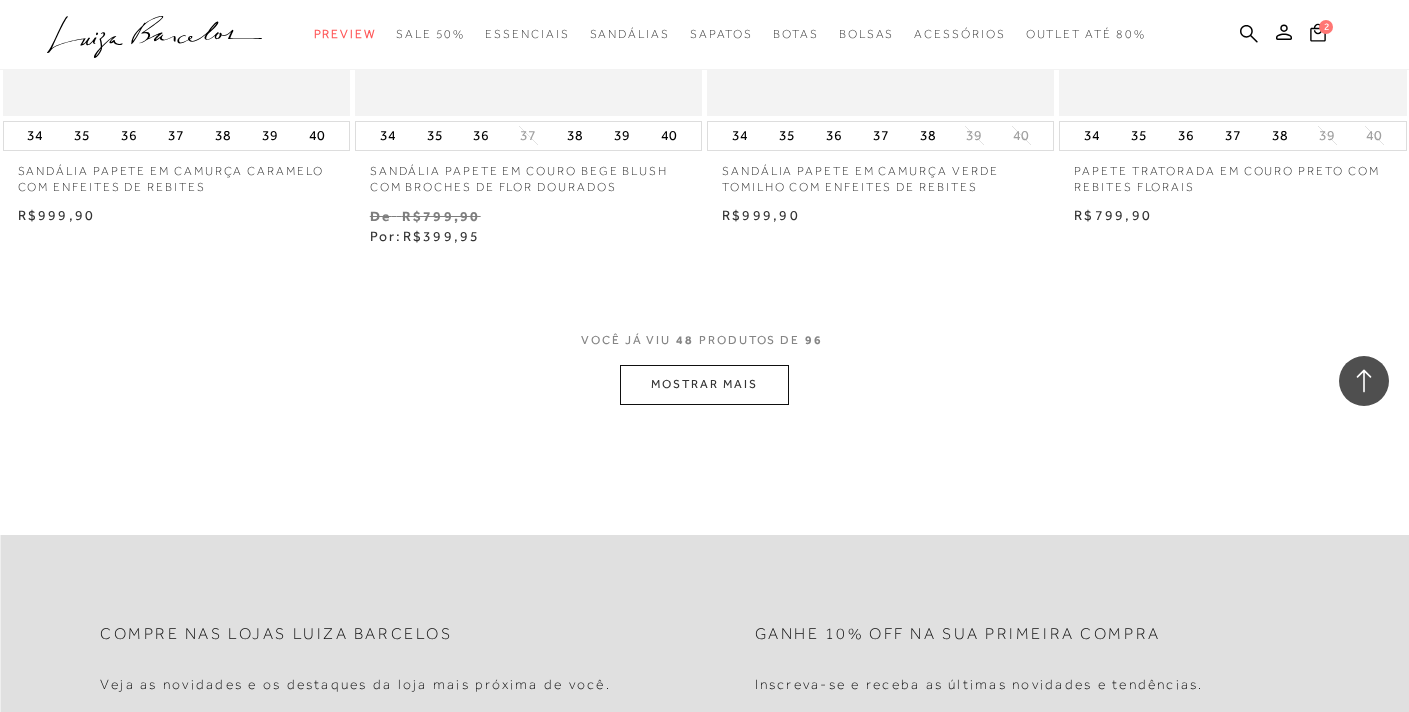 click on "MOSTRAR MAIS" at bounding box center (704, 384) 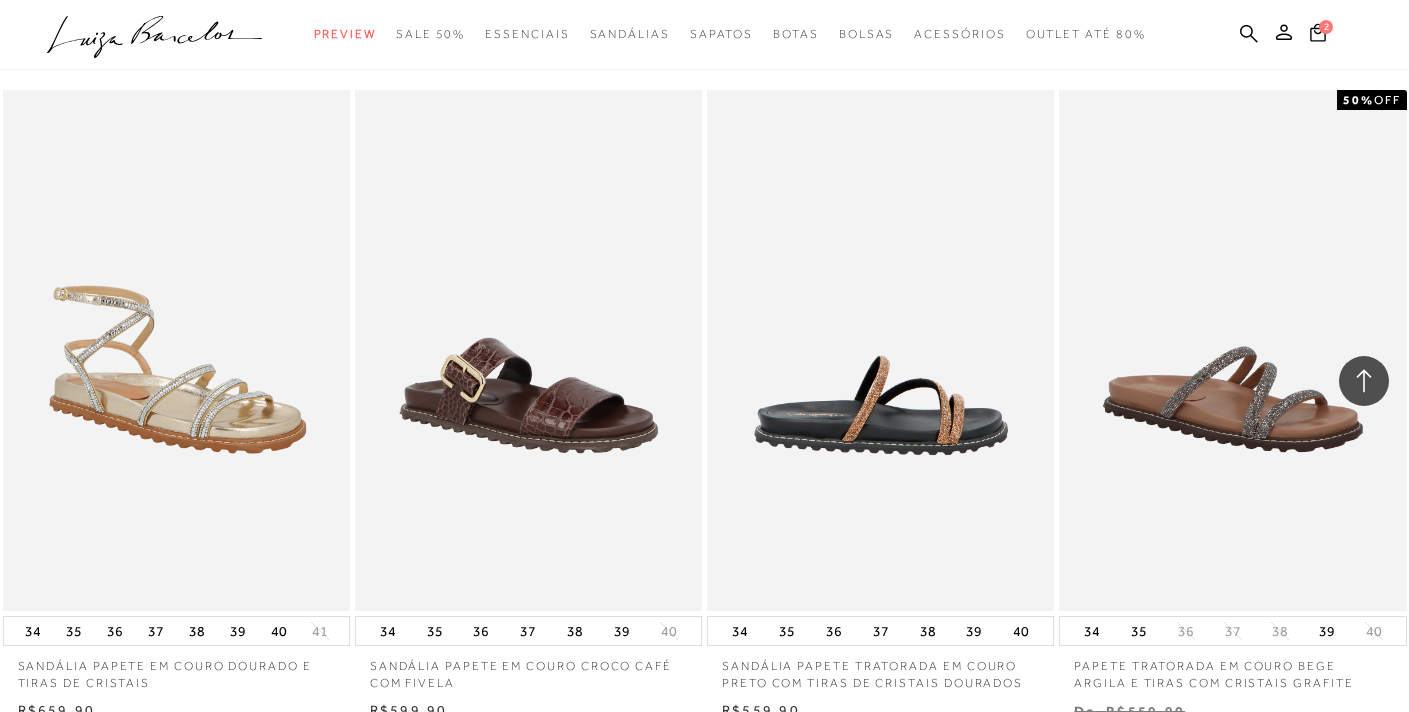 scroll, scrollTop: 9313, scrollLeft: 0, axis: vertical 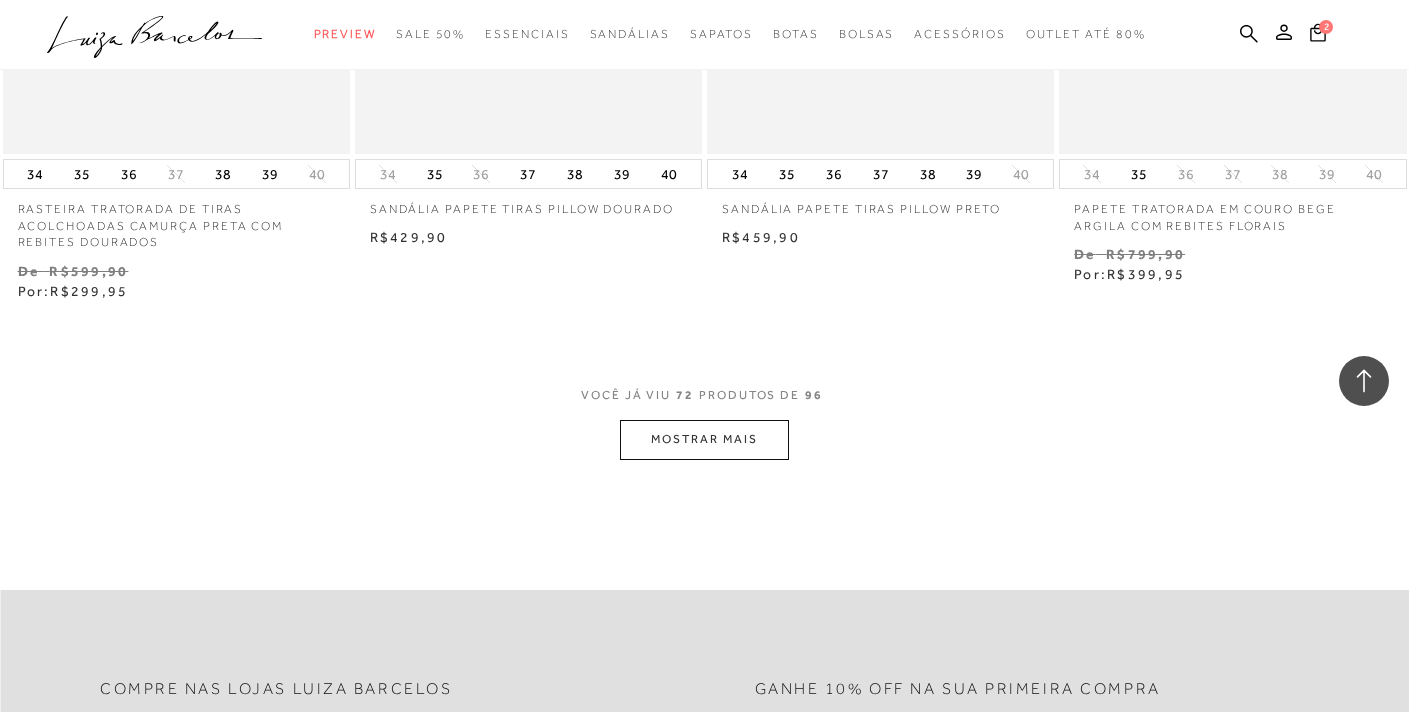 click on "MOSTRAR MAIS" at bounding box center (704, 439) 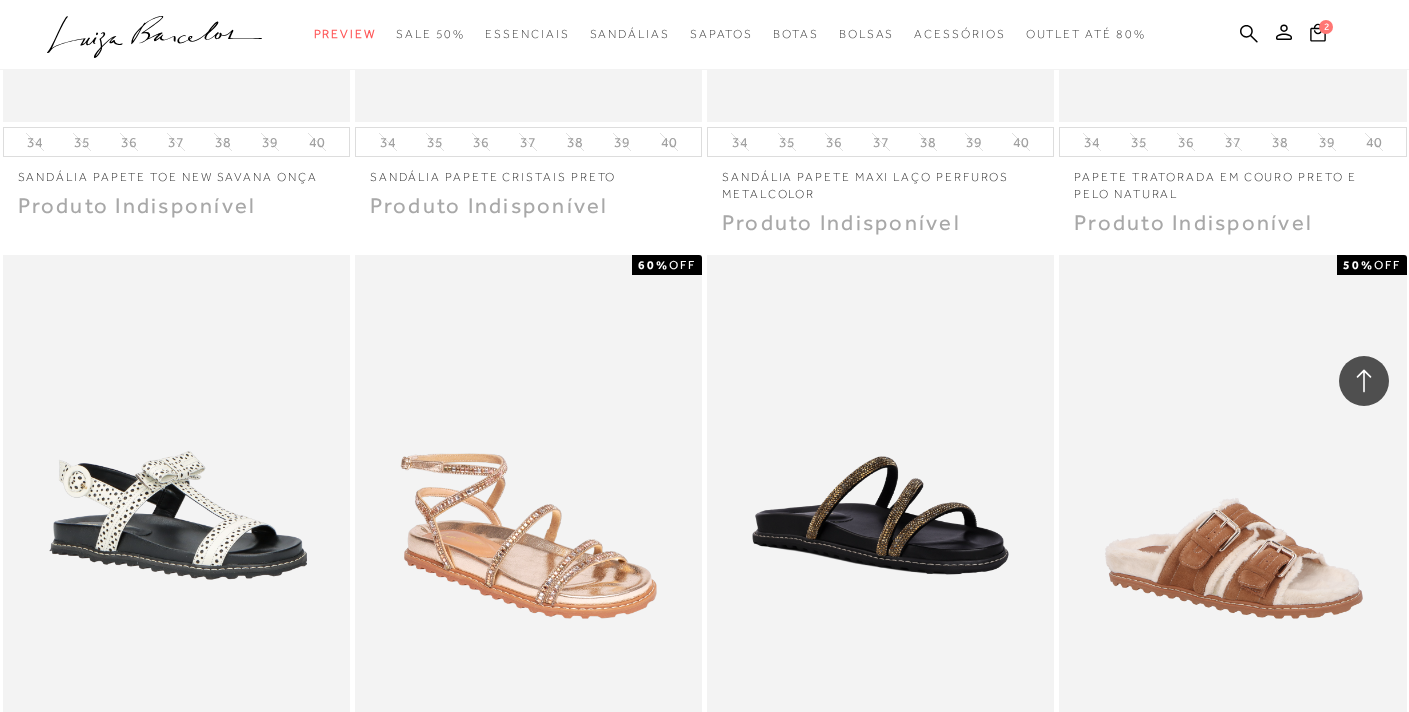 scroll, scrollTop: 15266, scrollLeft: 0, axis: vertical 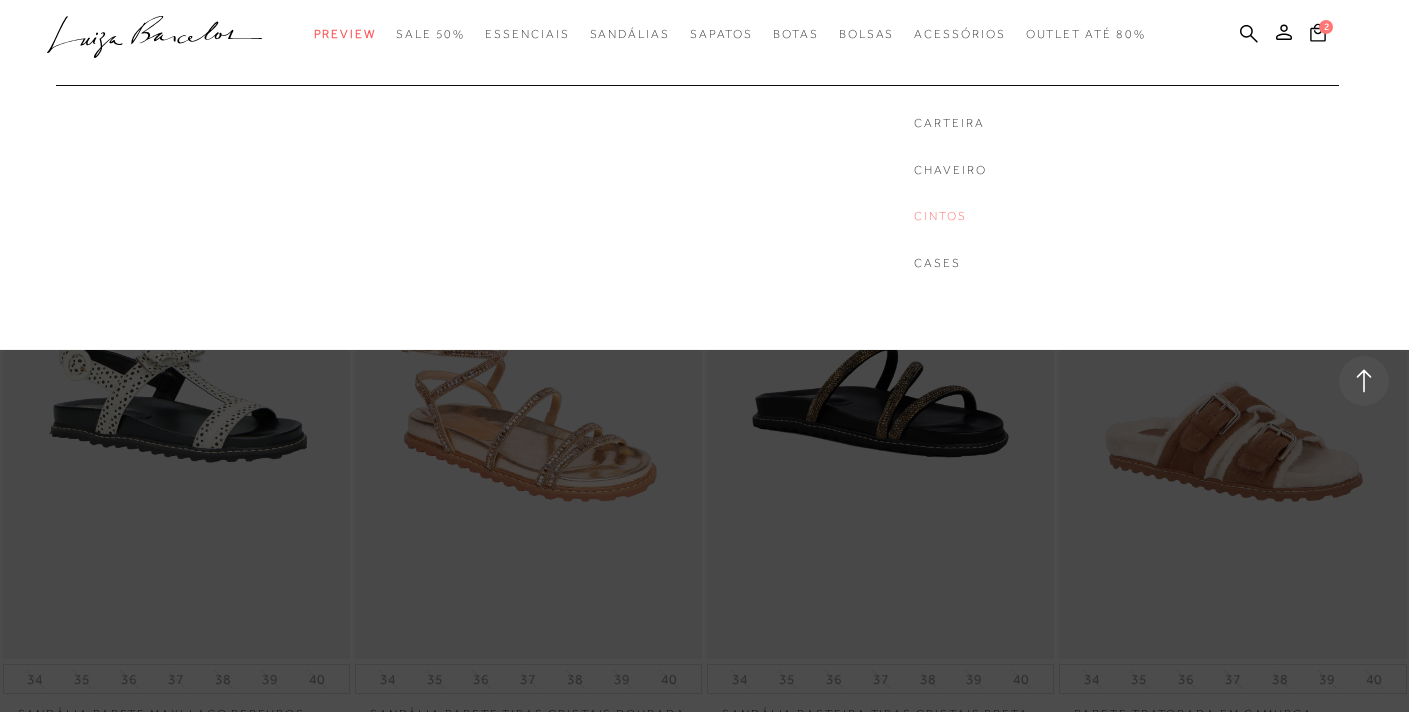 click on "Cintos" at bounding box center (950, 216) 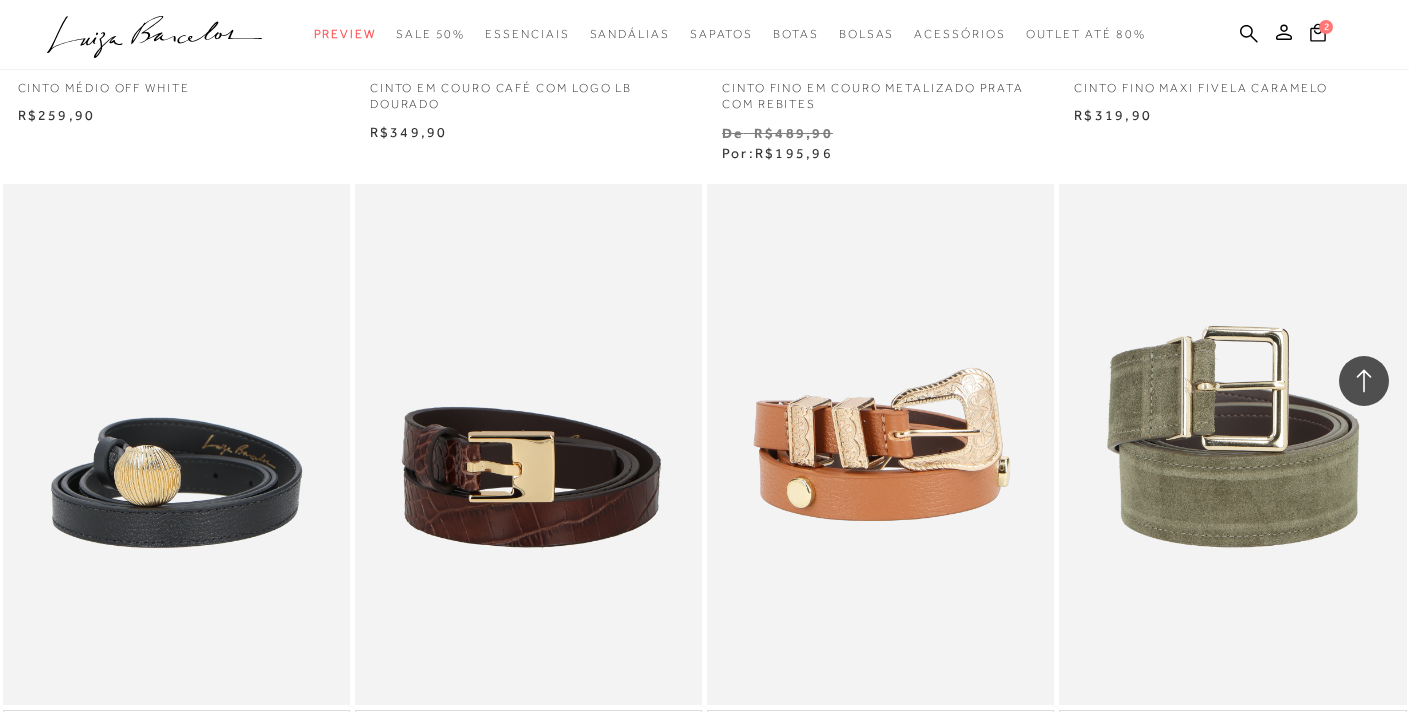 scroll, scrollTop: 2679, scrollLeft: 0, axis: vertical 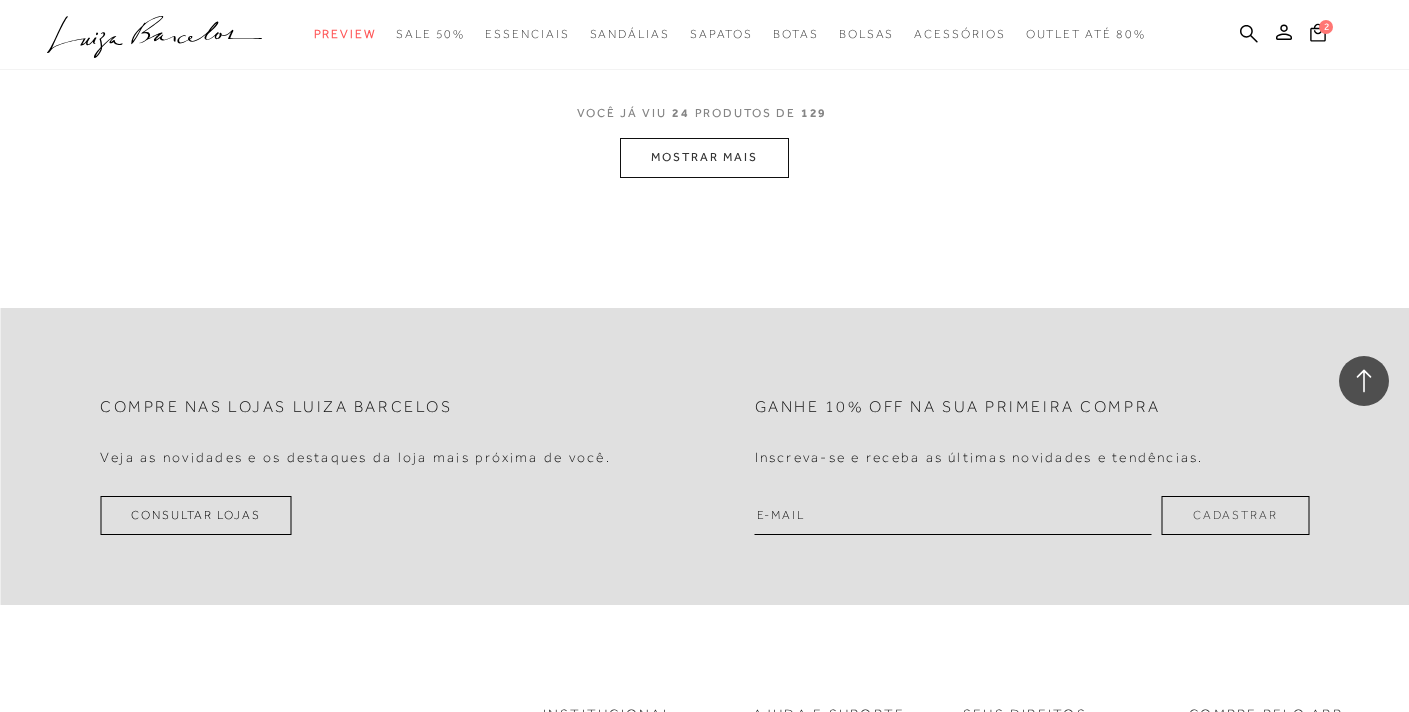 click on "MOSTRAR MAIS" at bounding box center [704, 157] 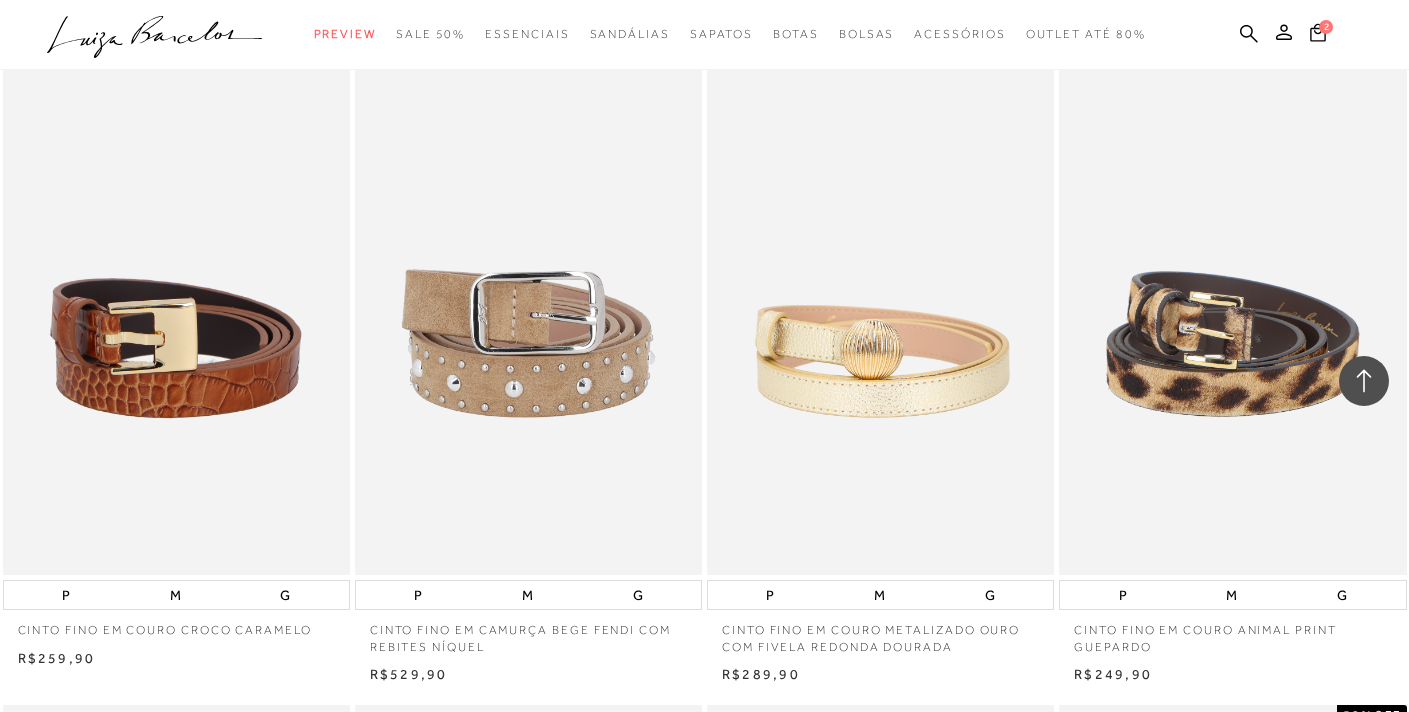 scroll, scrollTop: 5321, scrollLeft: 0, axis: vertical 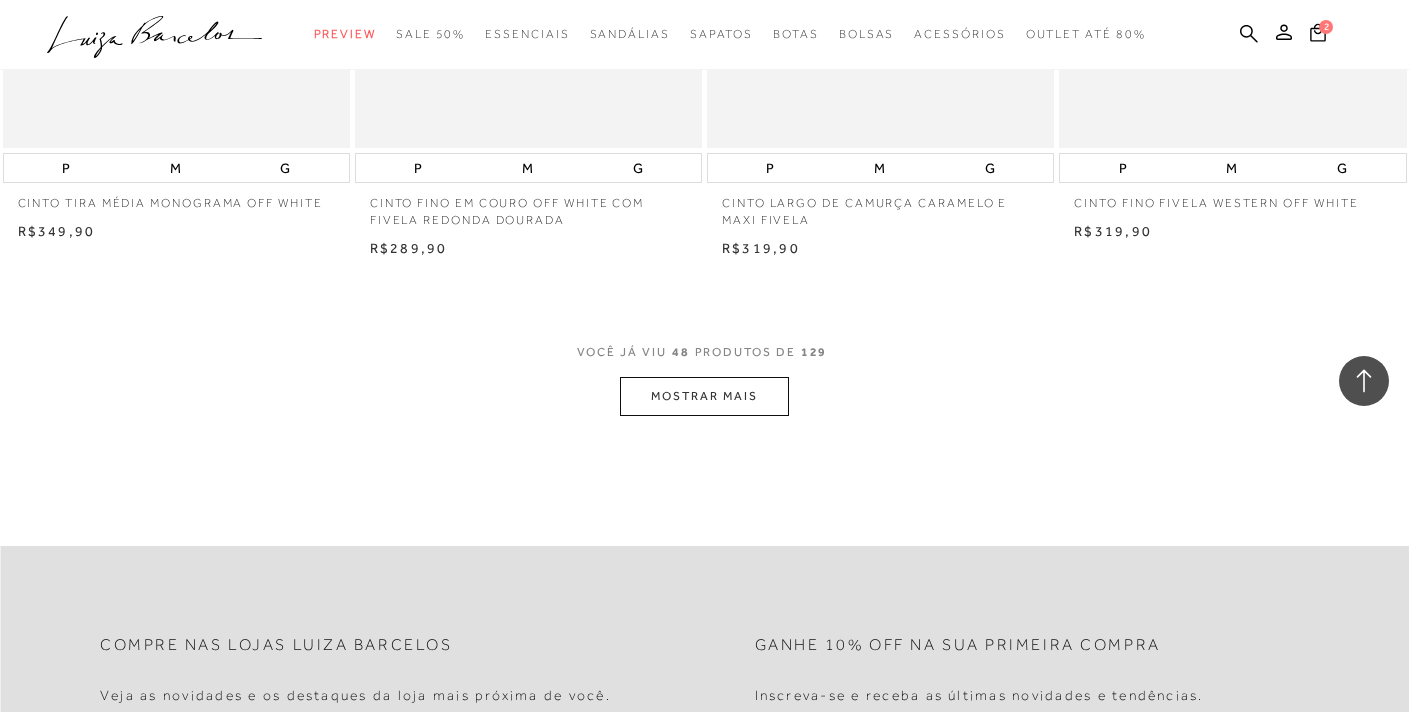 click on "MOSTRAR MAIS" at bounding box center (704, 396) 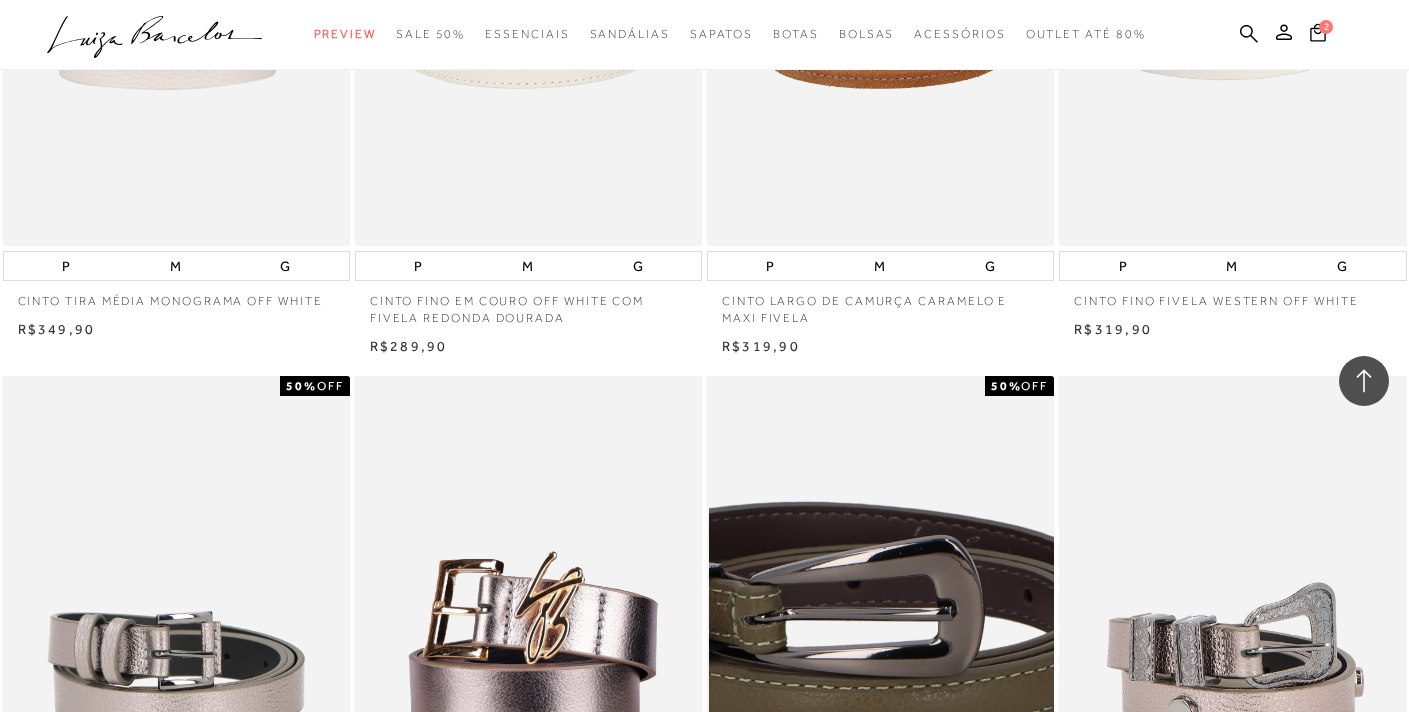 scroll, scrollTop: 7336, scrollLeft: 0, axis: vertical 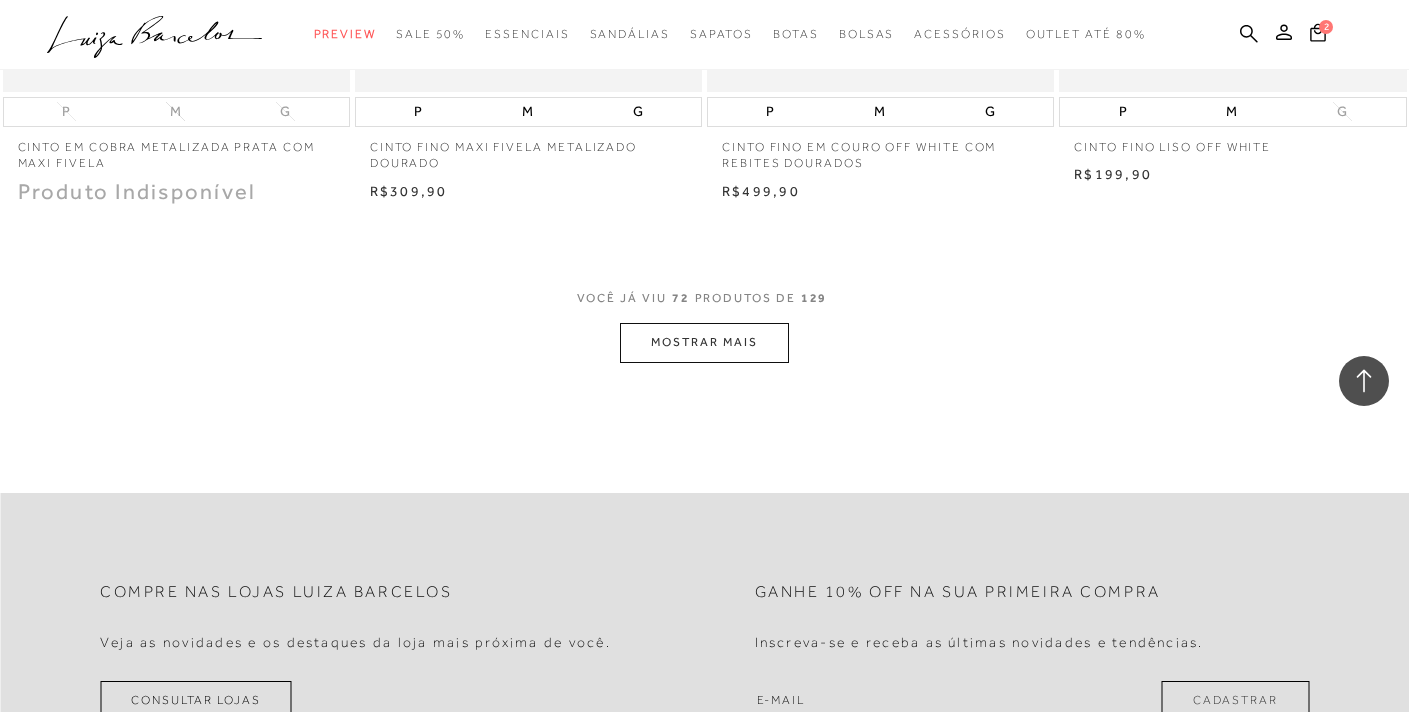 click on "MOSTRAR MAIS" at bounding box center (704, 342) 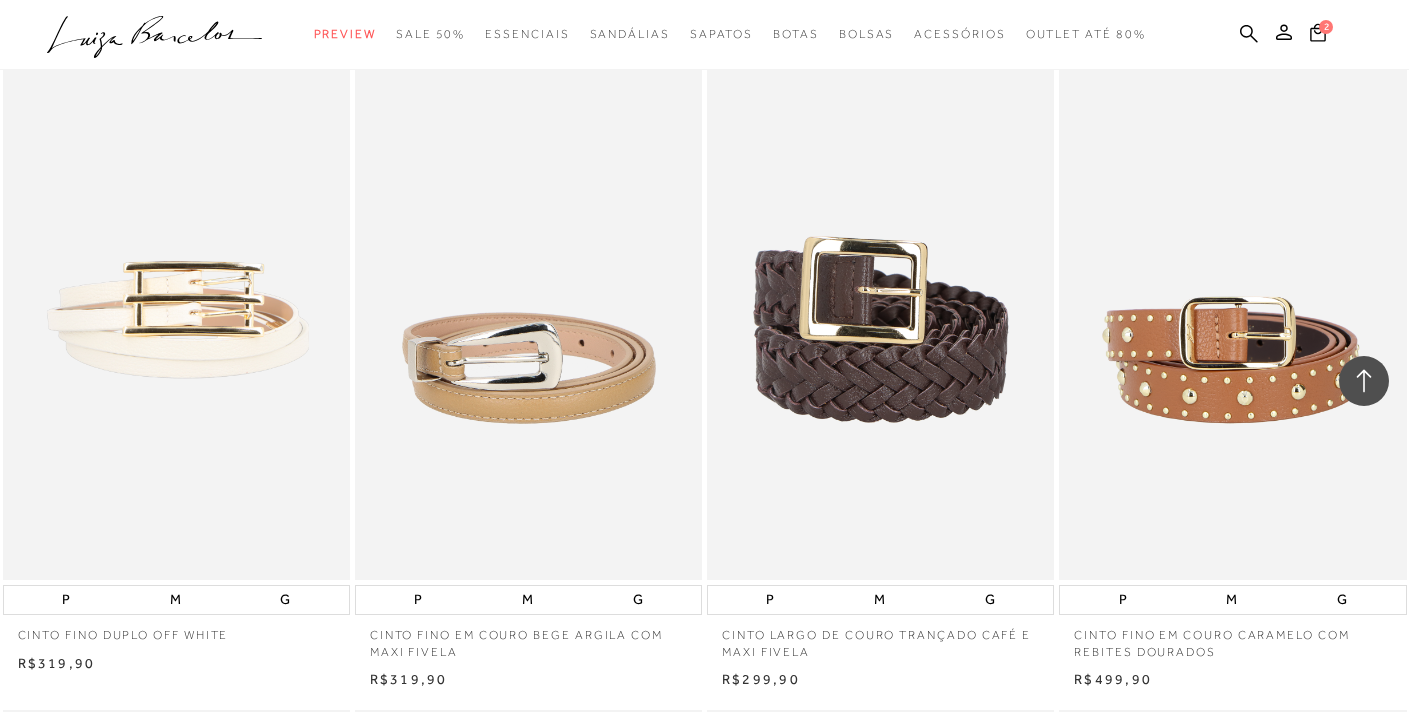 scroll, scrollTop: 12647, scrollLeft: 0, axis: vertical 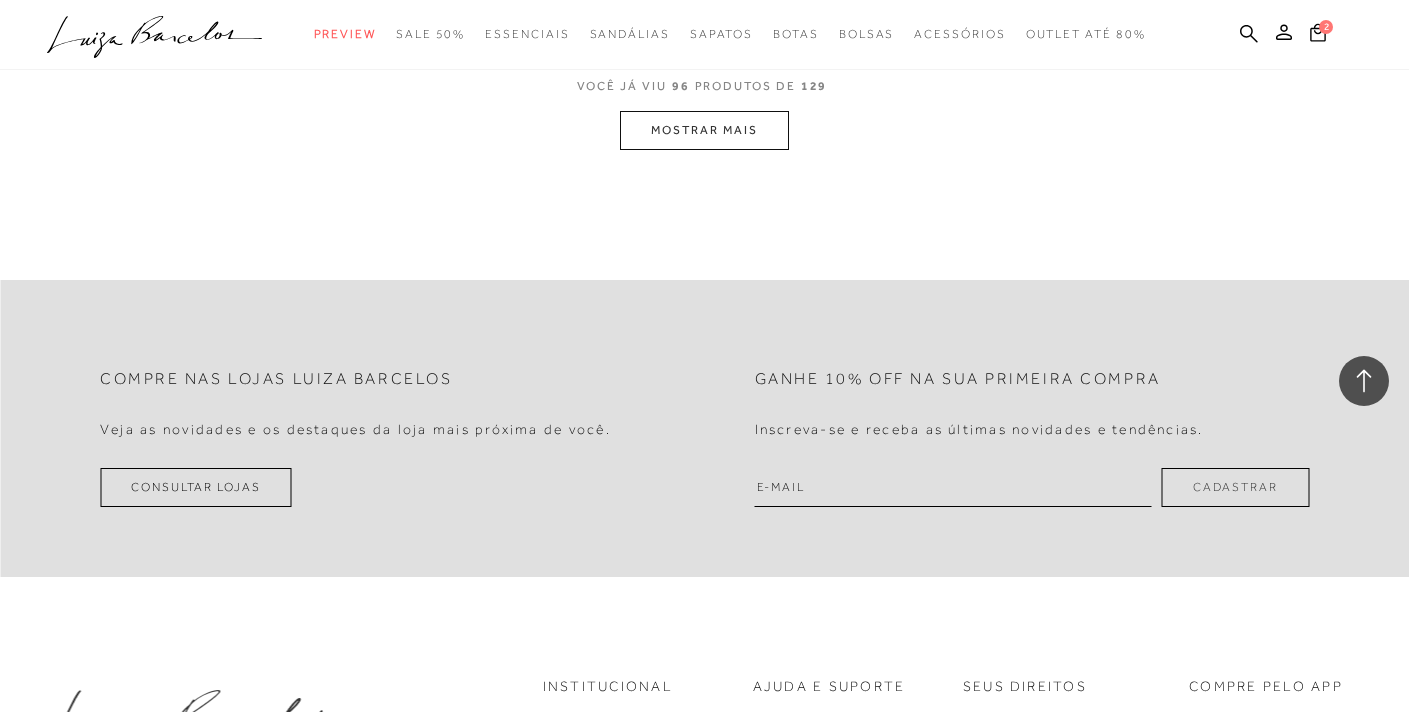 click on "MOSTRAR MAIS" at bounding box center [704, 130] 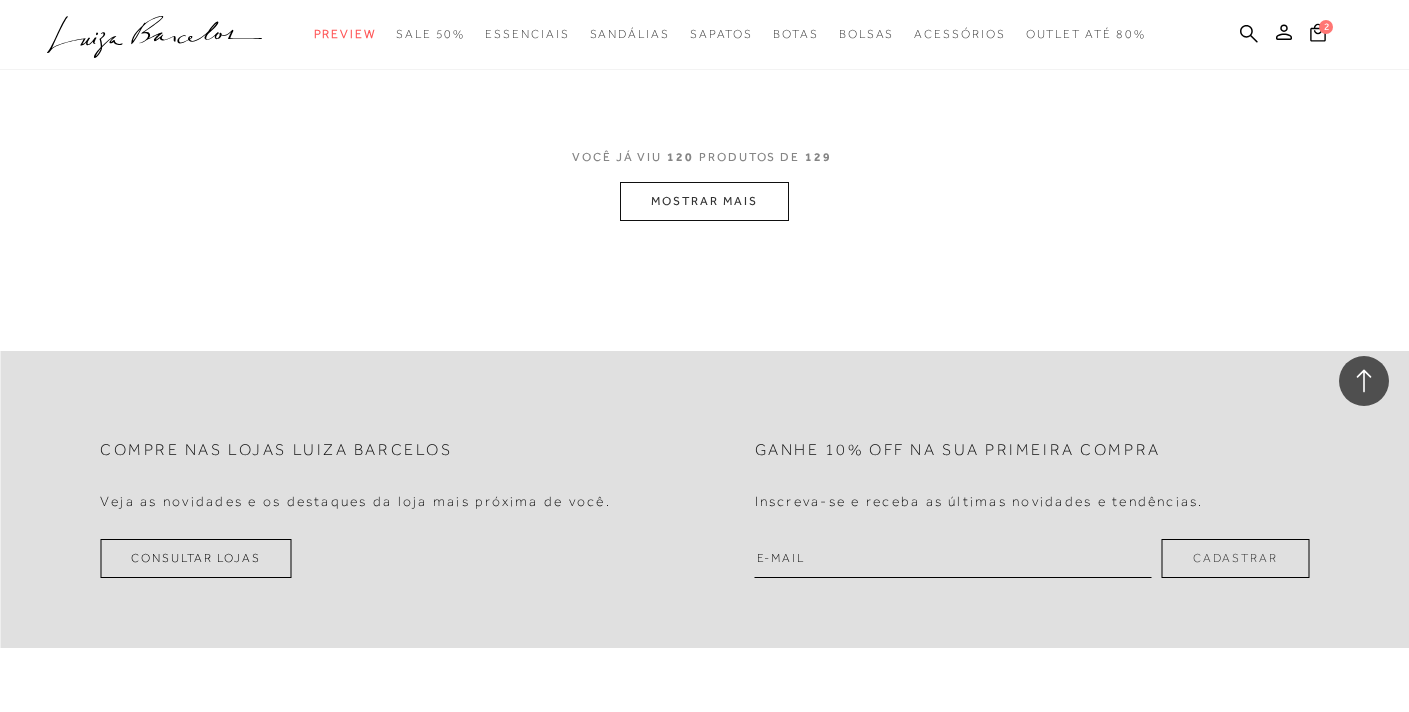 scroll, scrollTop: 19848, scrollLeft: 0, axis: vertical 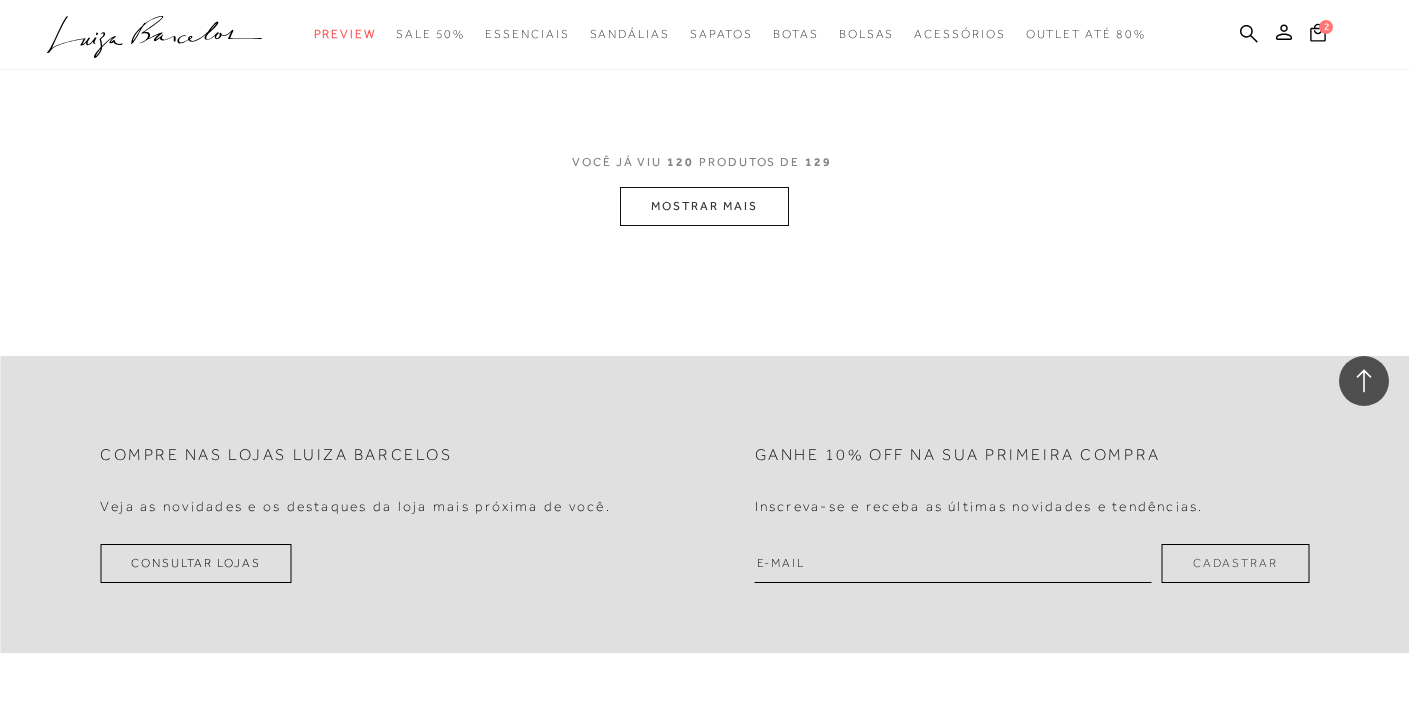 click on "MOSTRAR MAIS" at bounding box center (704, 206) 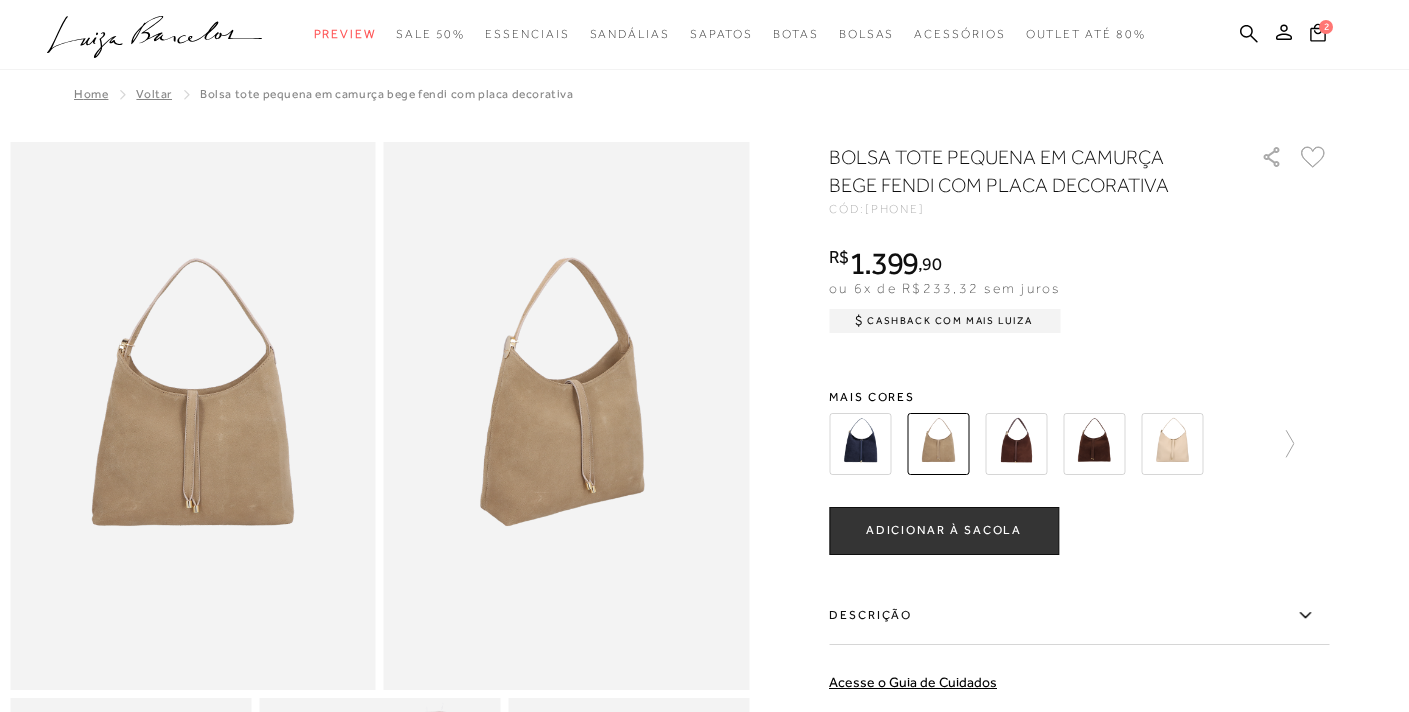 scroll, scrollTop: 0, scrollLeft: 0, axis: both 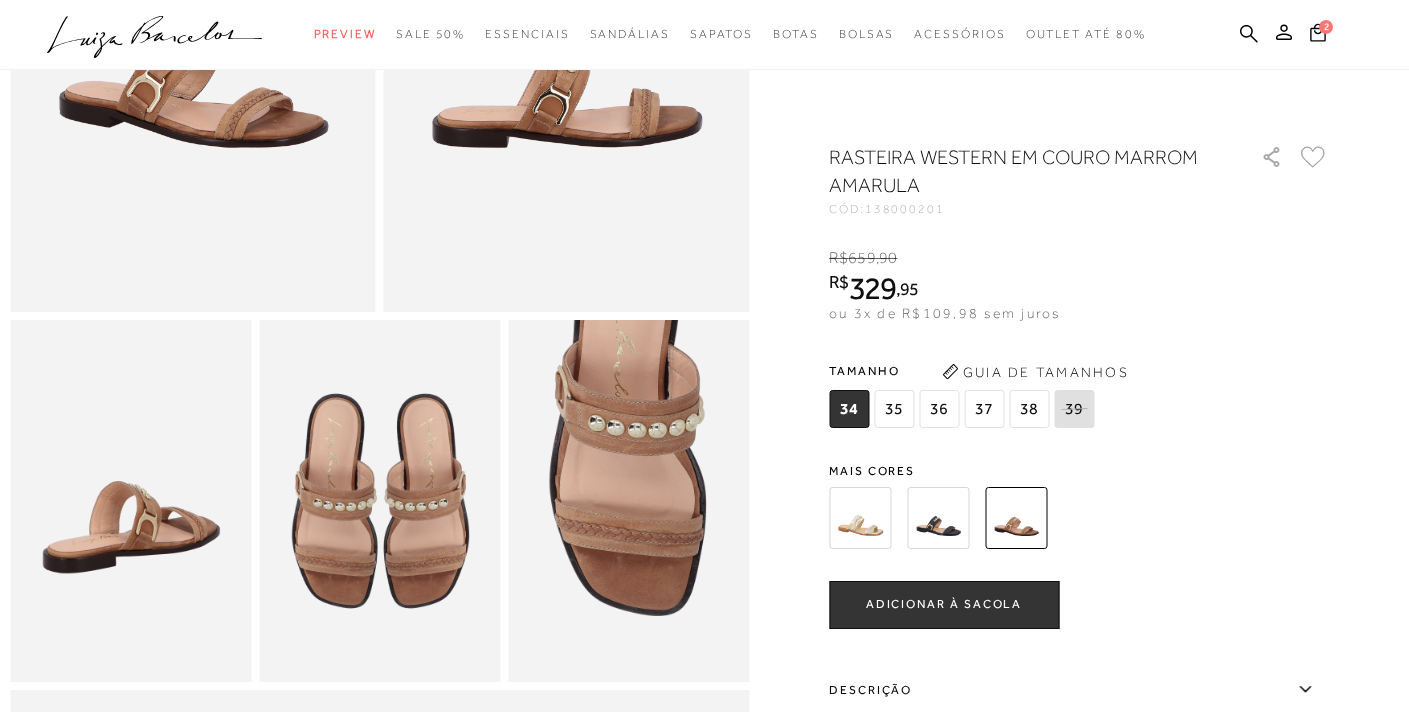click at bounding box center (860, 518) 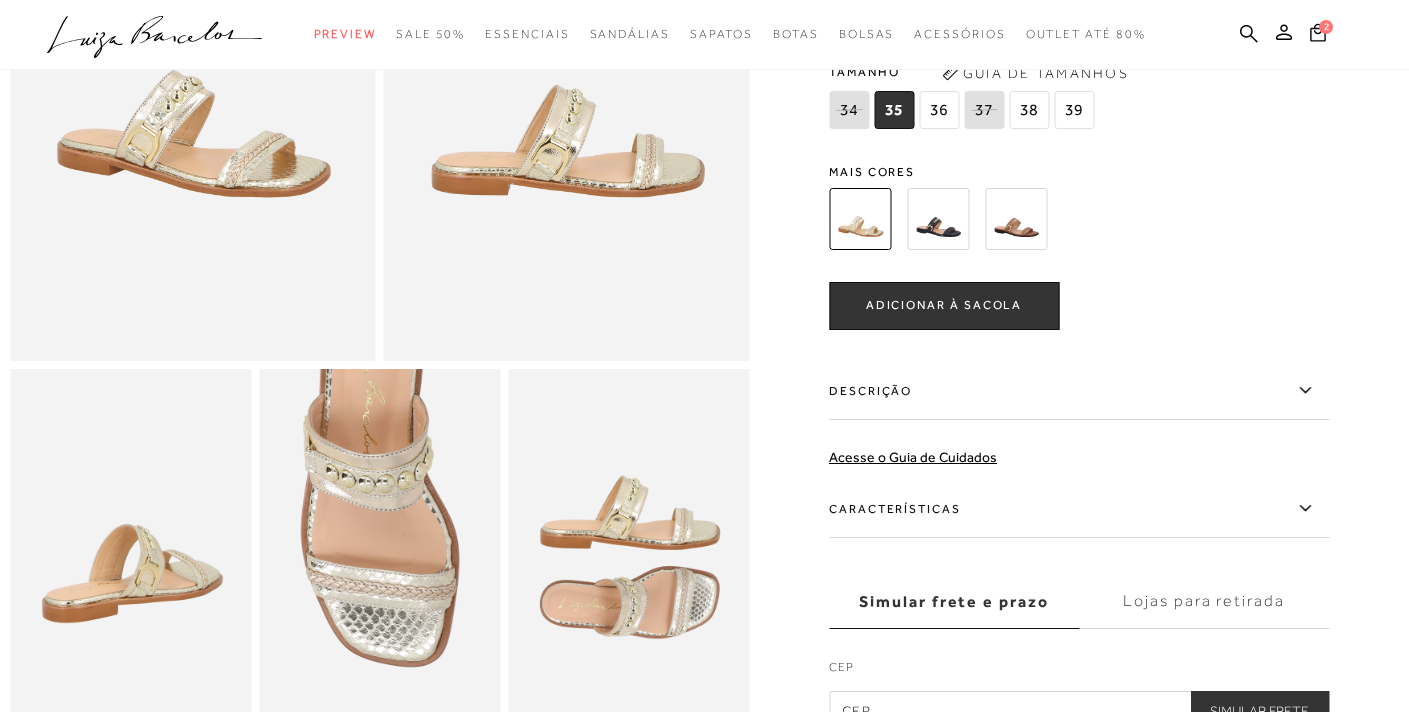 scroll, scrollTop: 313, scrollLeft: 0, axis: vertical 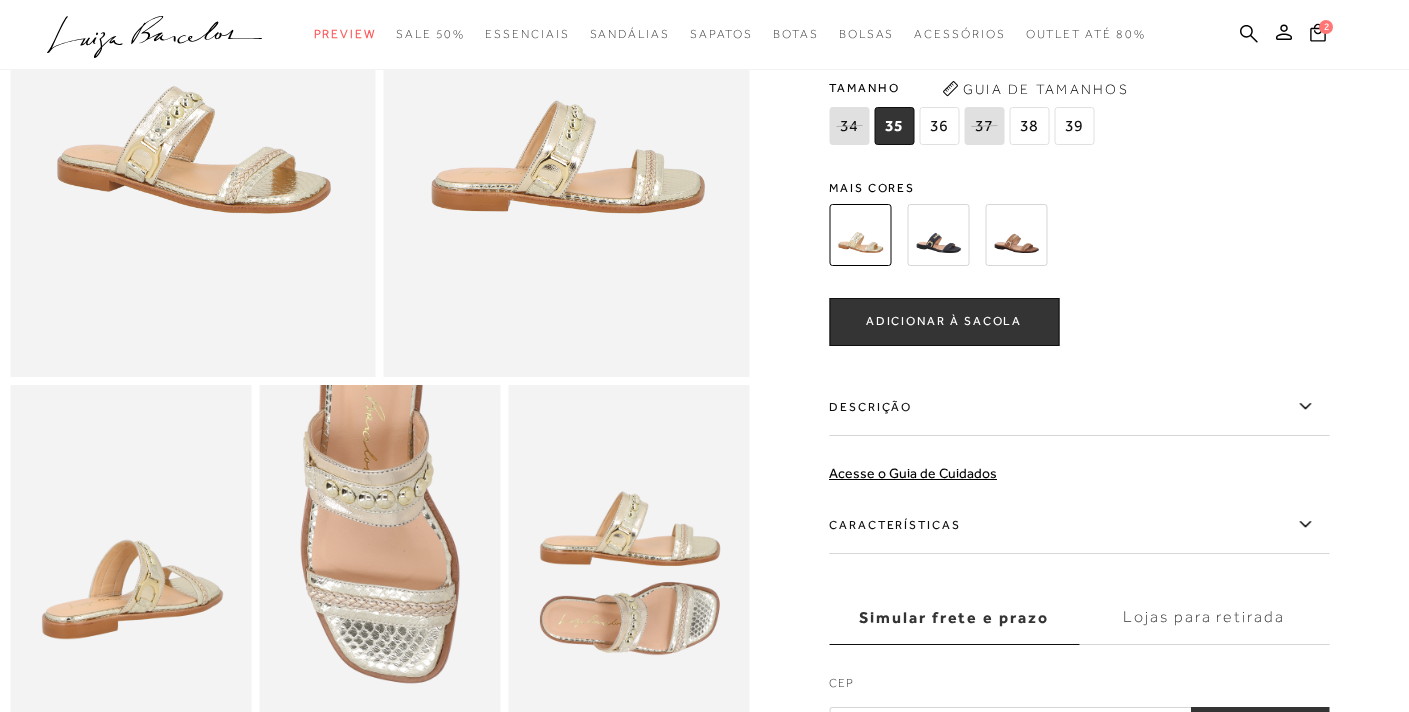 click at bounding box center [938, 235] 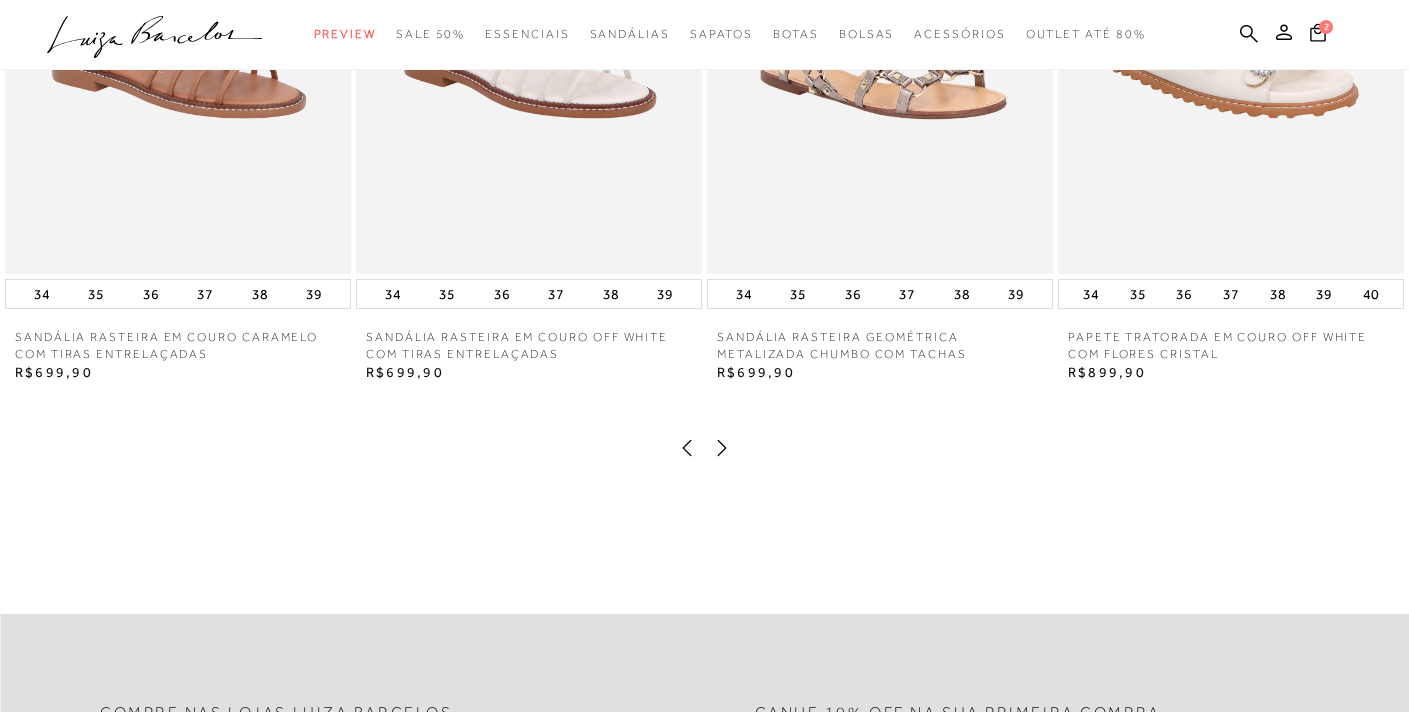 scroll, scrollTop: 2911, scrollLeft: 0, axis: vertical 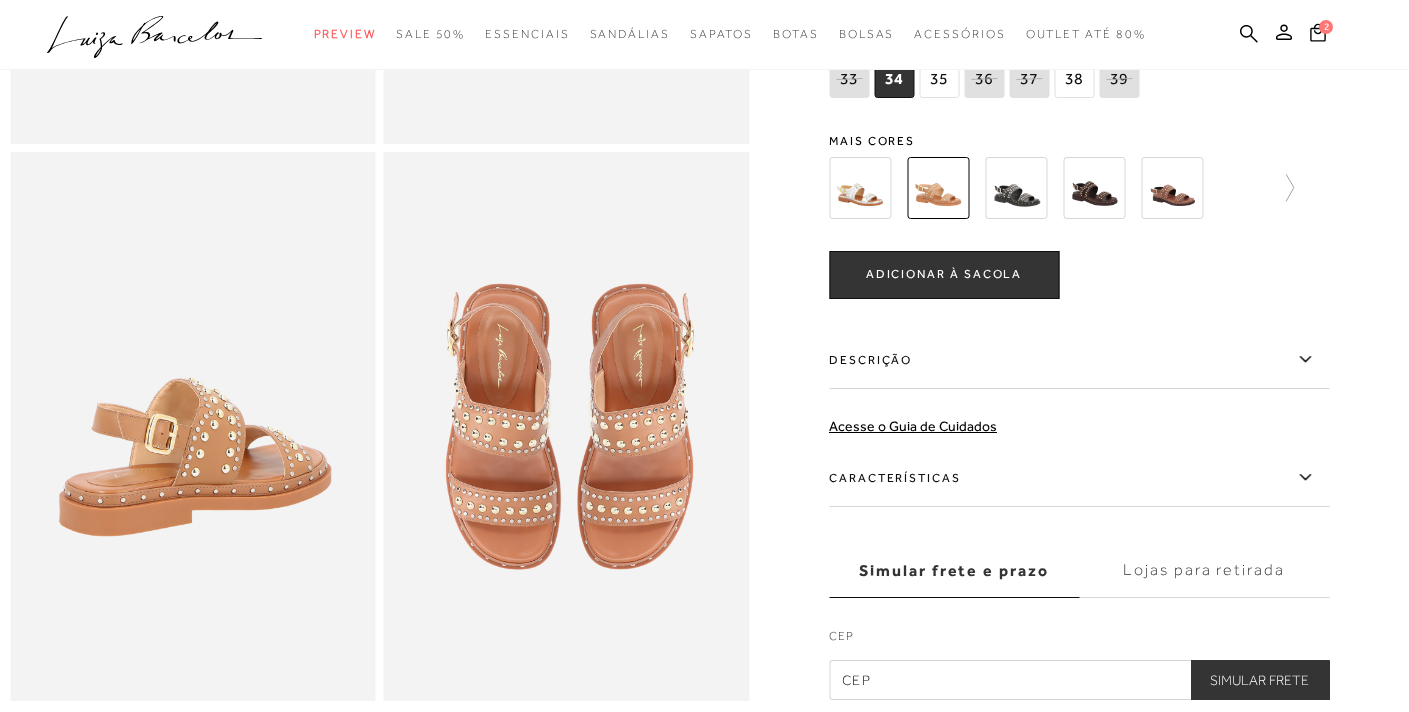 click at bounding box center (1094, 188) 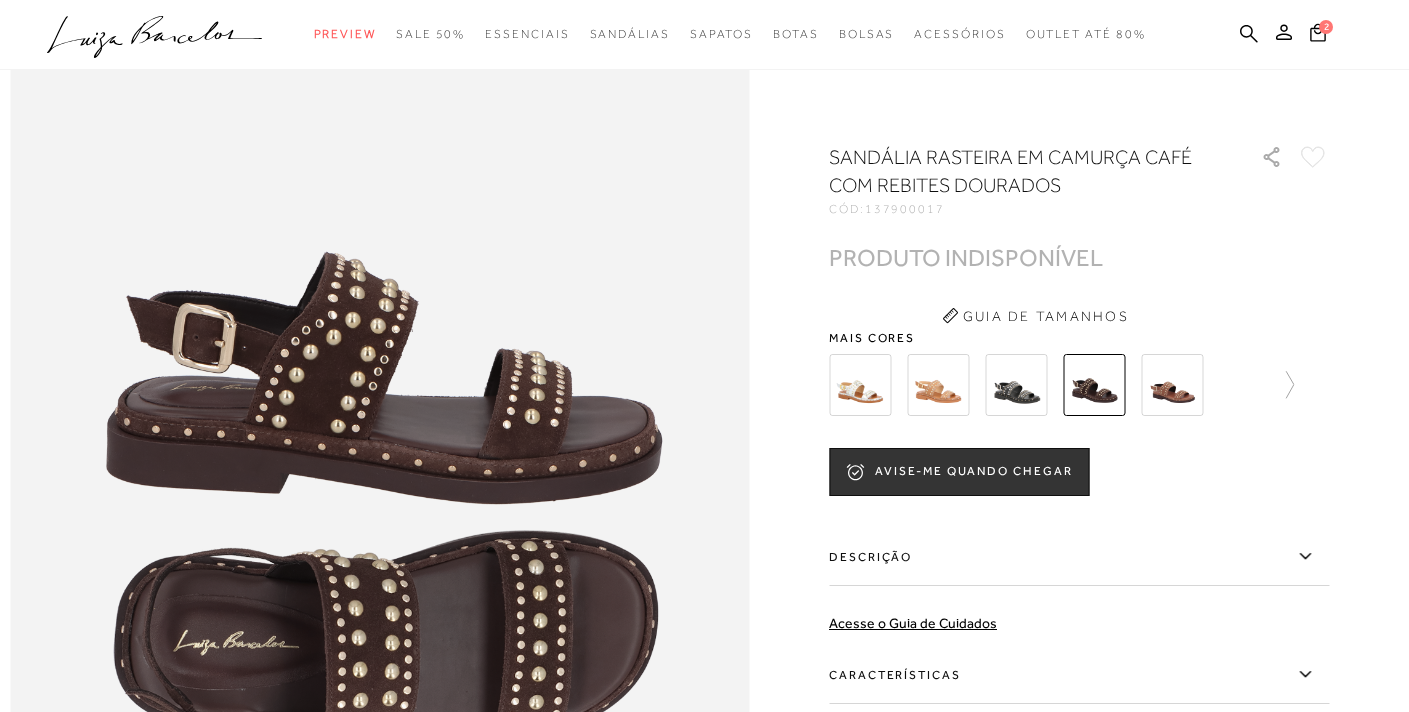 scroll, scrollTop: 1200, scrollLeft: 0, axis: vertical 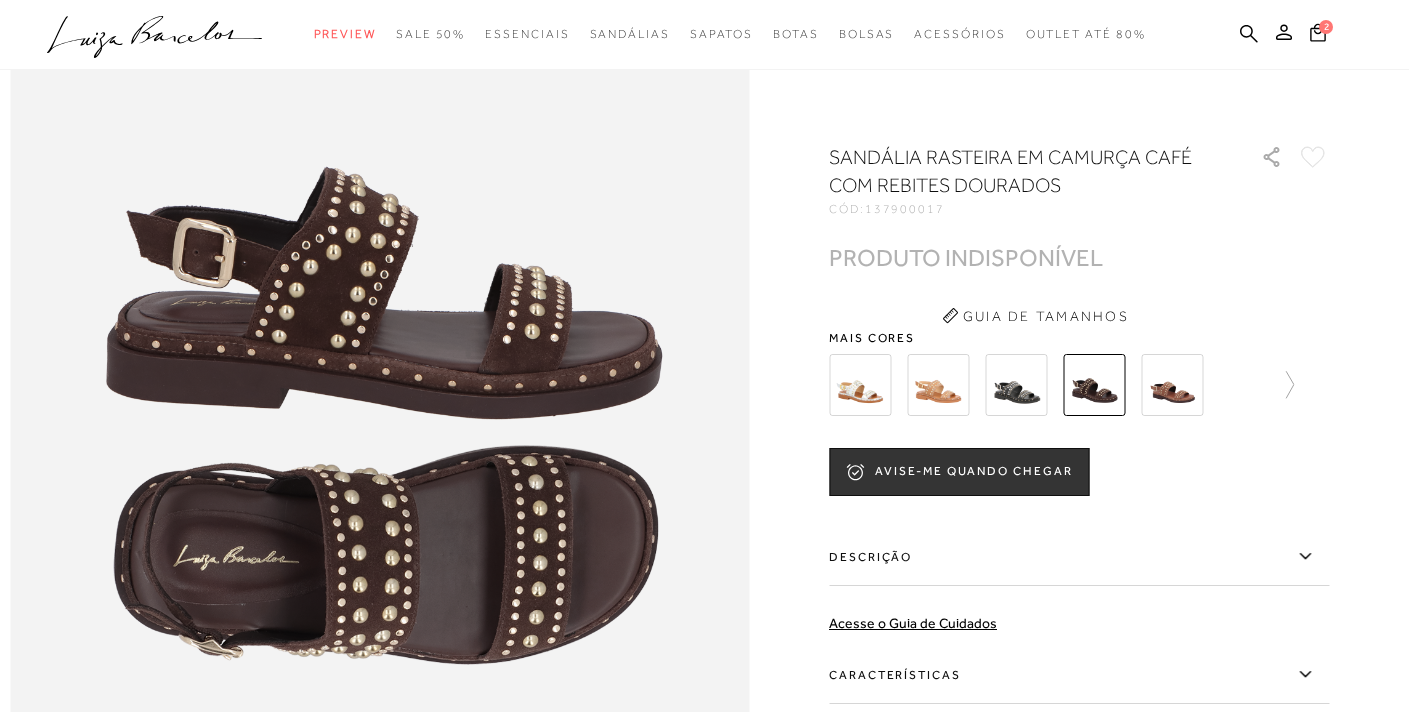 click at bounding box center [1172, 385] 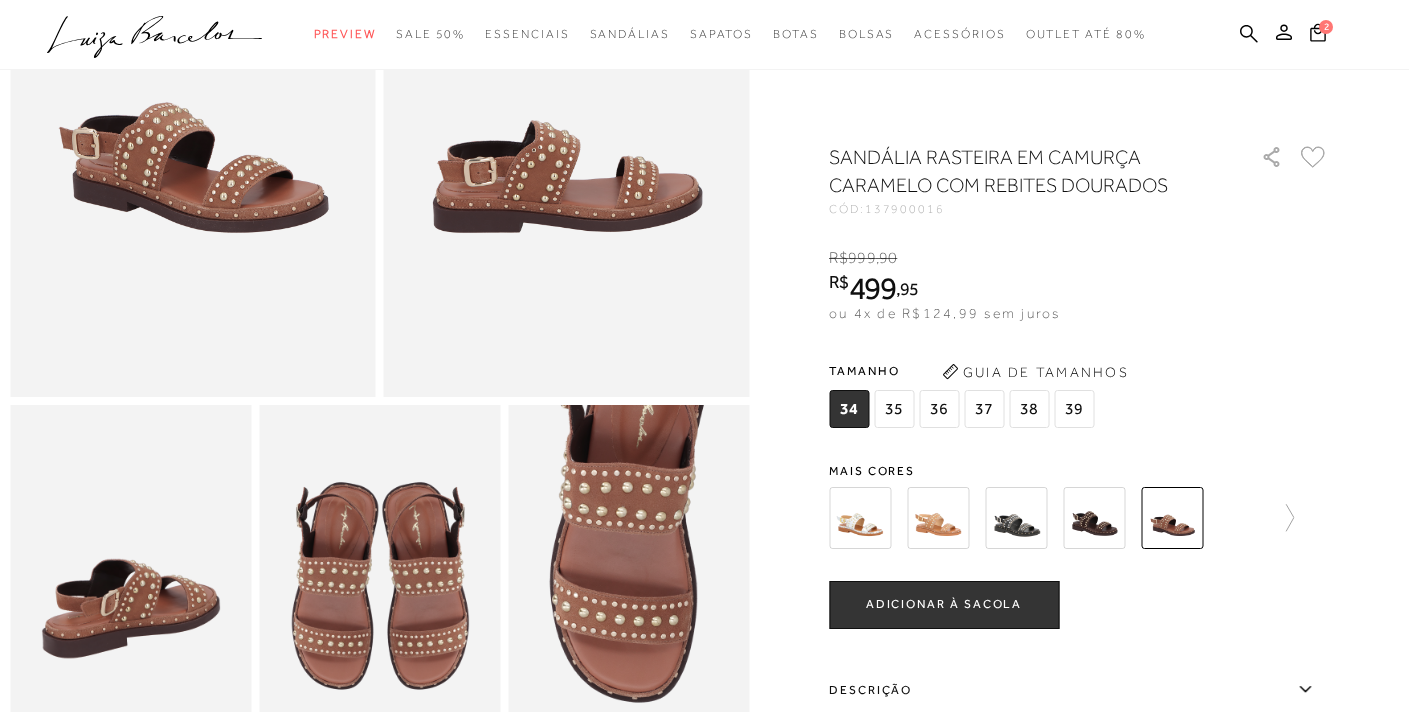 scroll, scrollTop: 299, scrollLeft: 0, axis: vertical 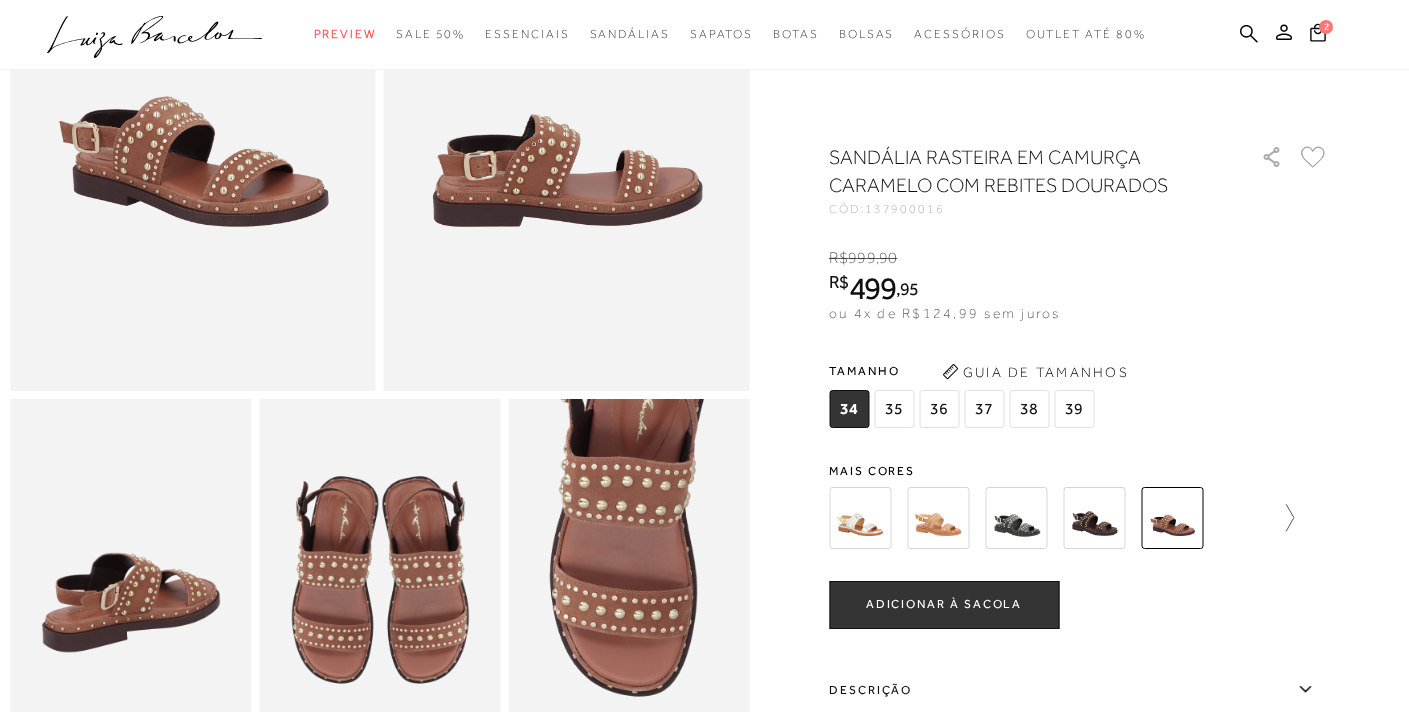 click 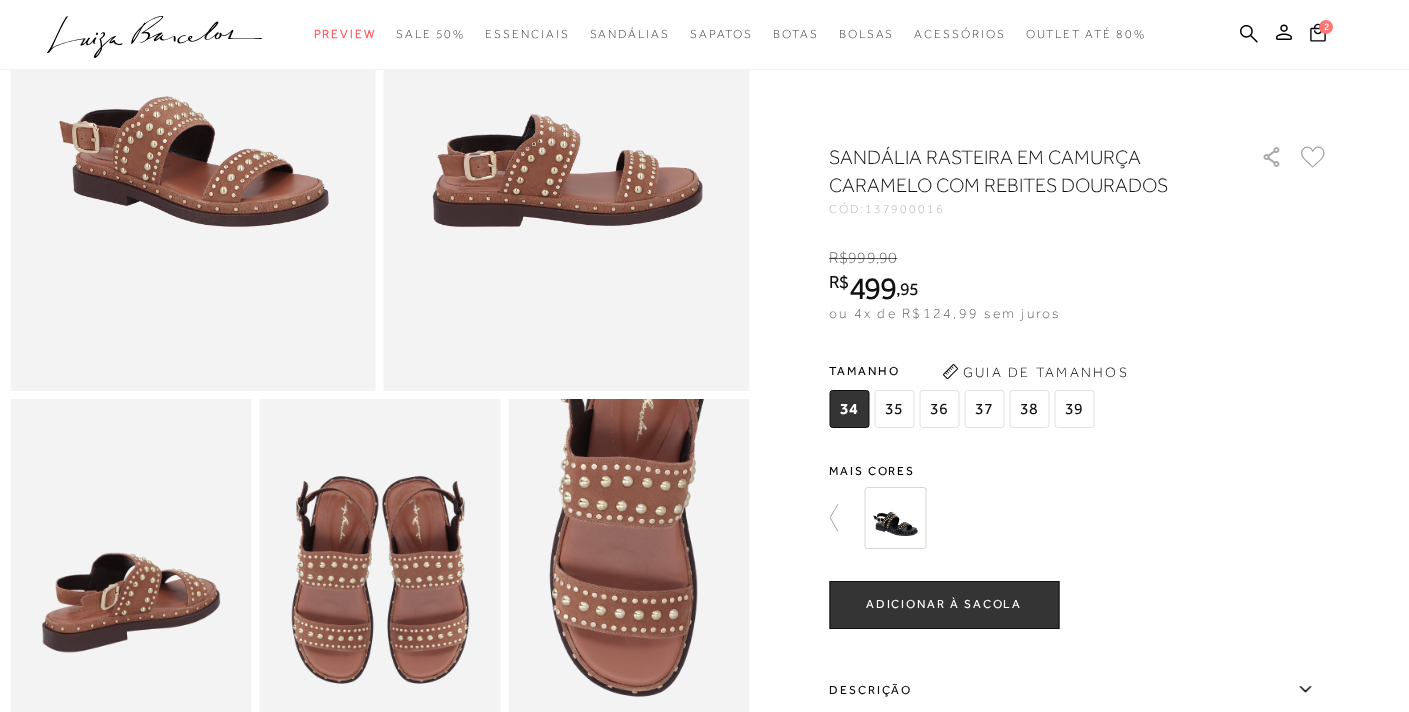 click at bounding box center (895, 518) 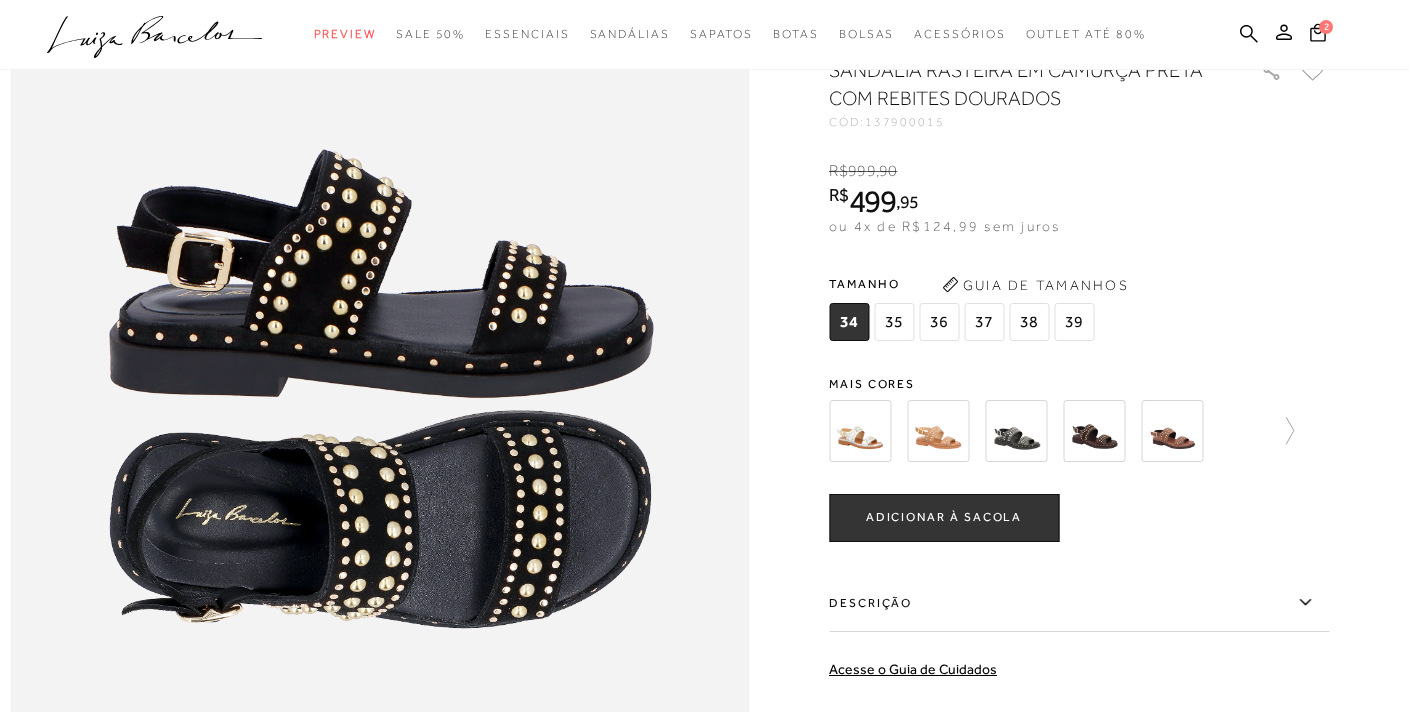scroll, scrollTop: 1101, scrollLeft: 0, axis: vertical 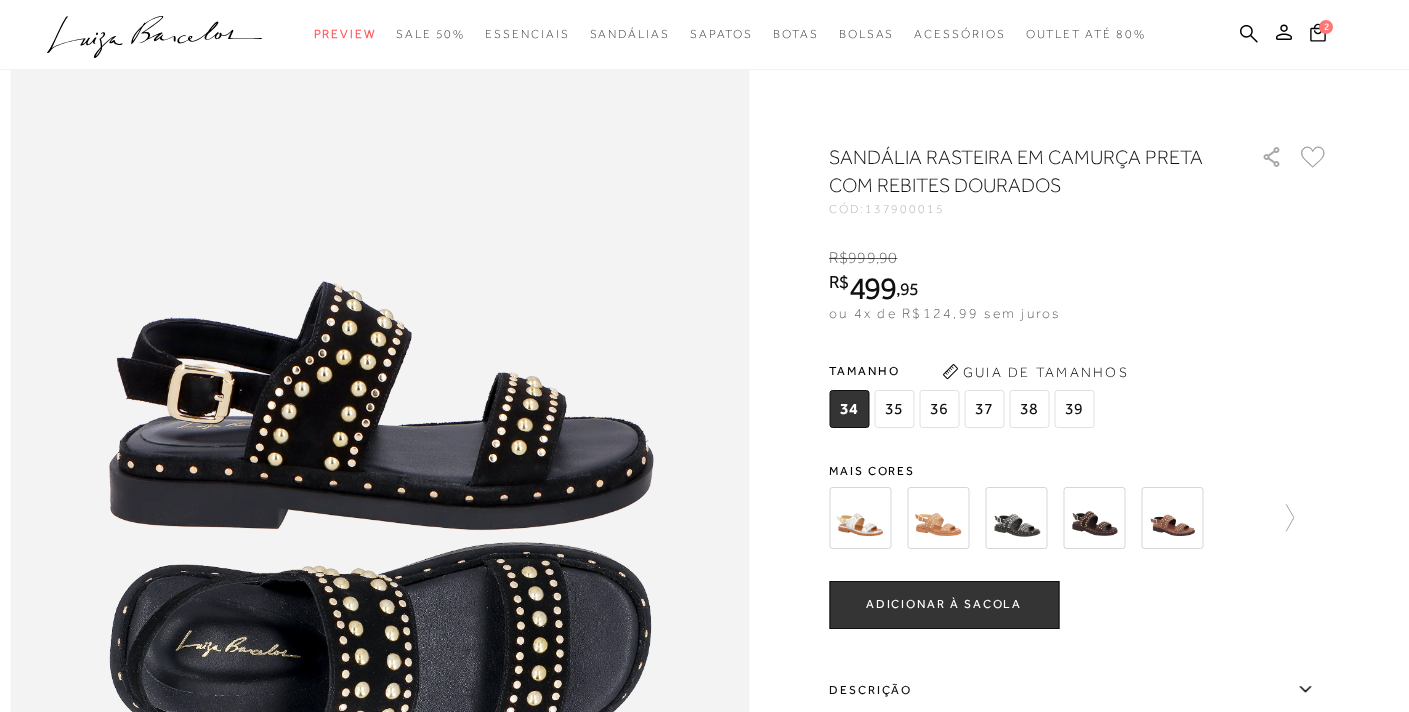 click at bounding box center (860, 518) 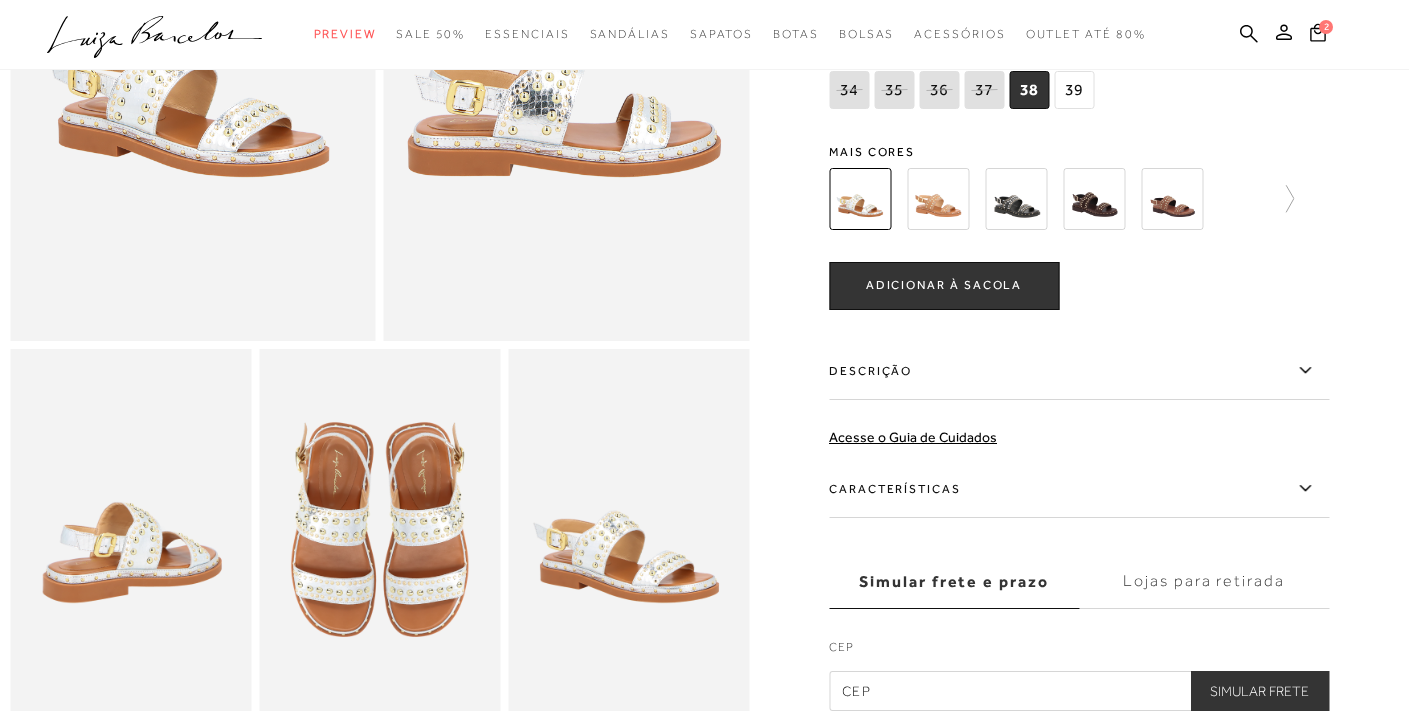 scroll, scrollTop: 0, scrollLeft: 0, axis: both 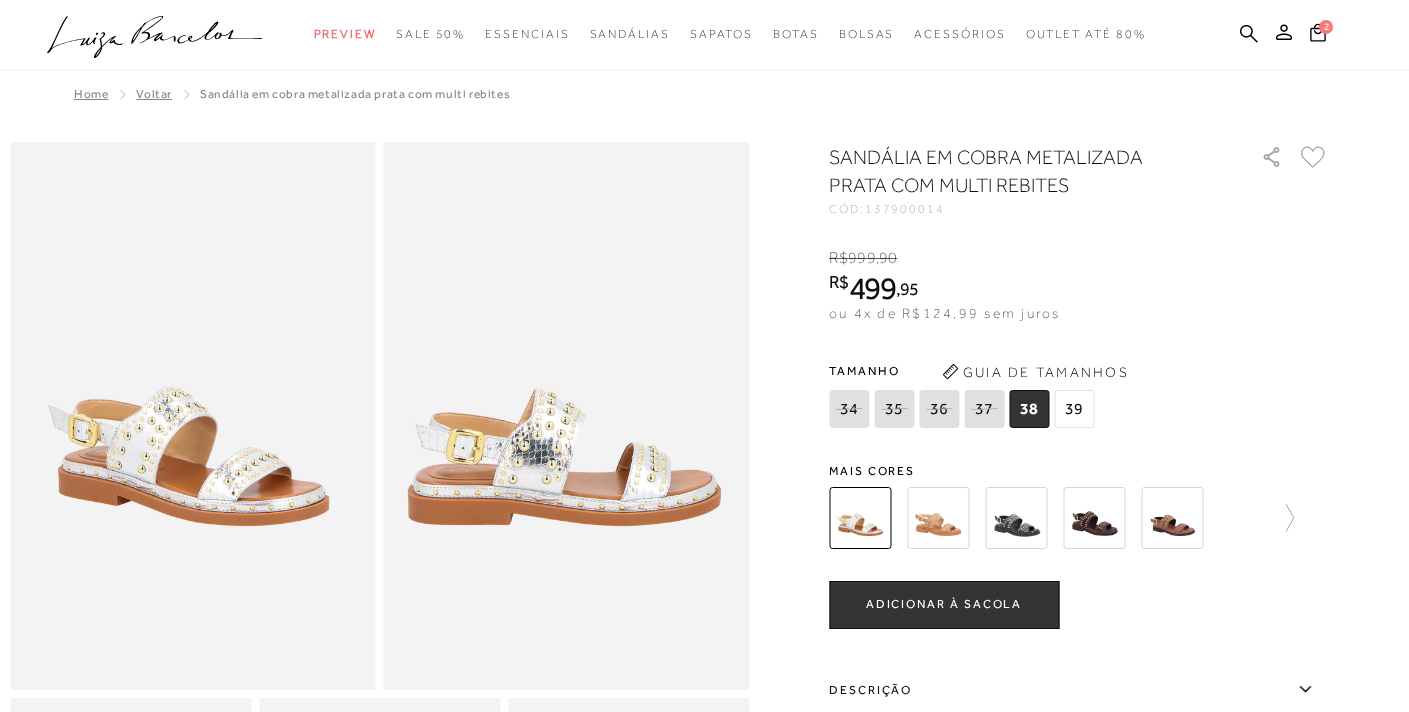 click at bounding box center [938, 518] 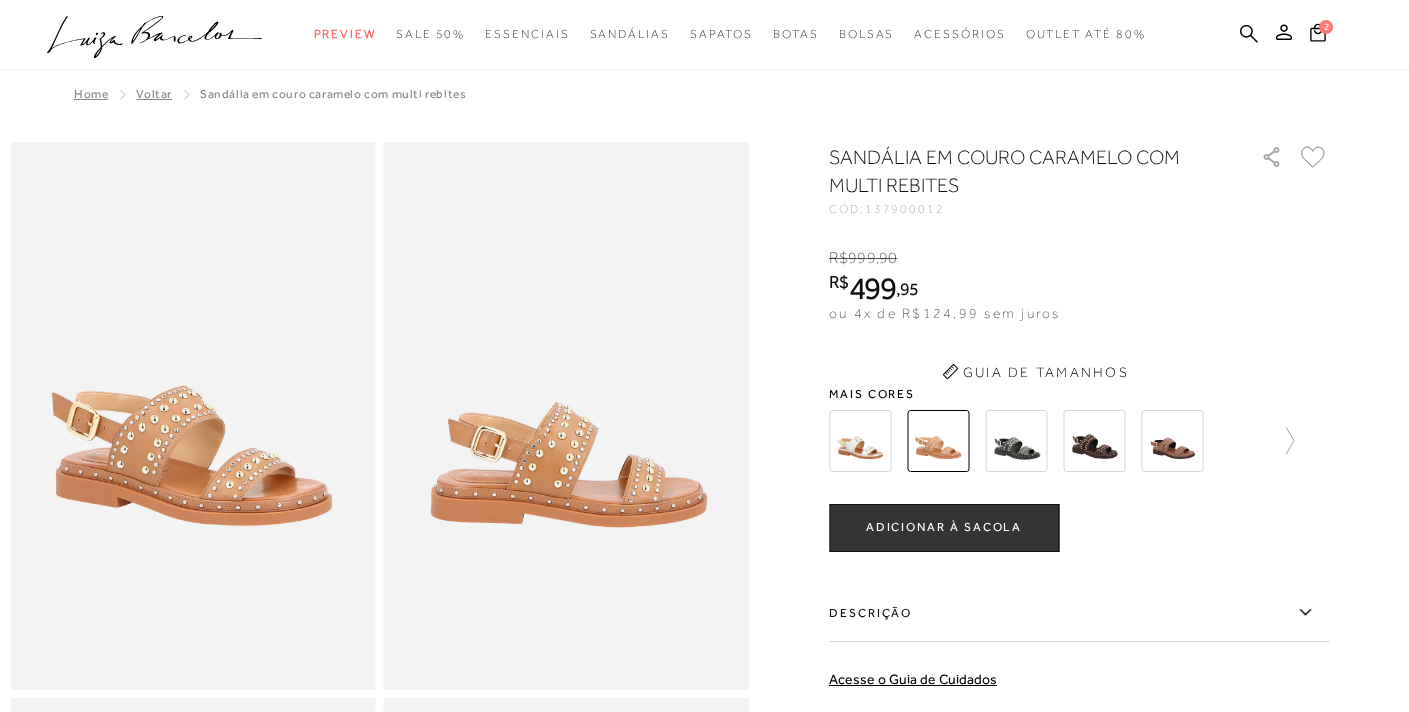 scroll, scrollTop: 0, scrollLeft: 0, axis: both 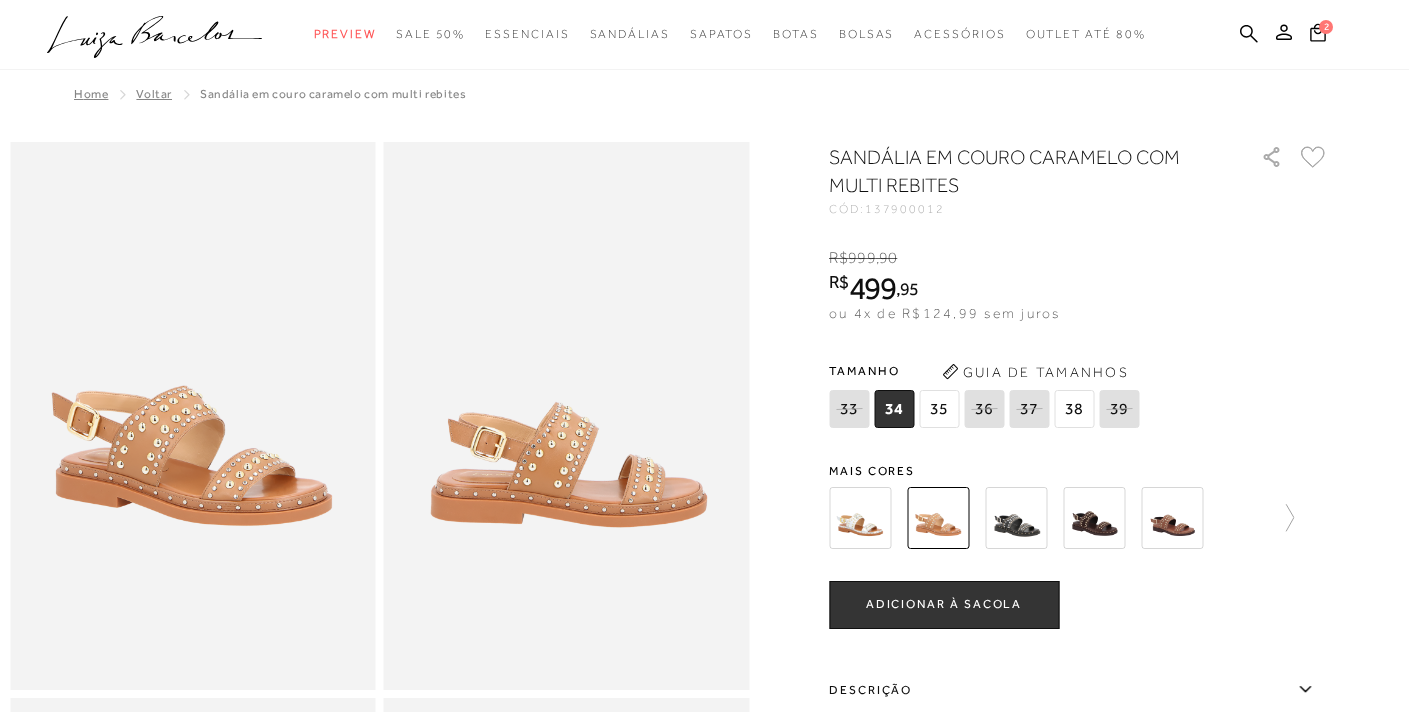 click on "35" at bounding box center [939, 409] 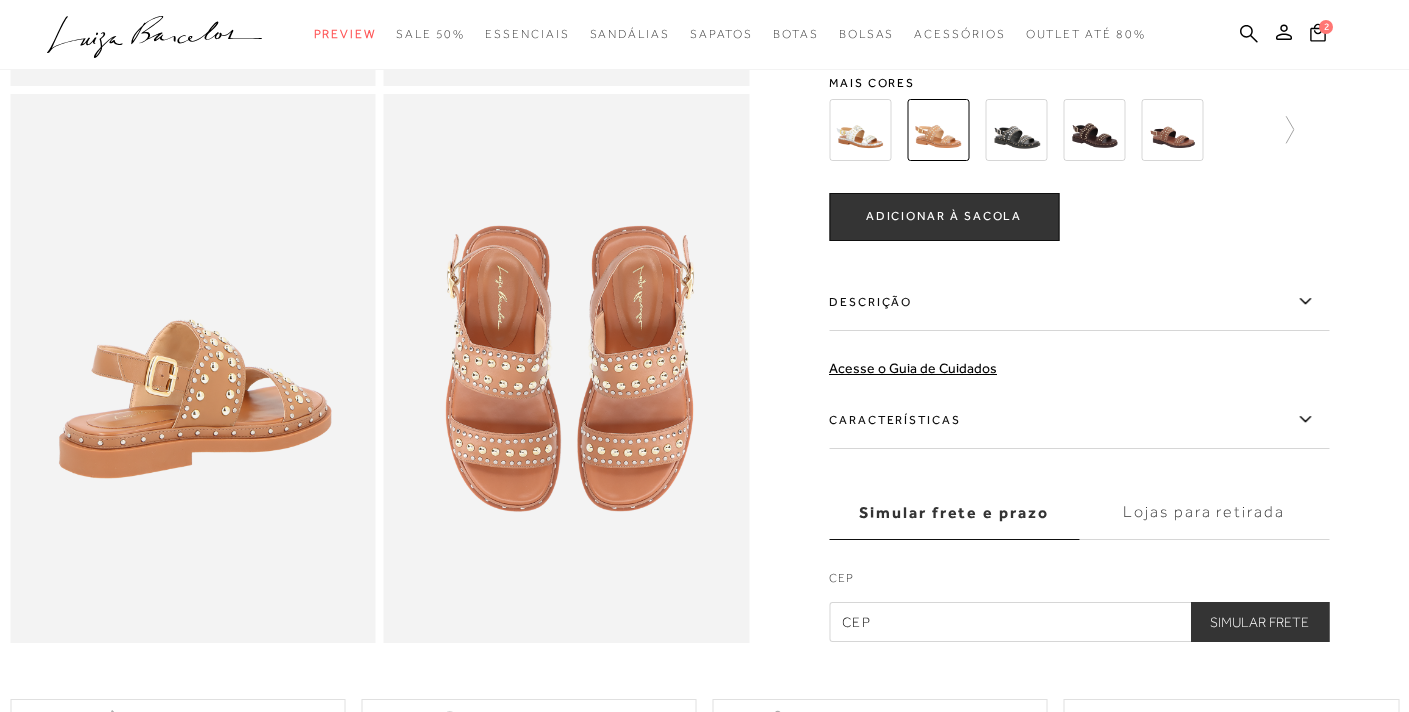scroll, scrollTop: 85, scrollLeft: 0, axis: vertical 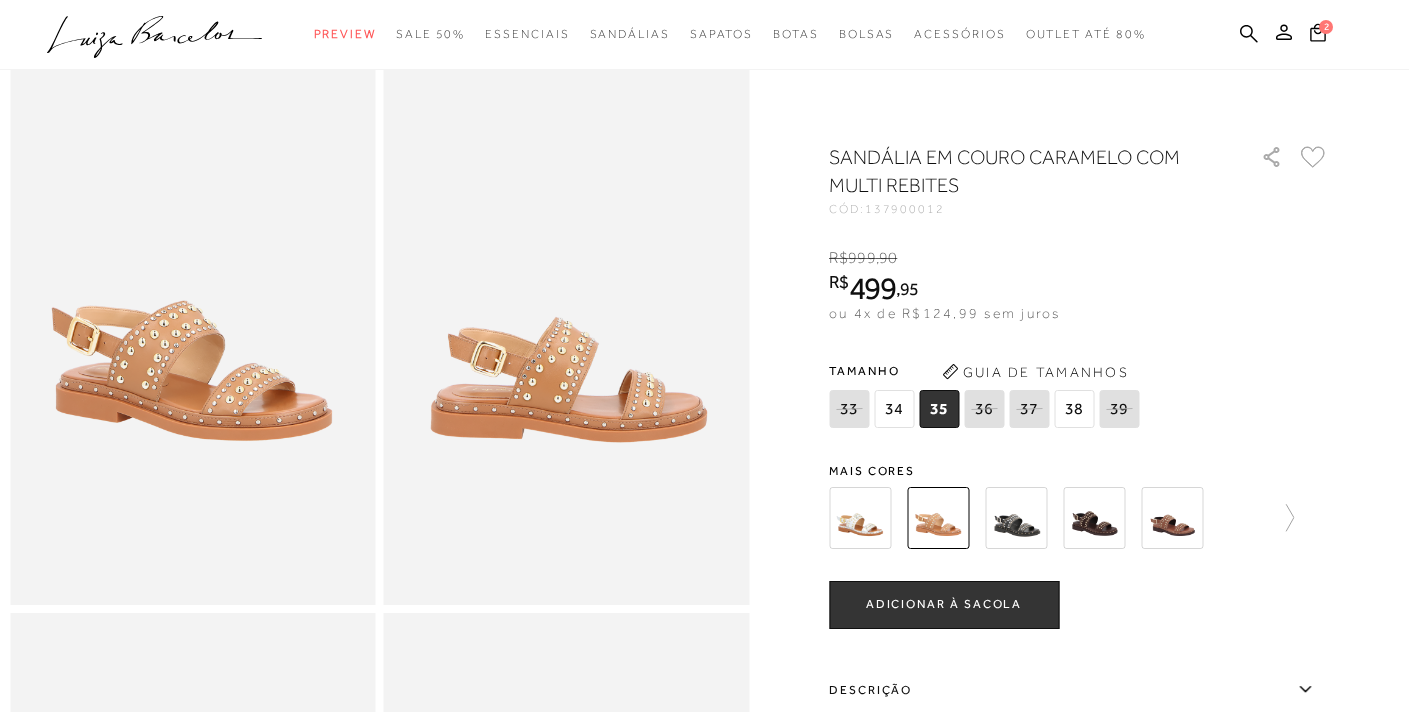 click at bounding box center (193, 331) 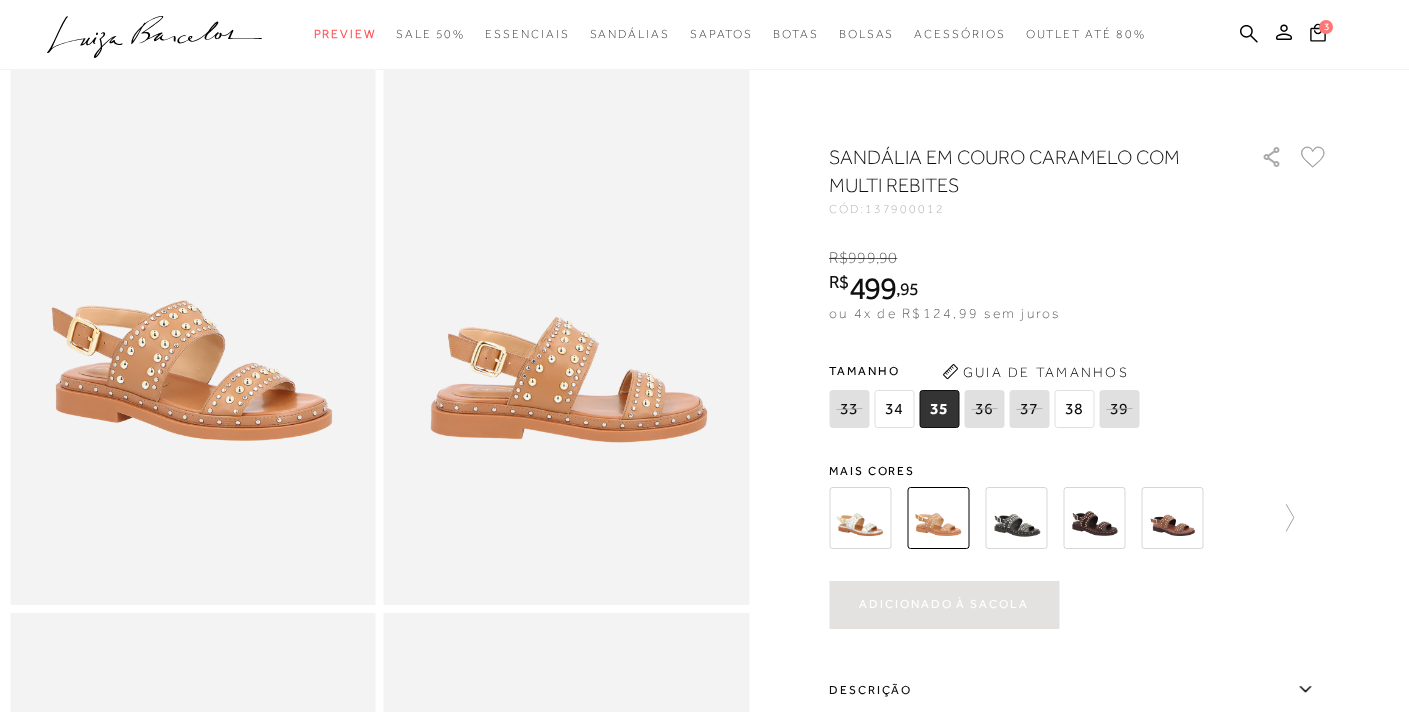click on "Adicionado à sacola" at bounding box center (943, 604) 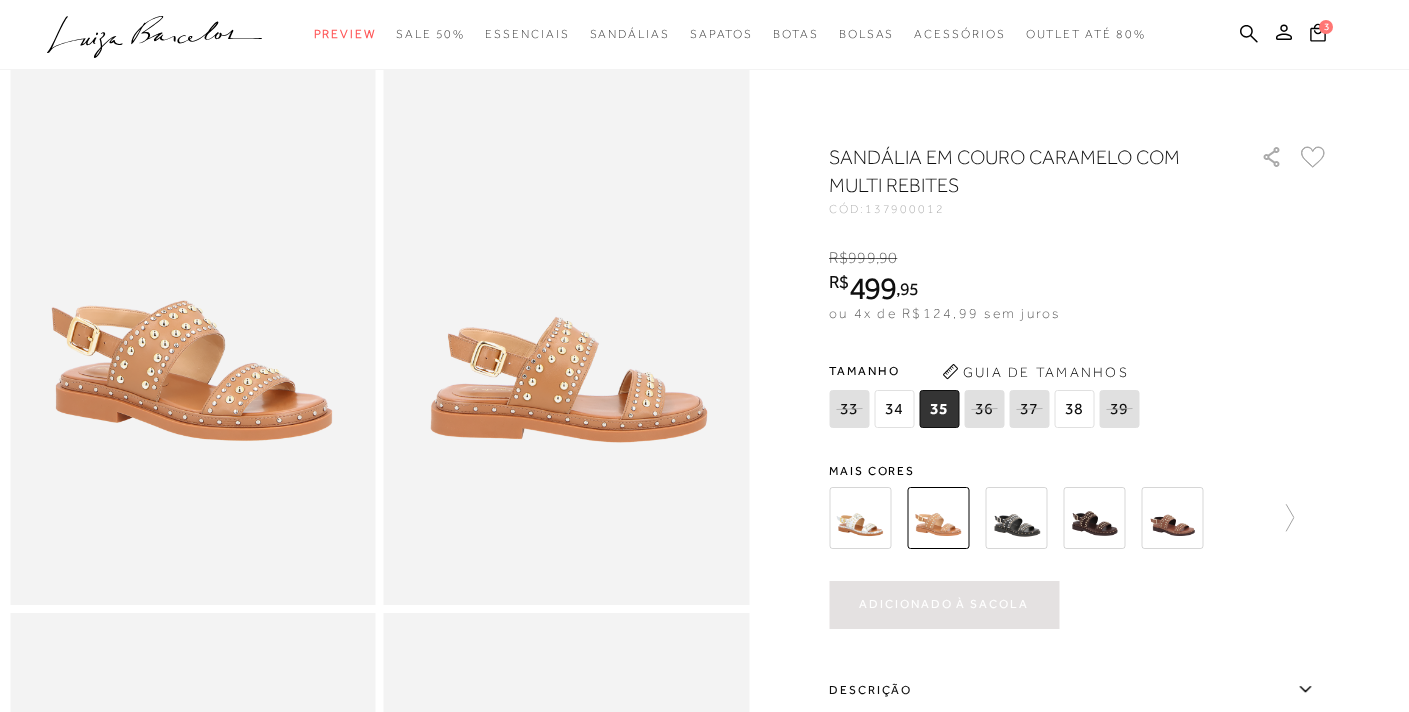 click at bounding box center (1016, 518) 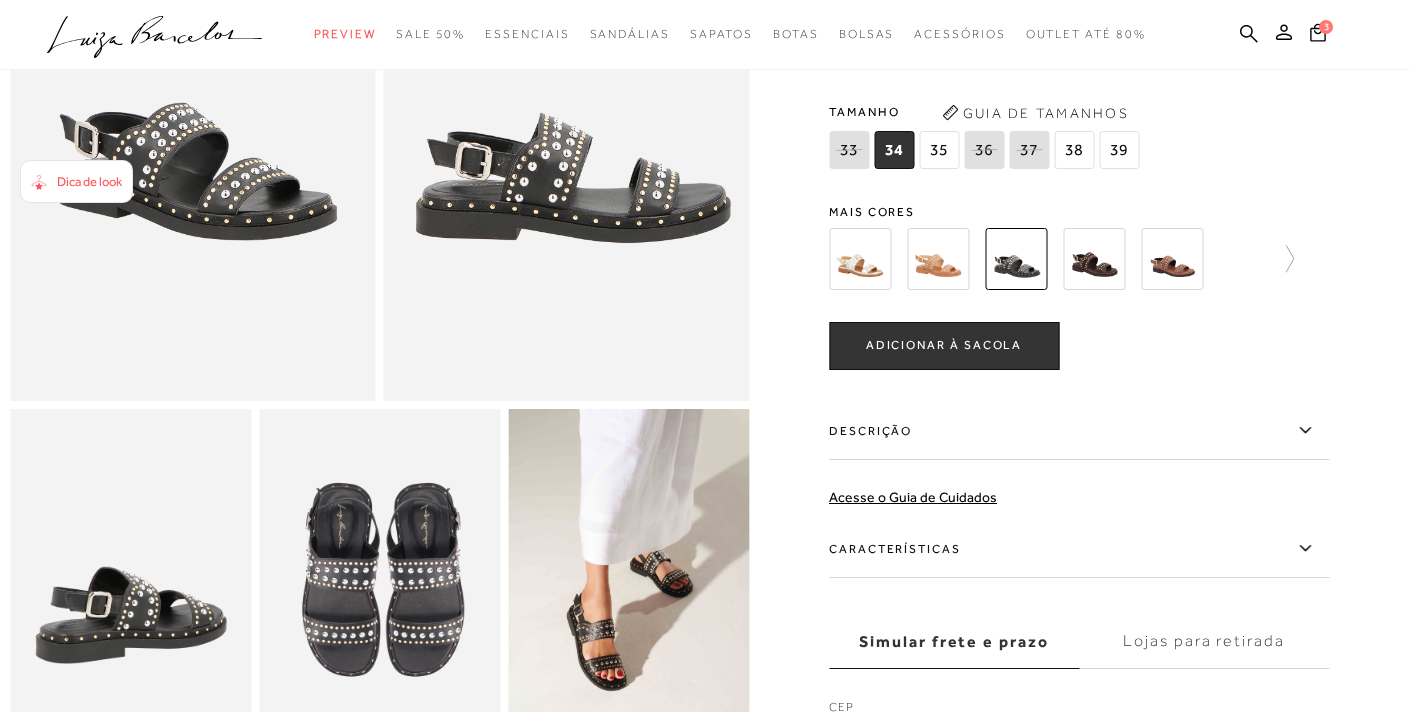 scroll, scrollTop: 392, scrollLeft: 0, axis: vertical 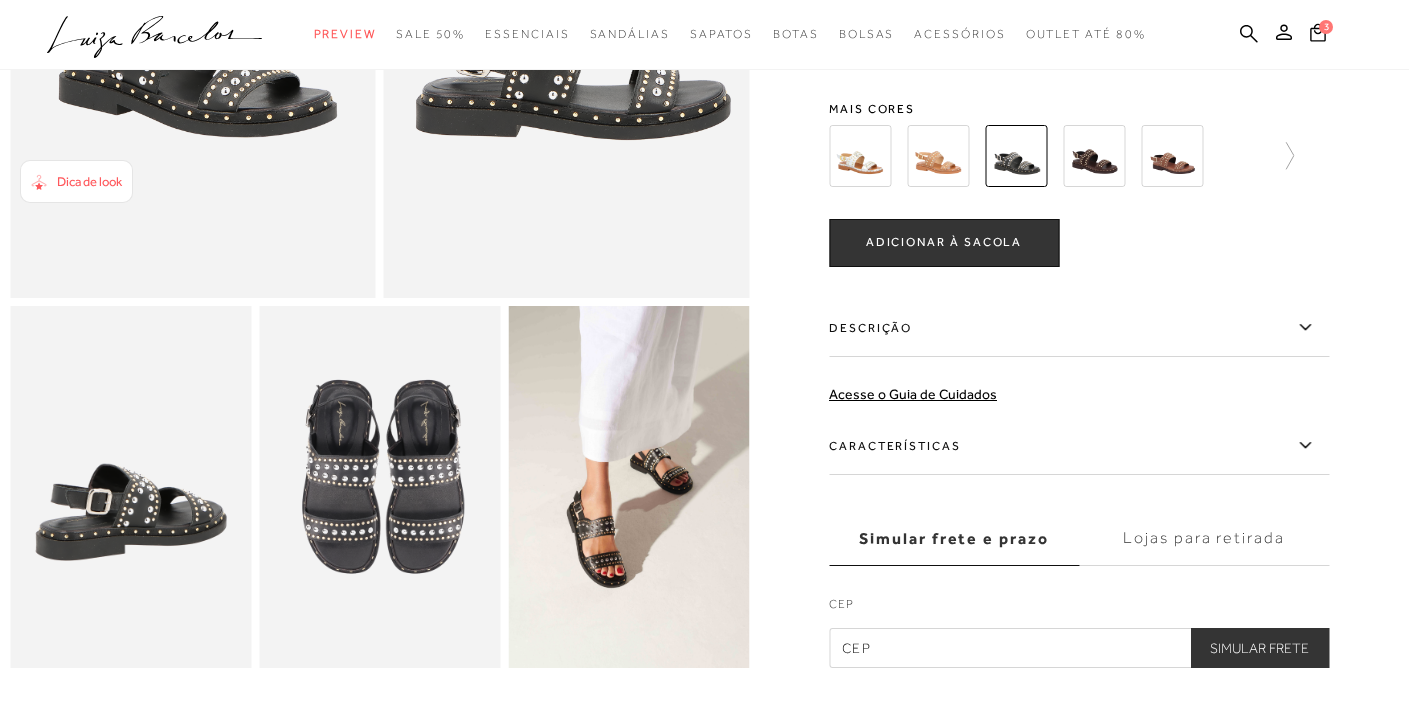 click at bounding box center (628, 487) 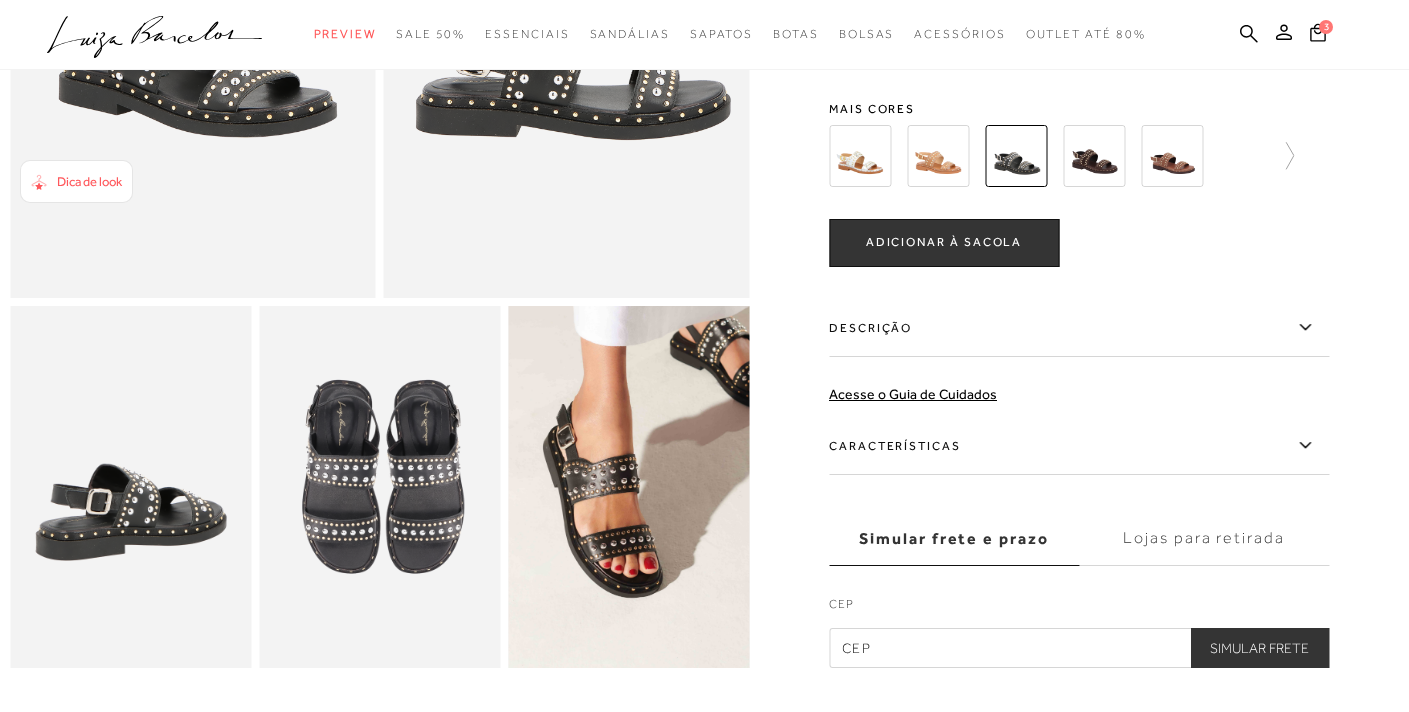 click at bounding box center [667, 395] 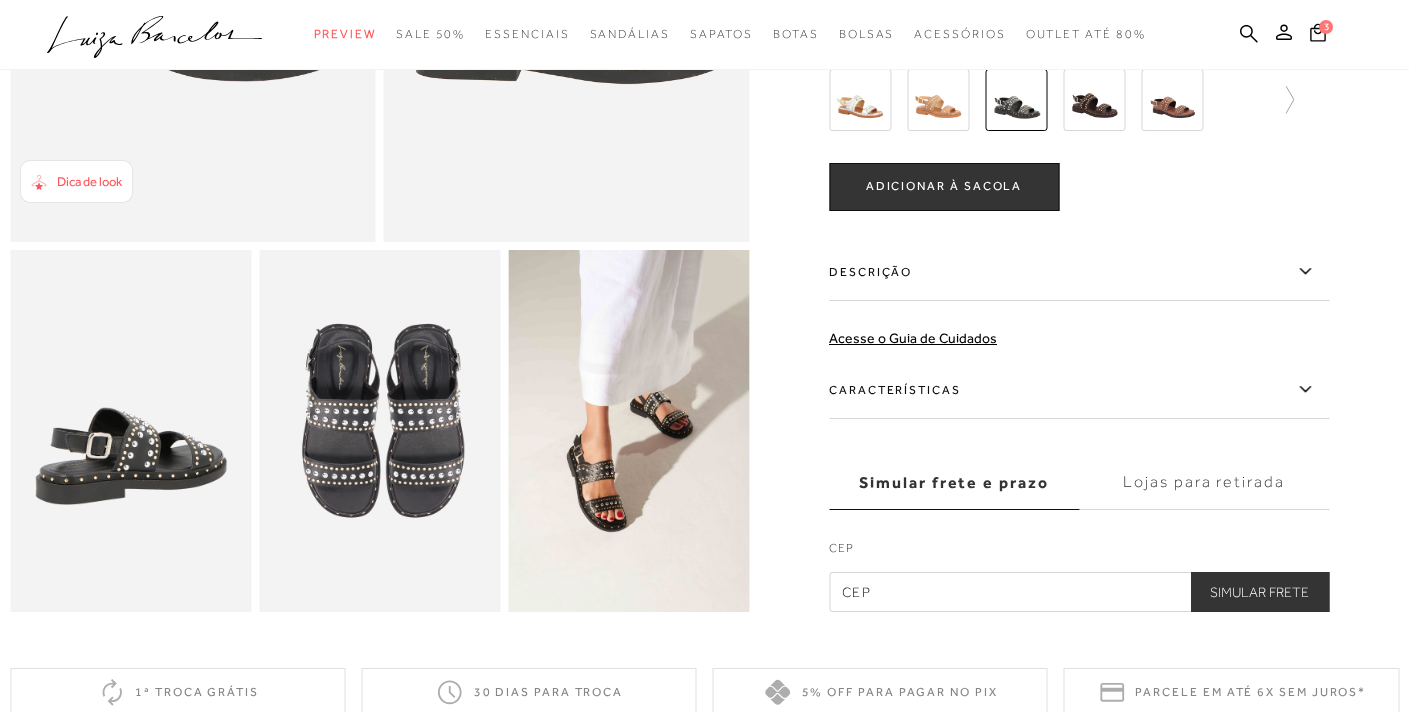 scroll, scrollTop: 161, scrollLeft: 0, axis: vertical 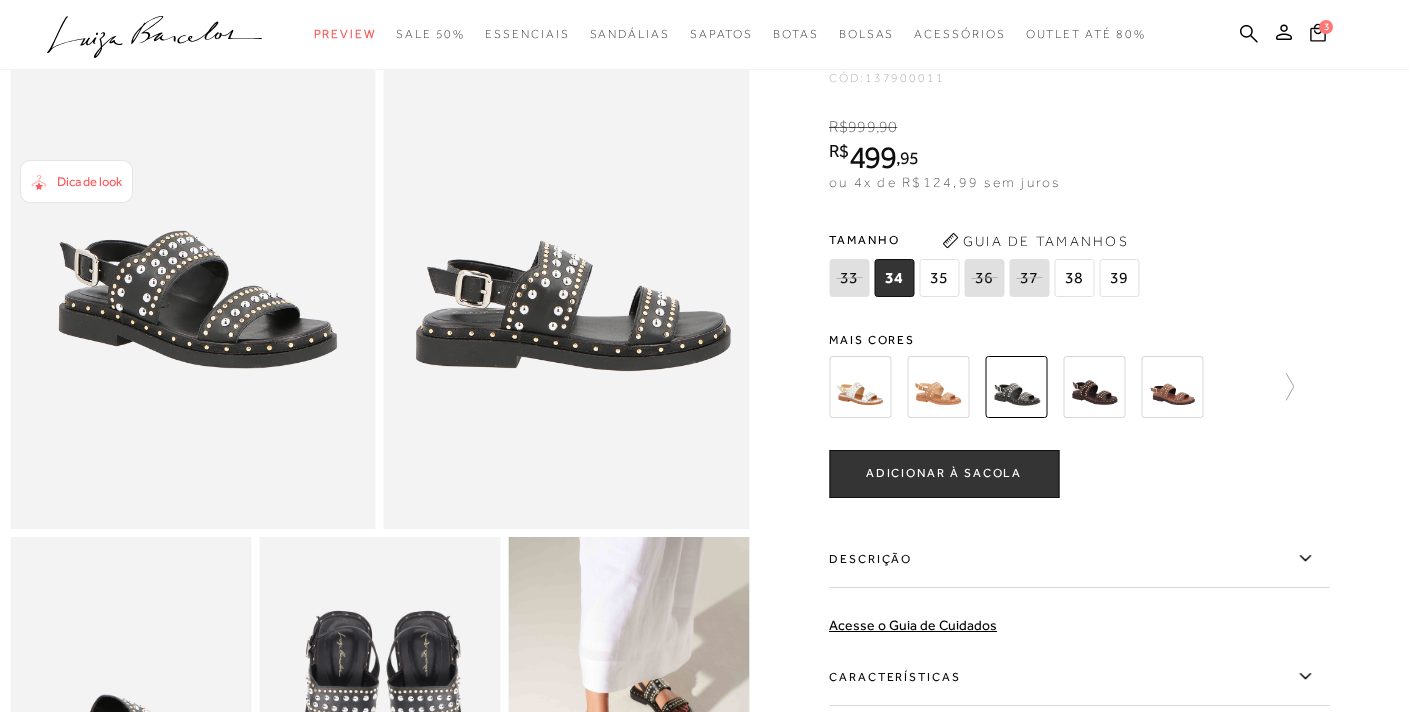 click at bounding box center (938, 387) 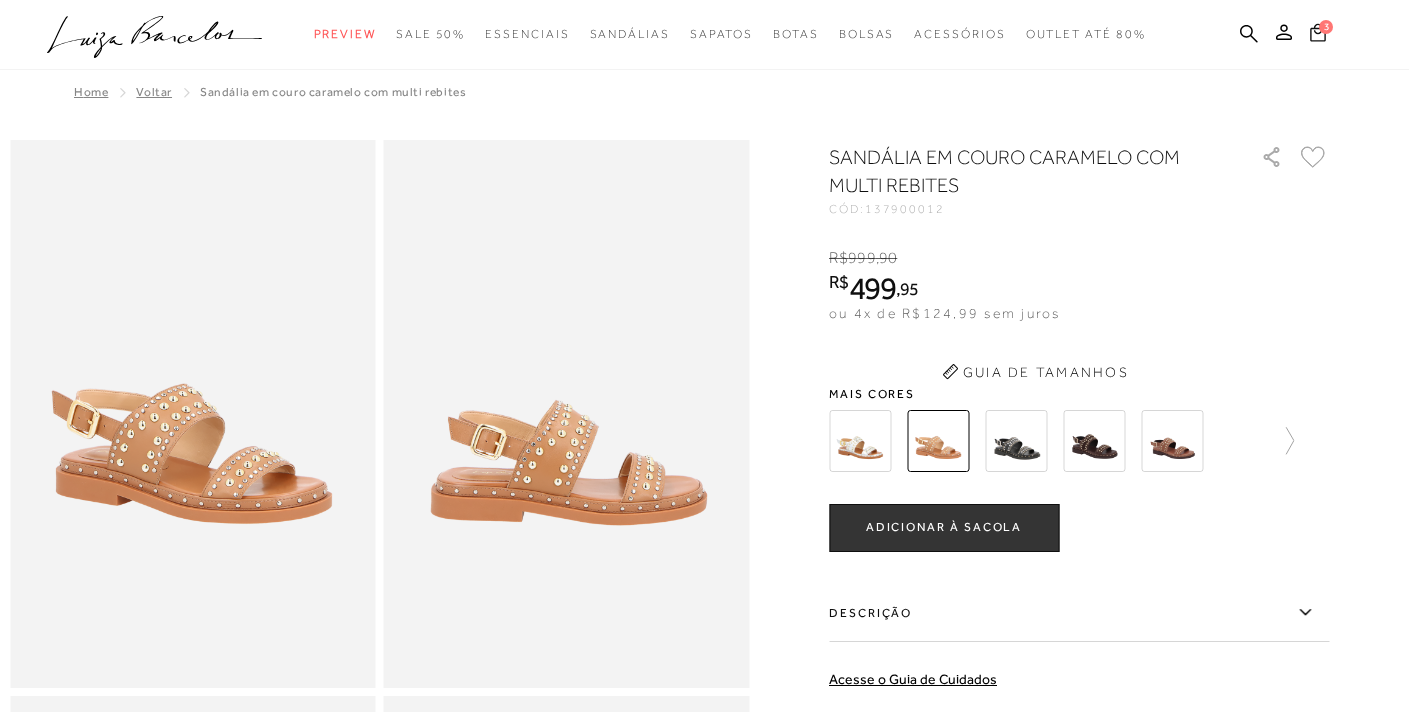 scroll, scrollTop: 0, scrollLeft: 0, axis: both 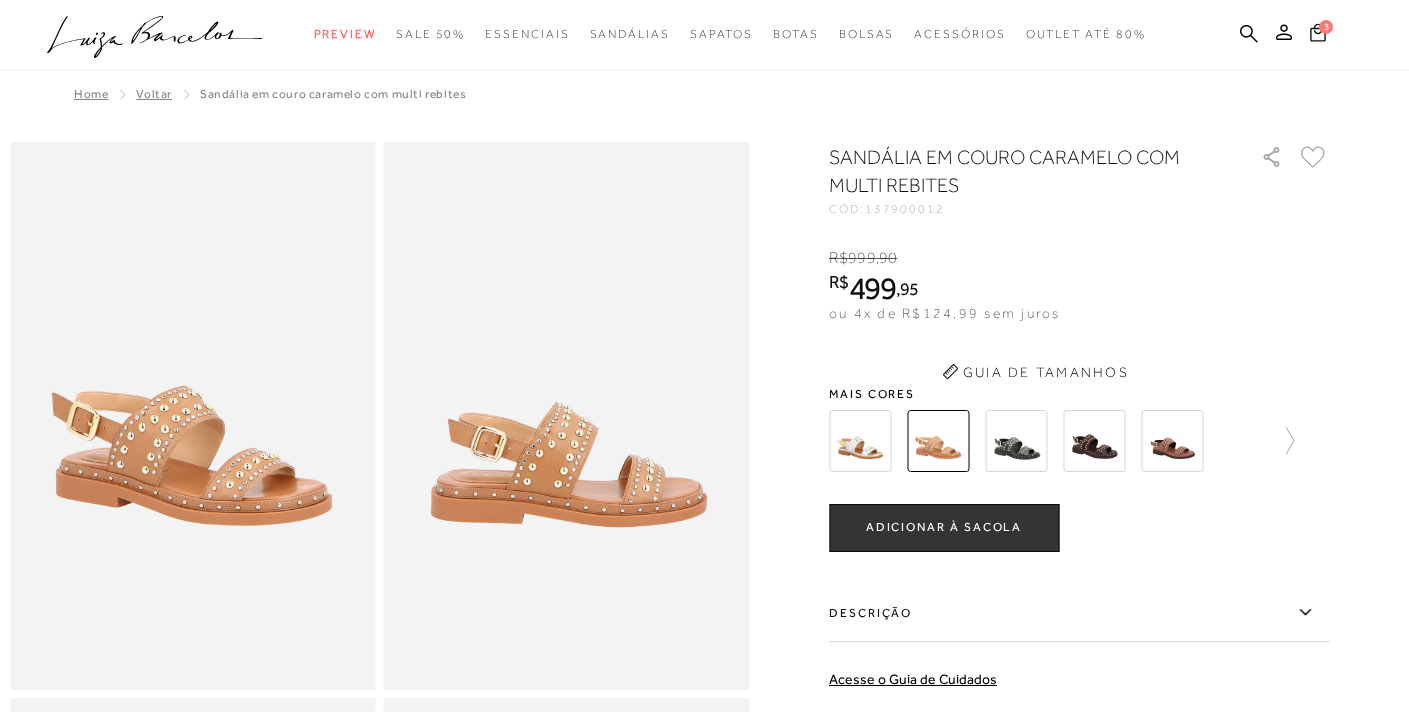 click 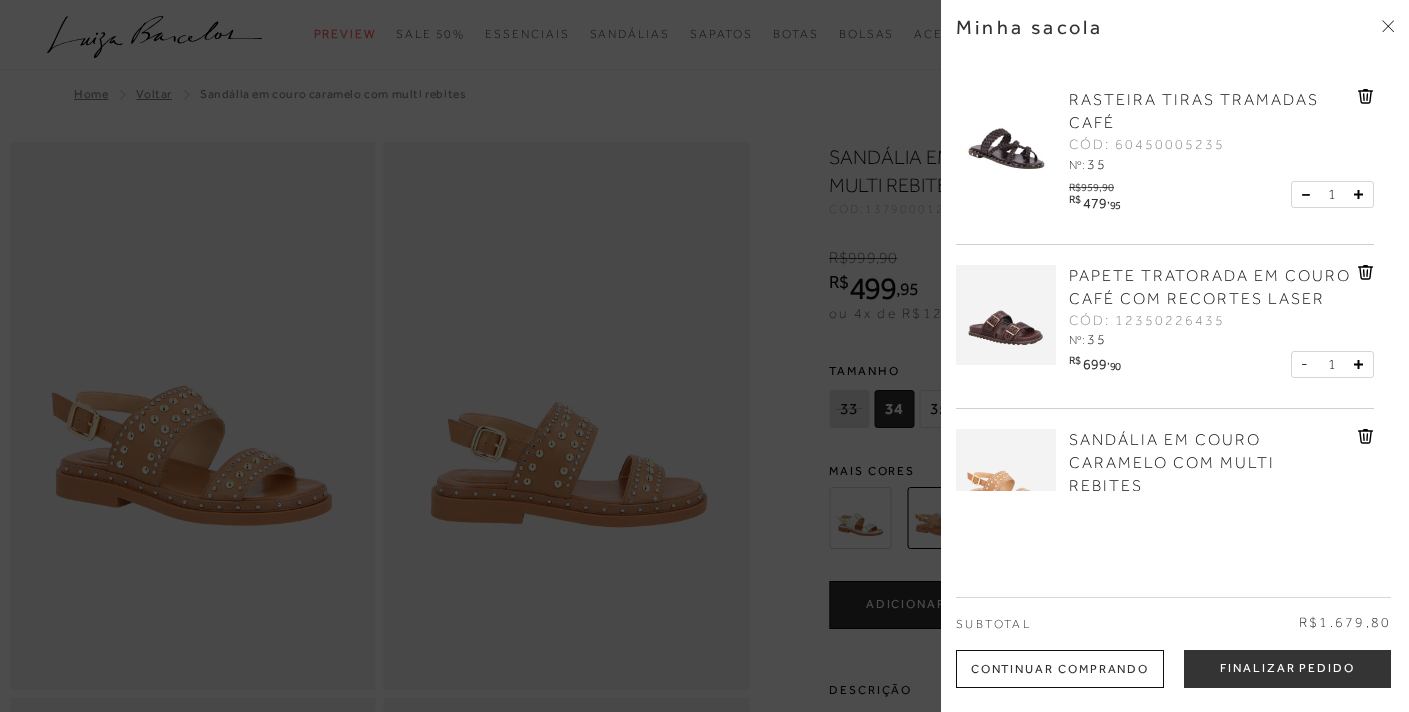 scroll, scrollTop: 92, scrollLeft: 0, axis: vertical 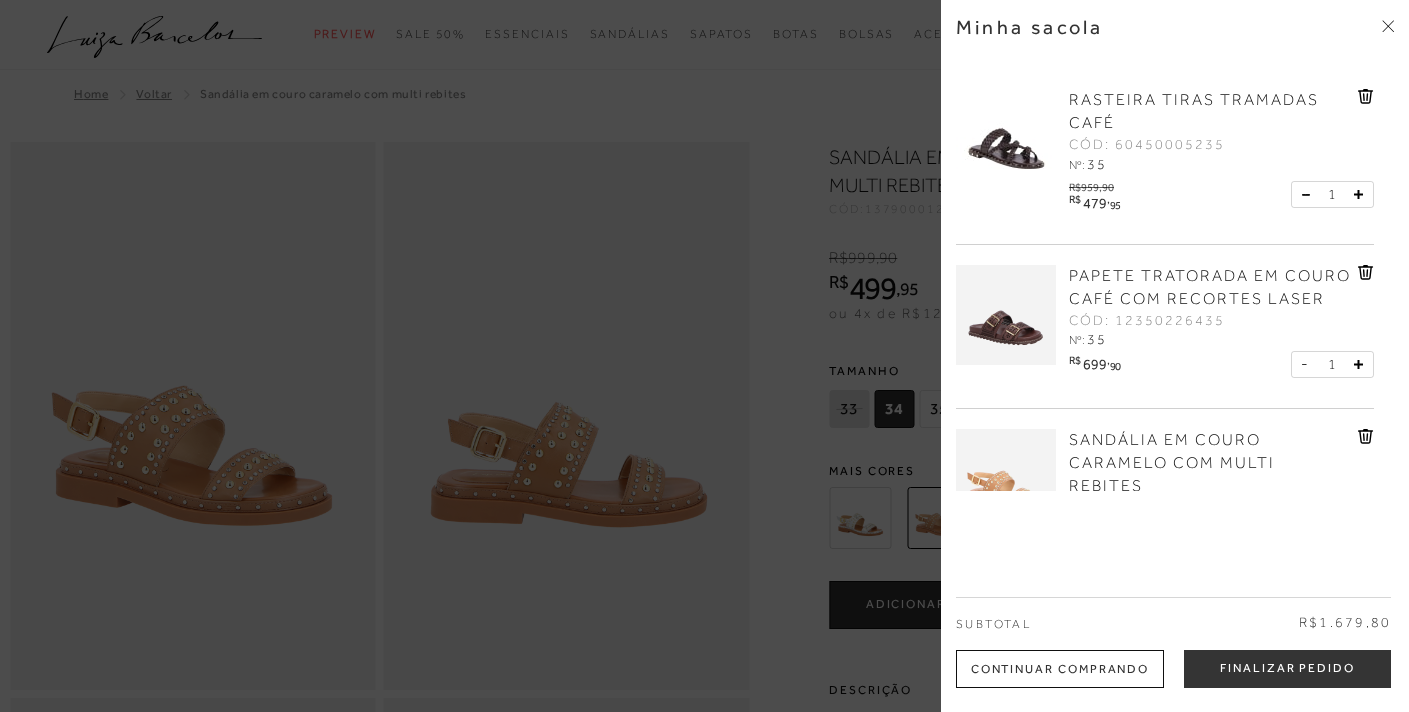 click at bounding box center (704, 356) 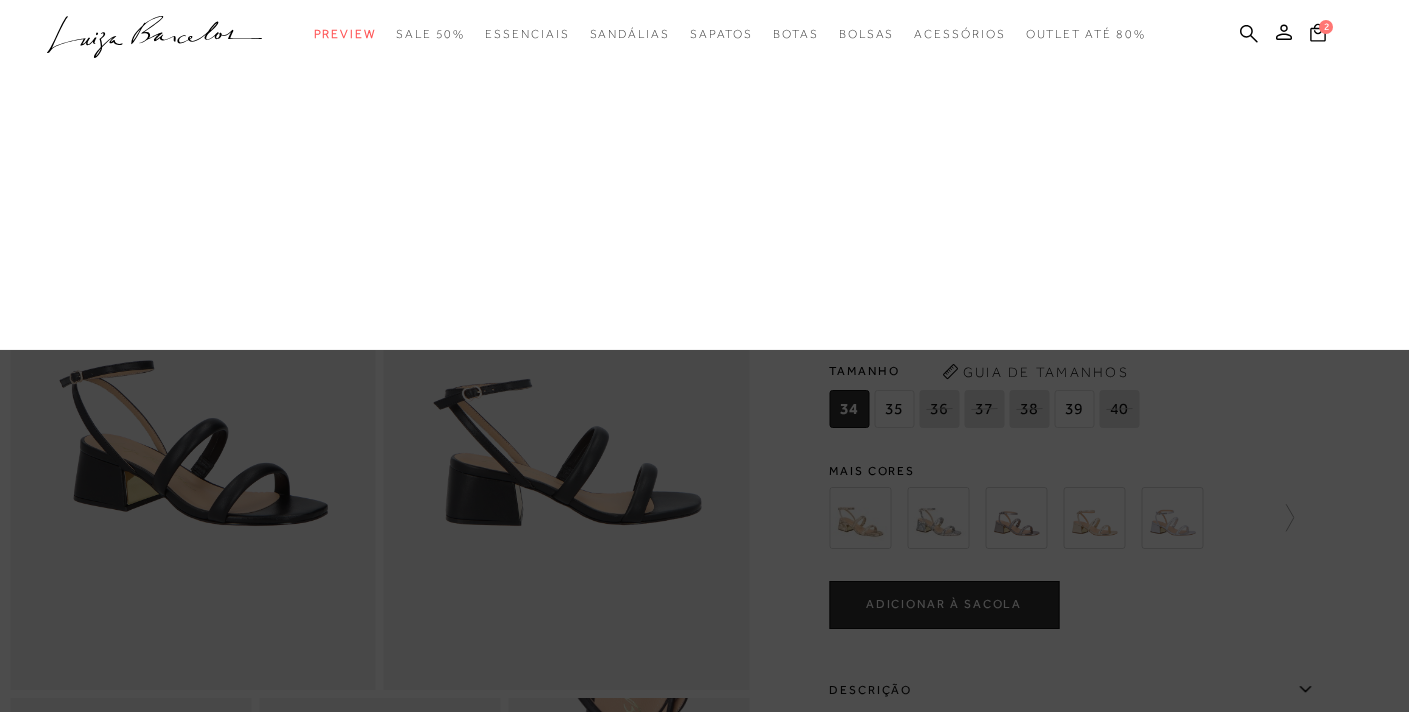 scroll, scrollTop: 198, scrollLeft: 0, axis: vertical 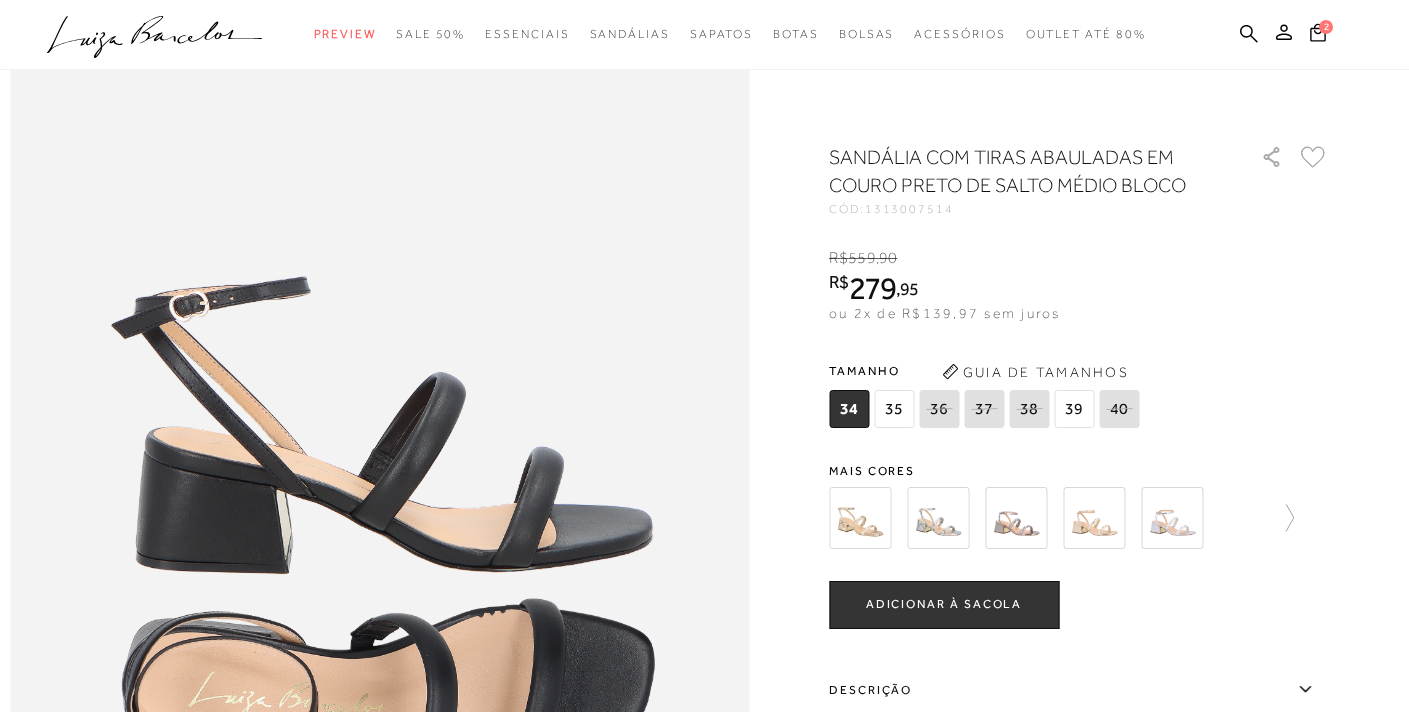 click on "35" at bounding box center (894, 409) 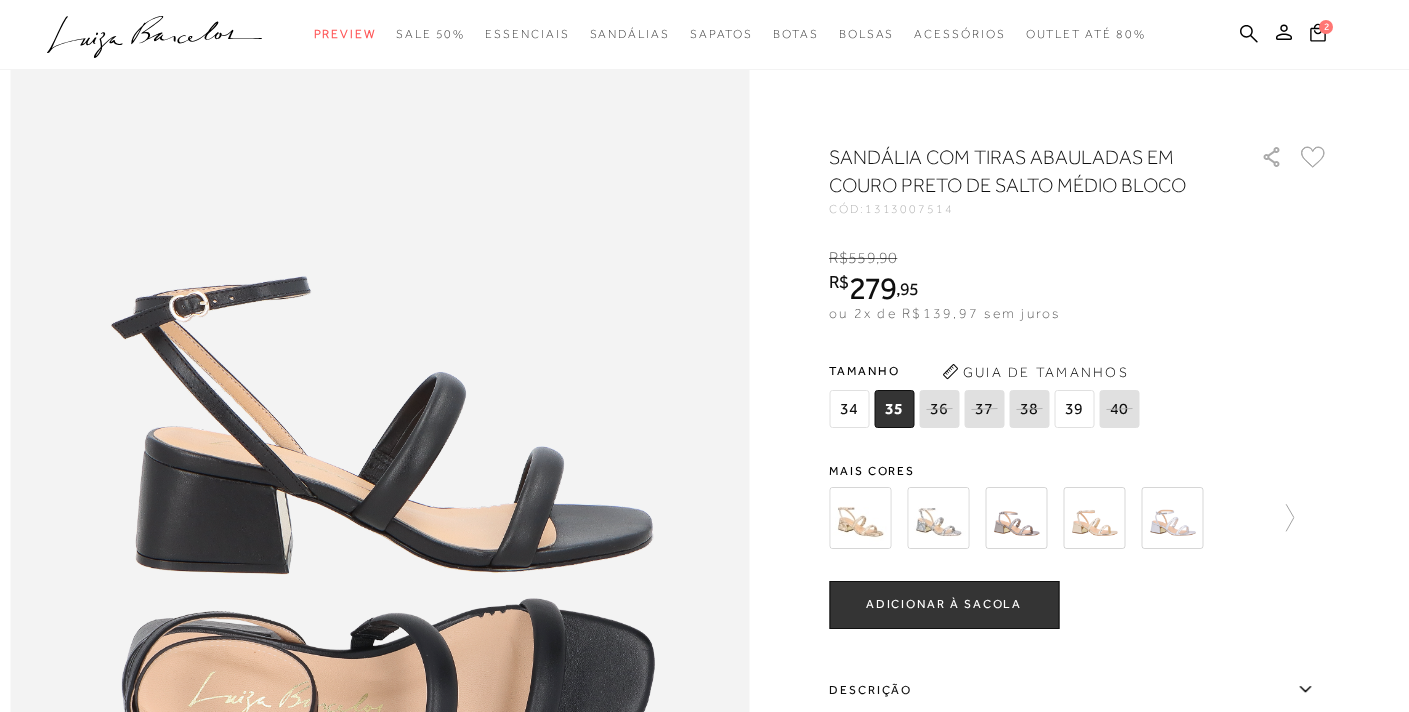 click on "ADICIONAR À SACOLA" at bounding box center (944, 605) 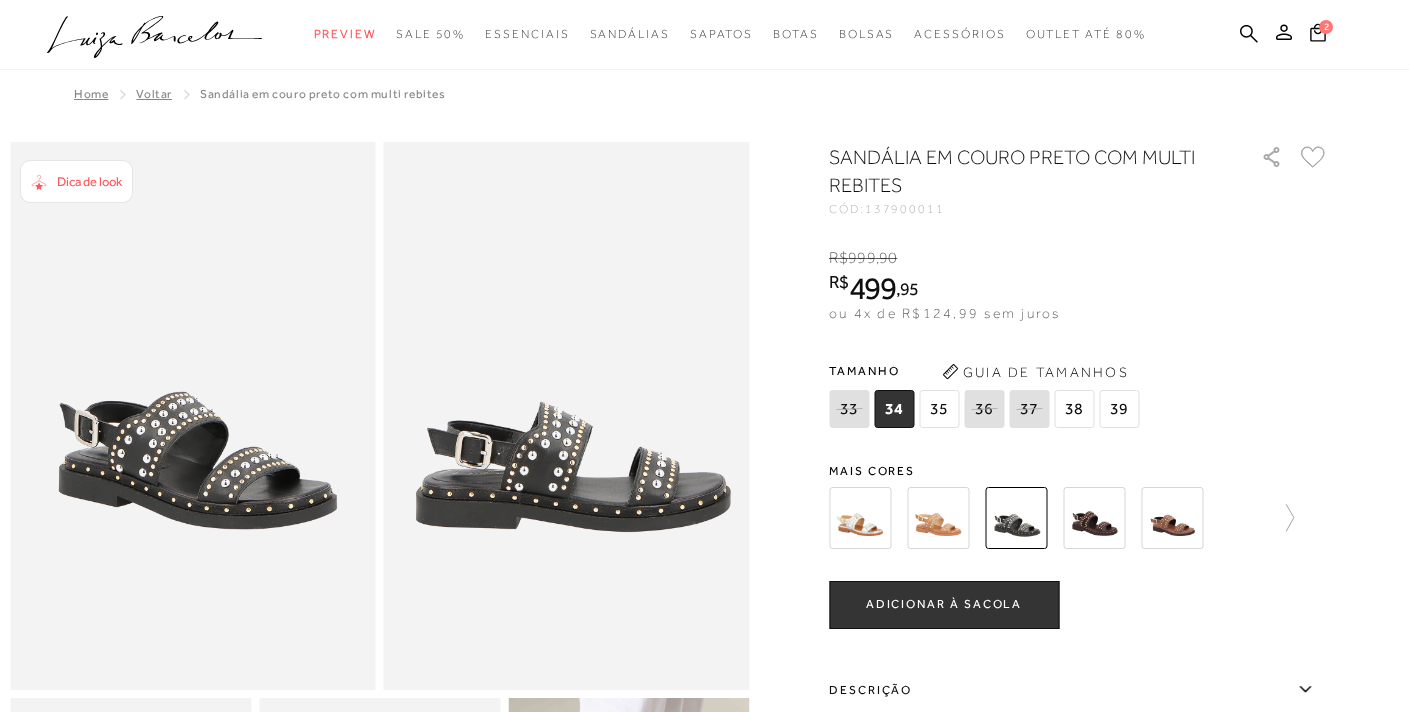 scroll, scrollTop: 144, scrollLeft: 0, axis: vertical 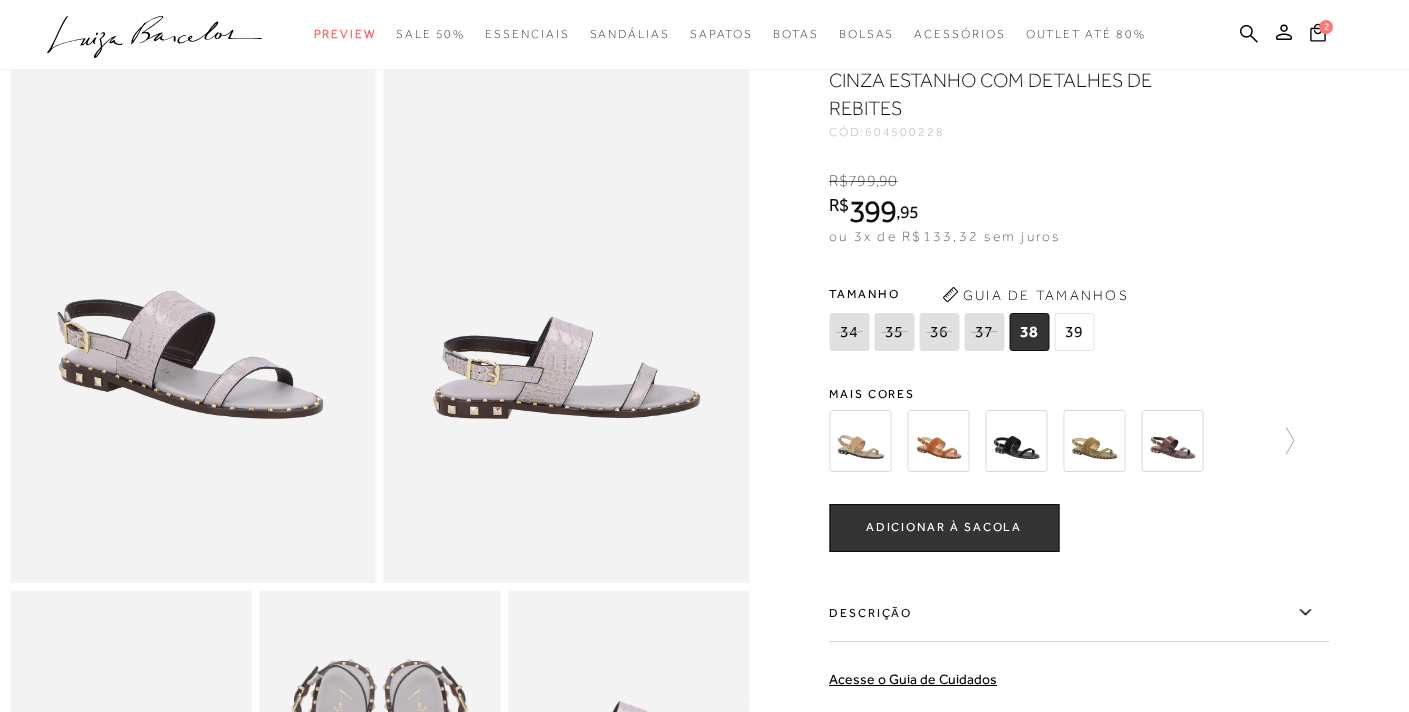 click at bounding box center [938, 441] 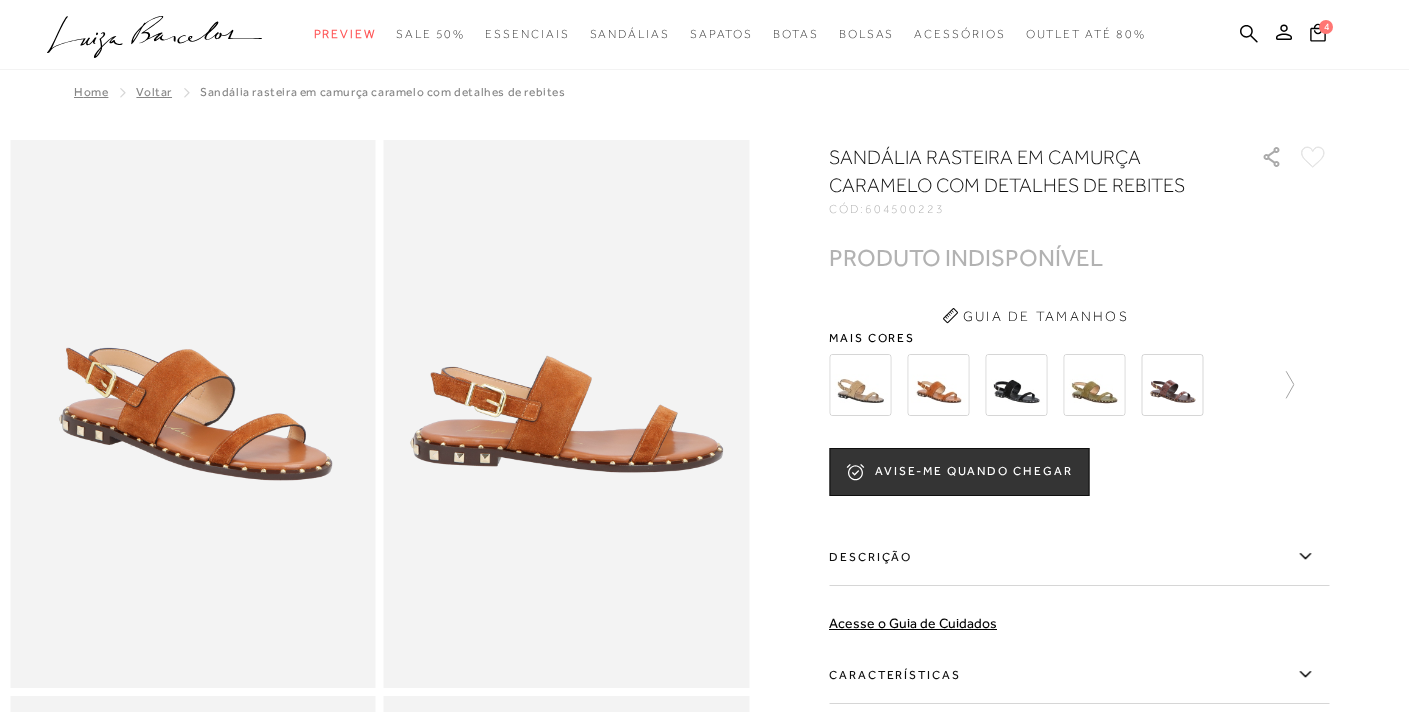 scroll, scrollTop: 0, scrollLeft: 0, axis: both 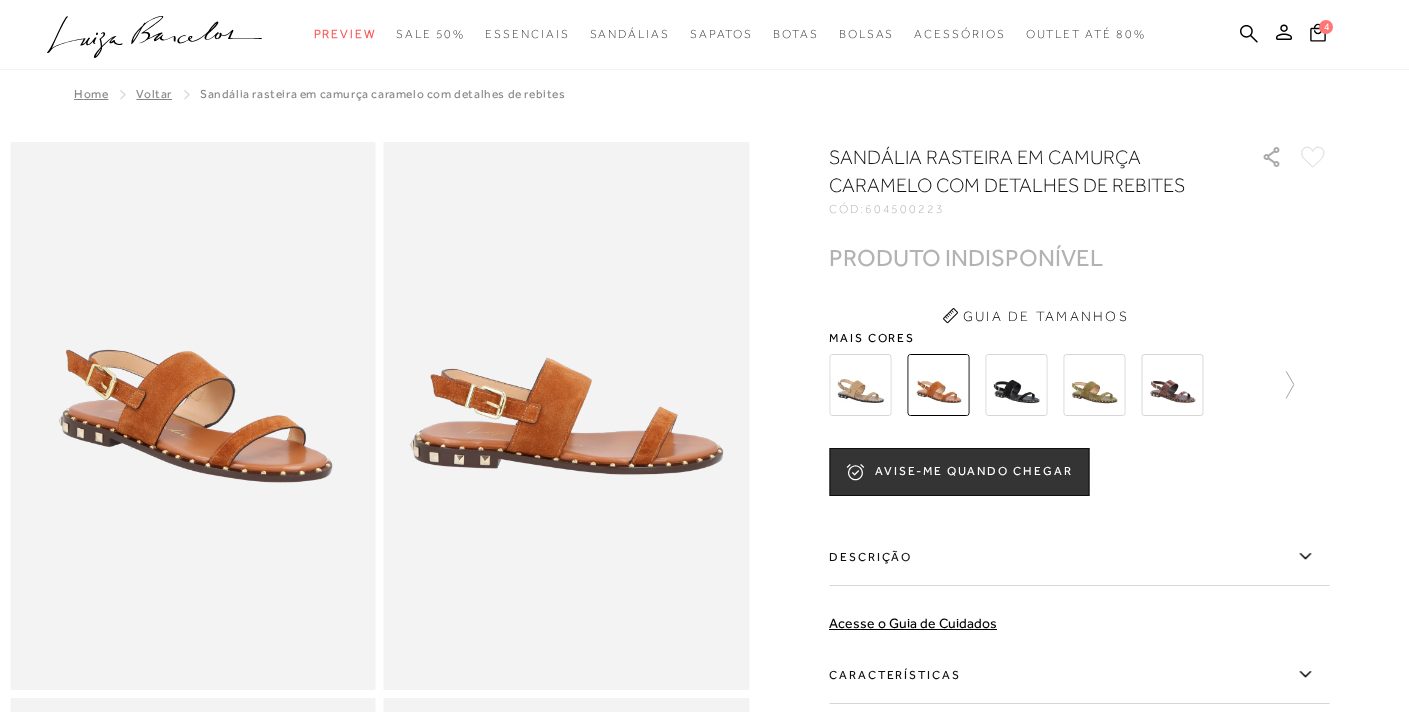 click at bounding box center (1038, 385) 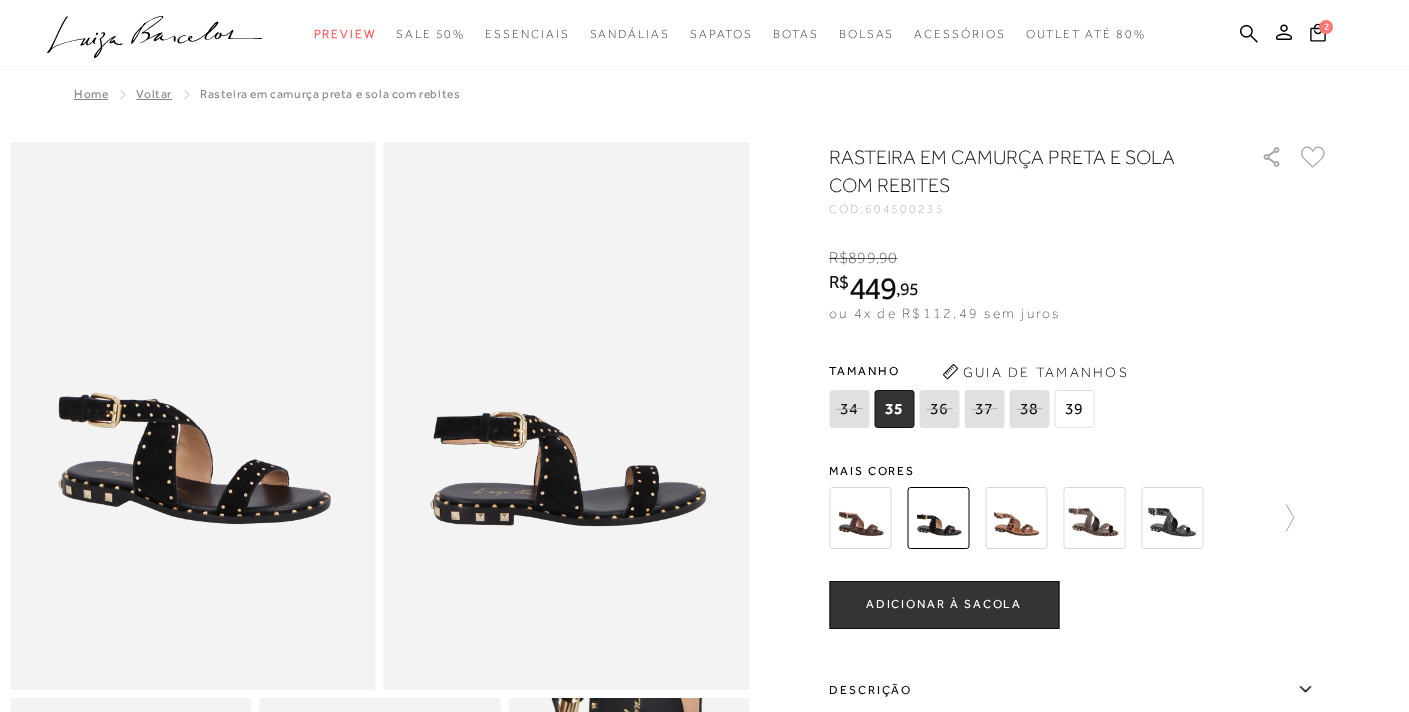 scroll, scrollTop: 0, scrollLeft: 0, axis: both 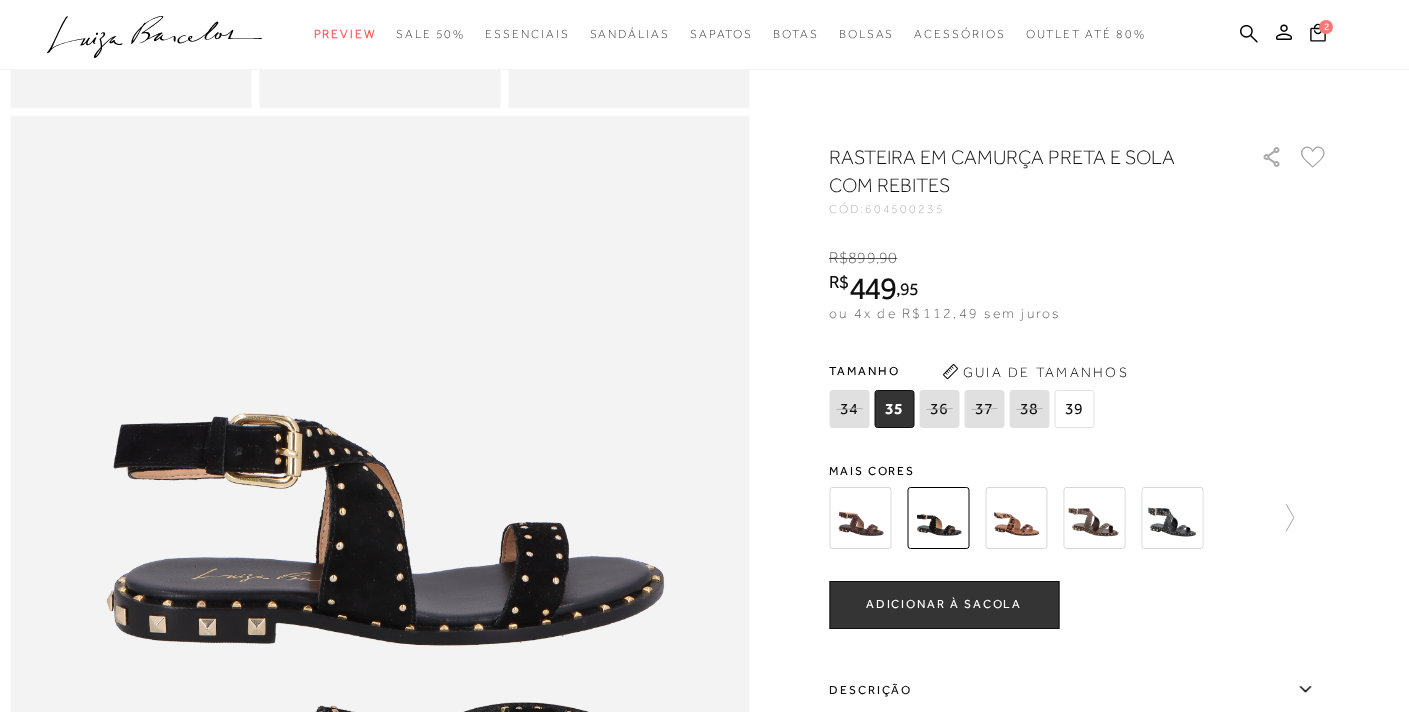 click at bounding box center [860, 518] 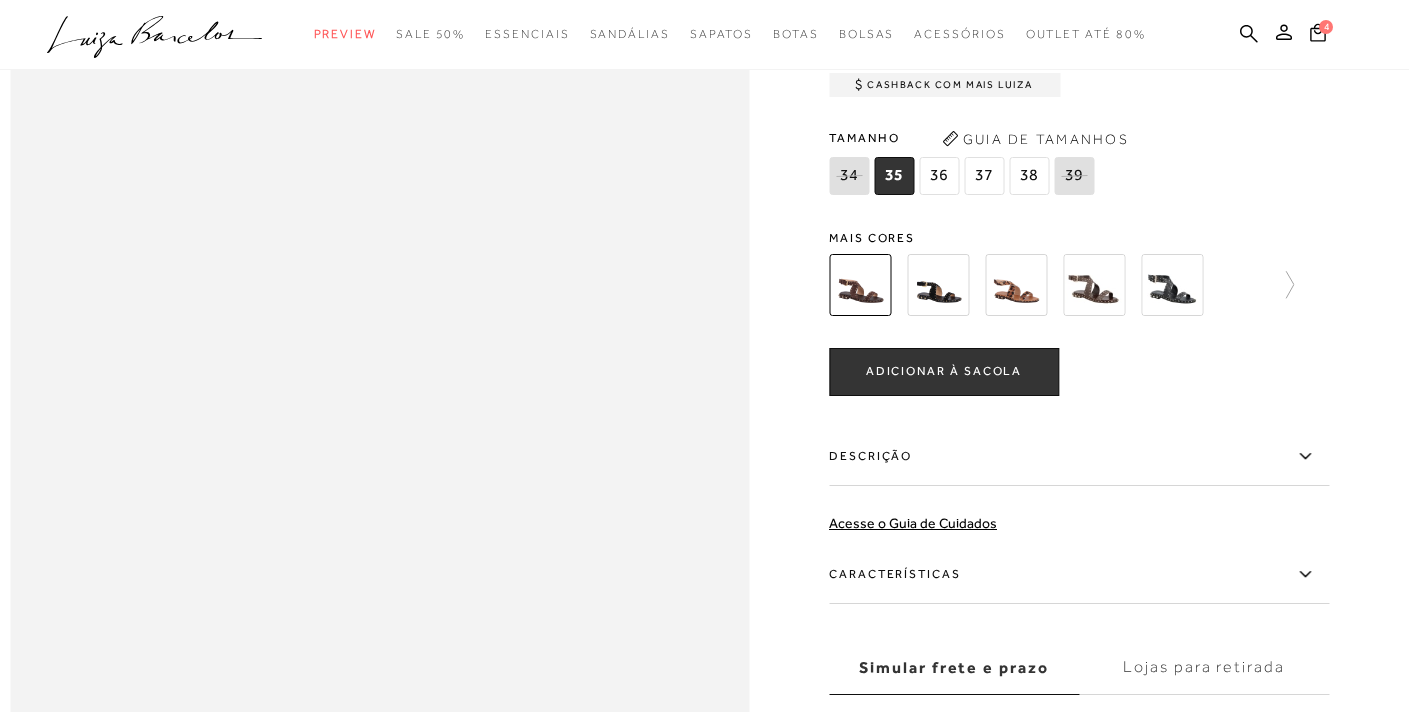 scroll, scrollTop: 1450, scrollLeft: 0, axis: vertical 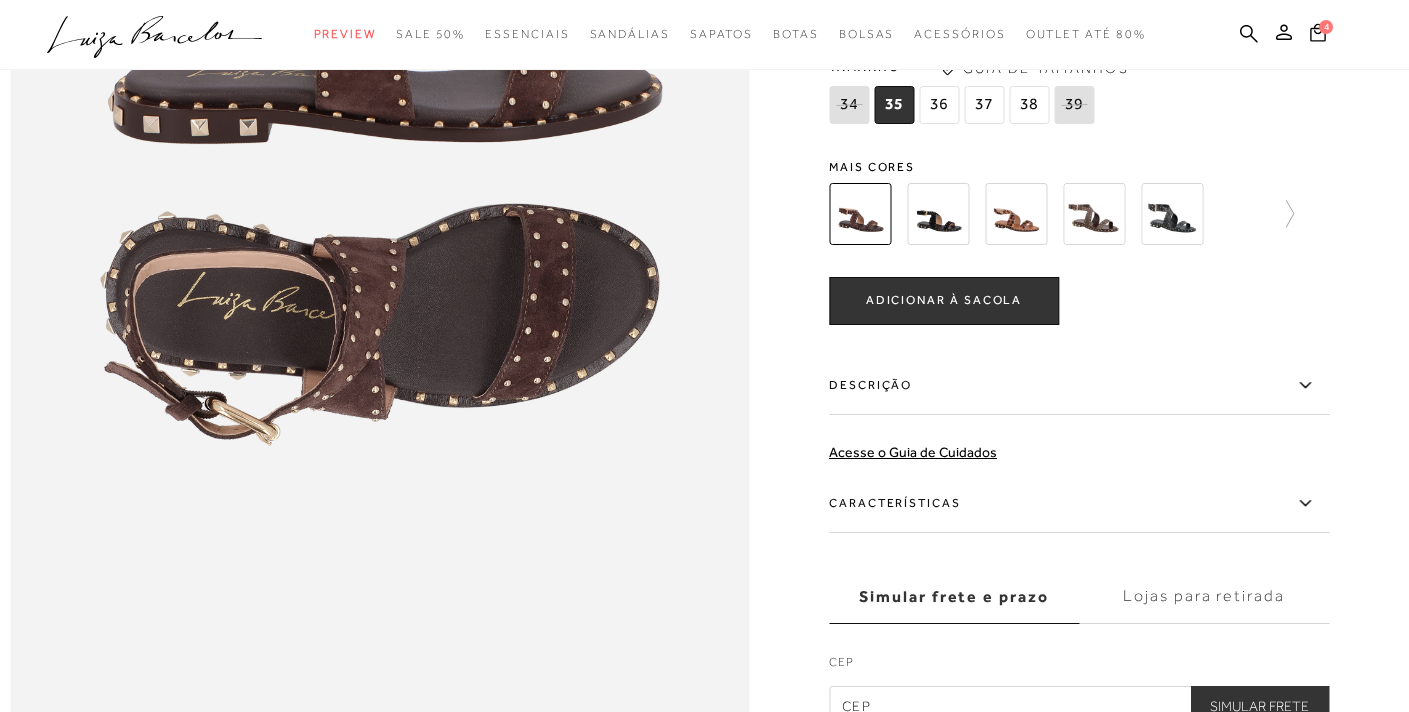click at bounding box center [1016, 214] 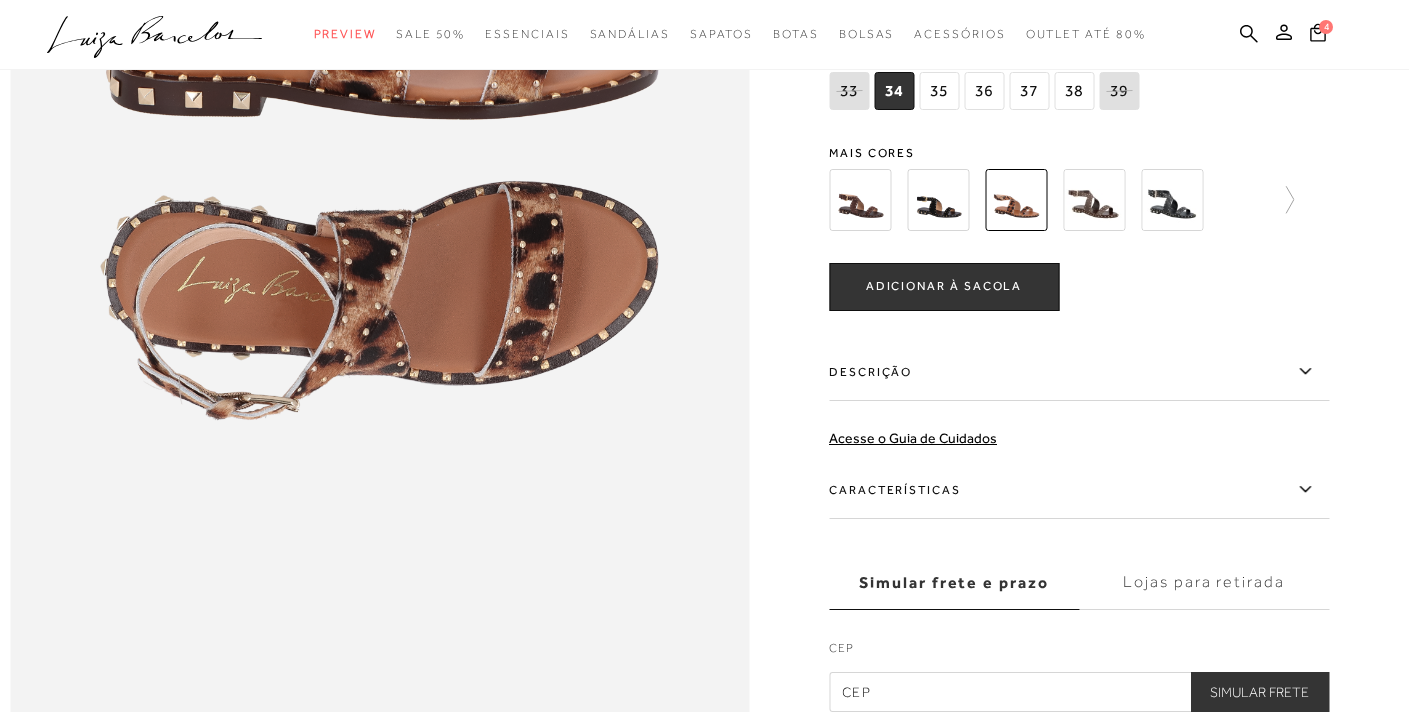 scroll, scrollTop: 1257, scrollLeft: 0, axis: vertical 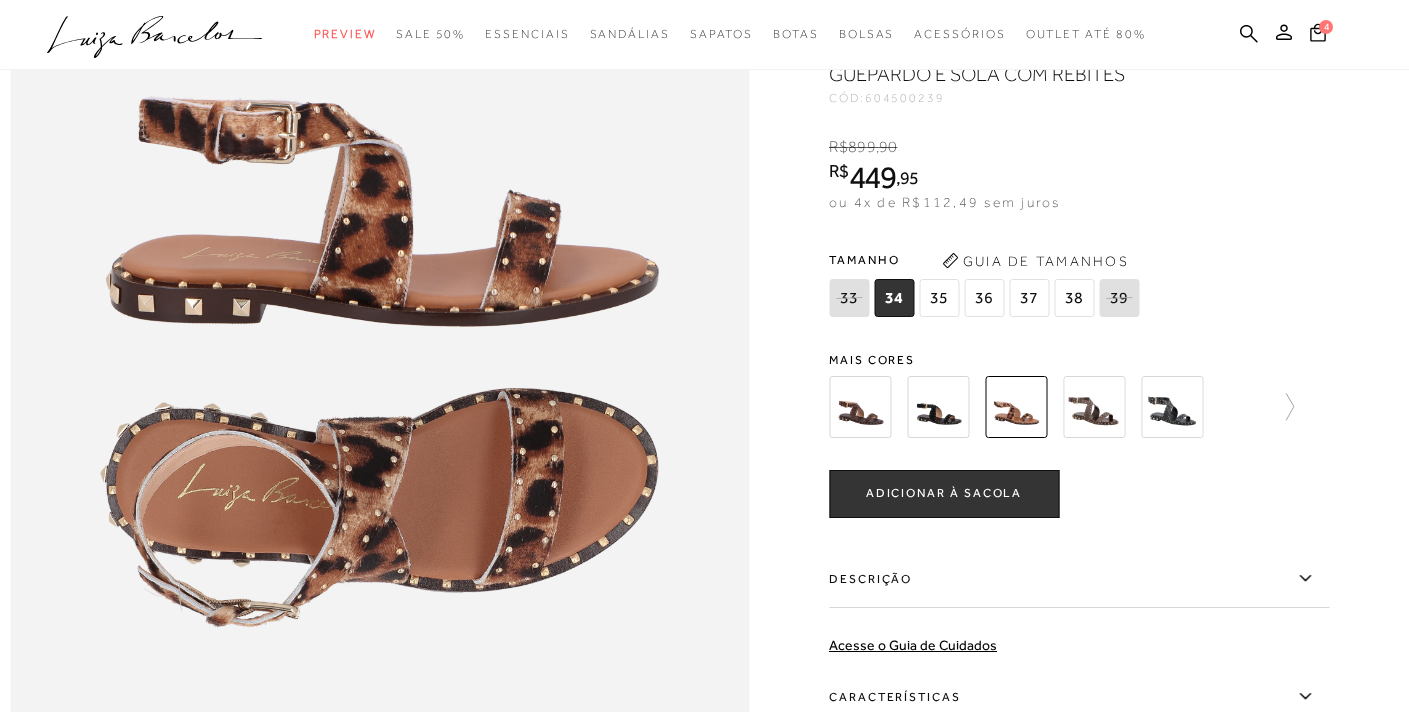 click at bounding box center [1094, 407] 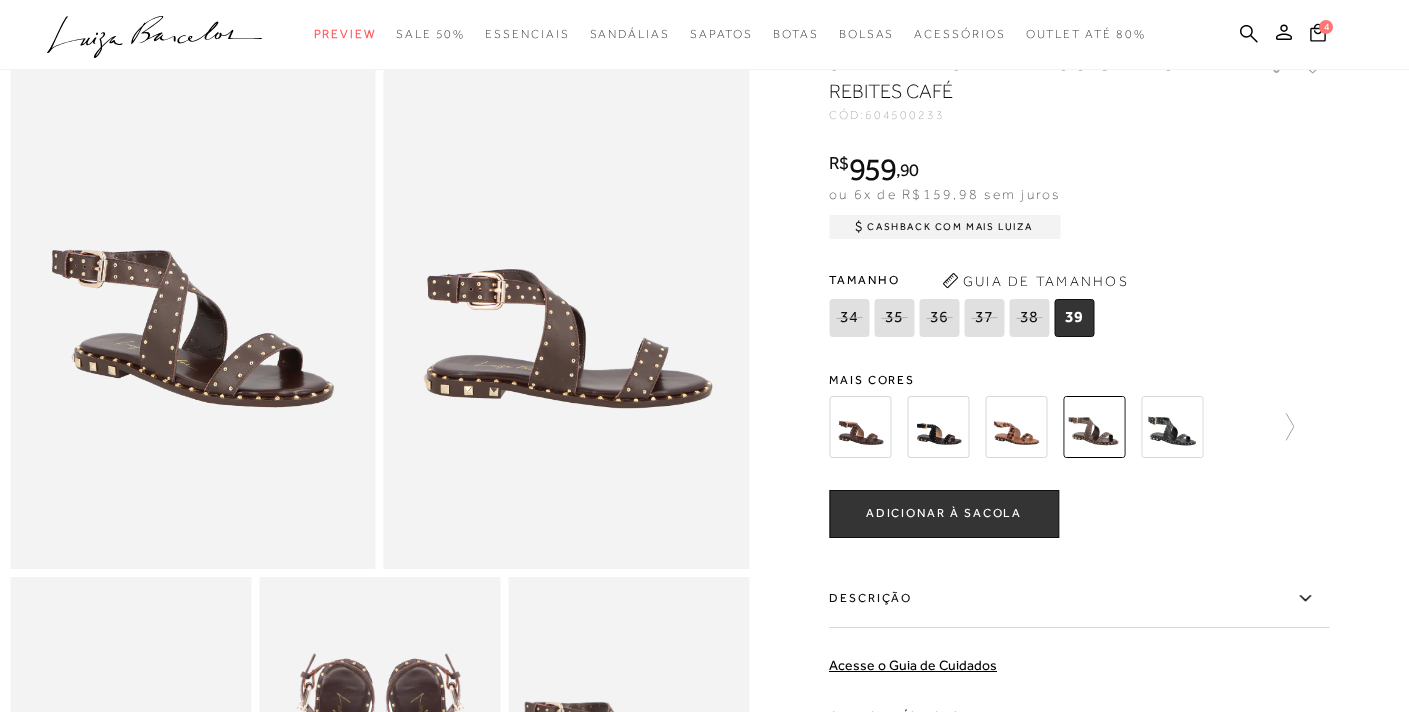 scroll, scrollTop: 0, scrollLeft: 0, axis: both 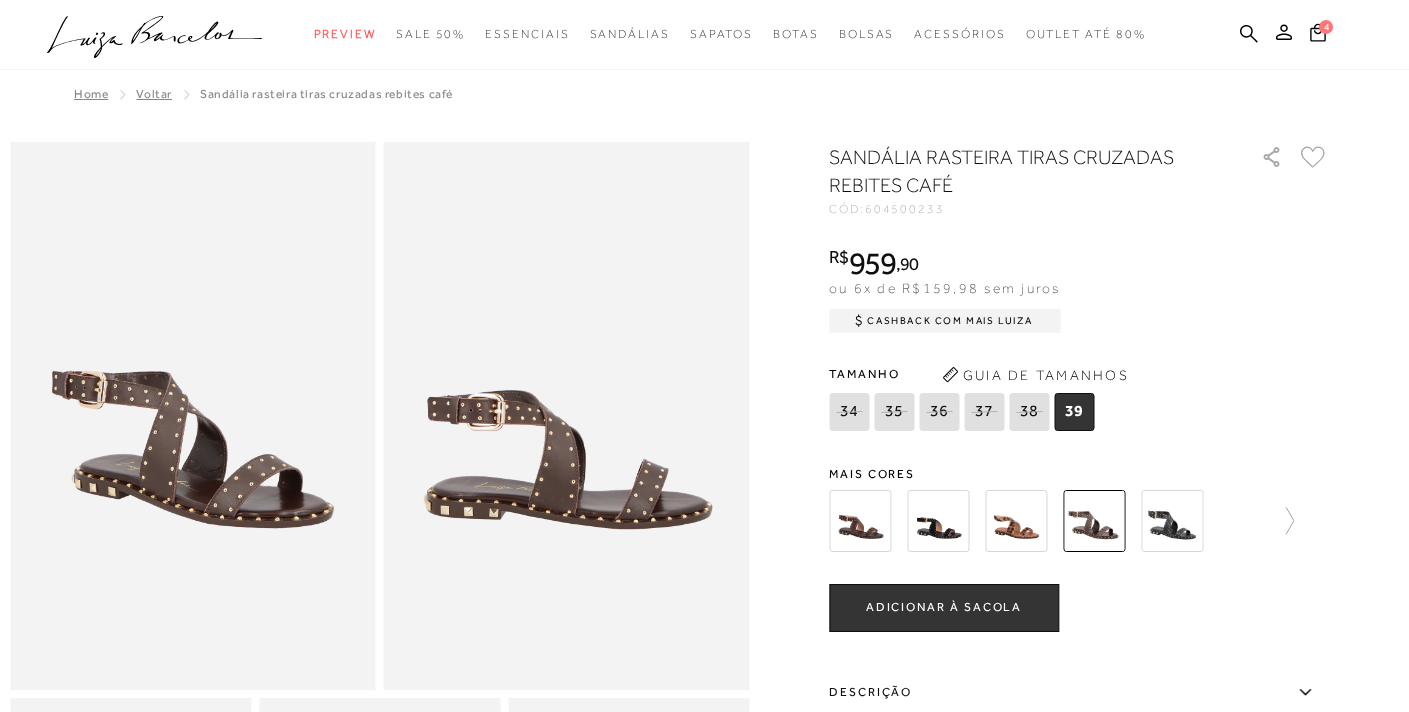 click at bounding box center (1172, 521) 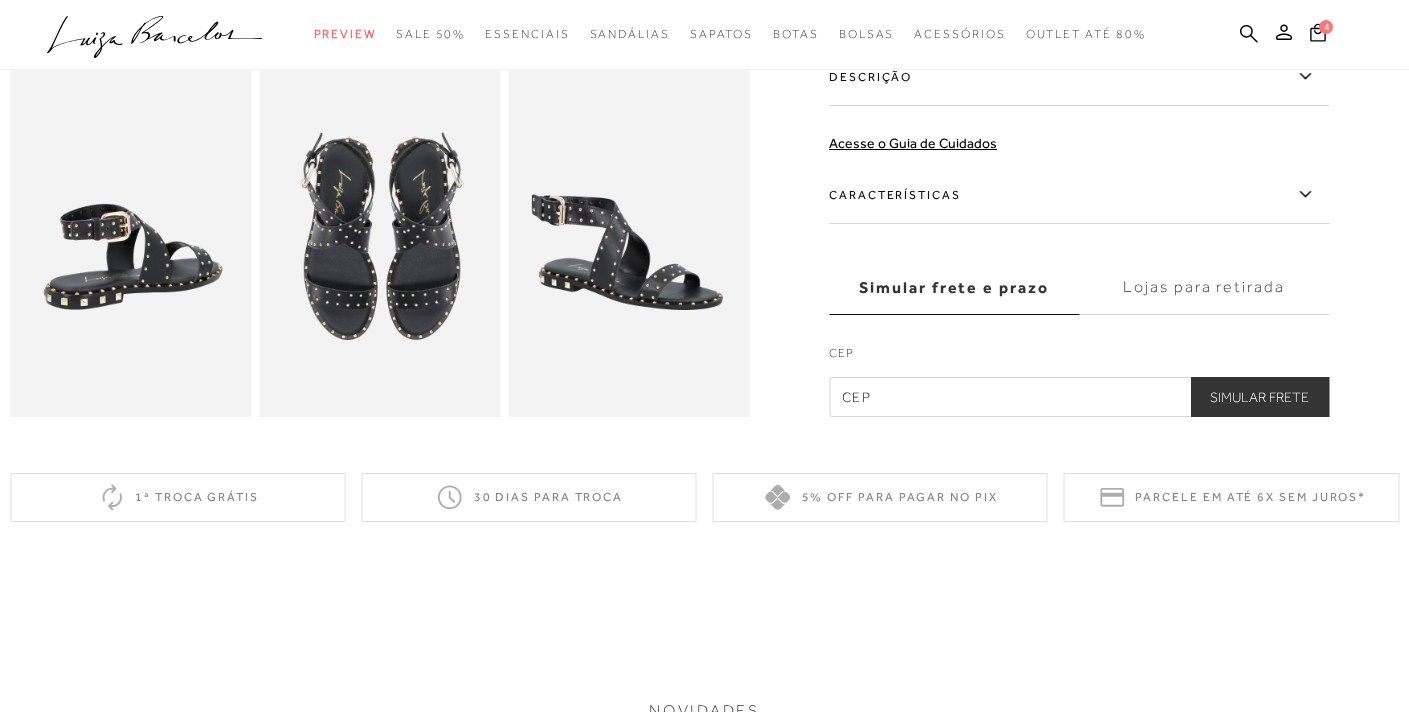 scroll, scrollTop: 289, scrollLeft: 0, axis: vertical 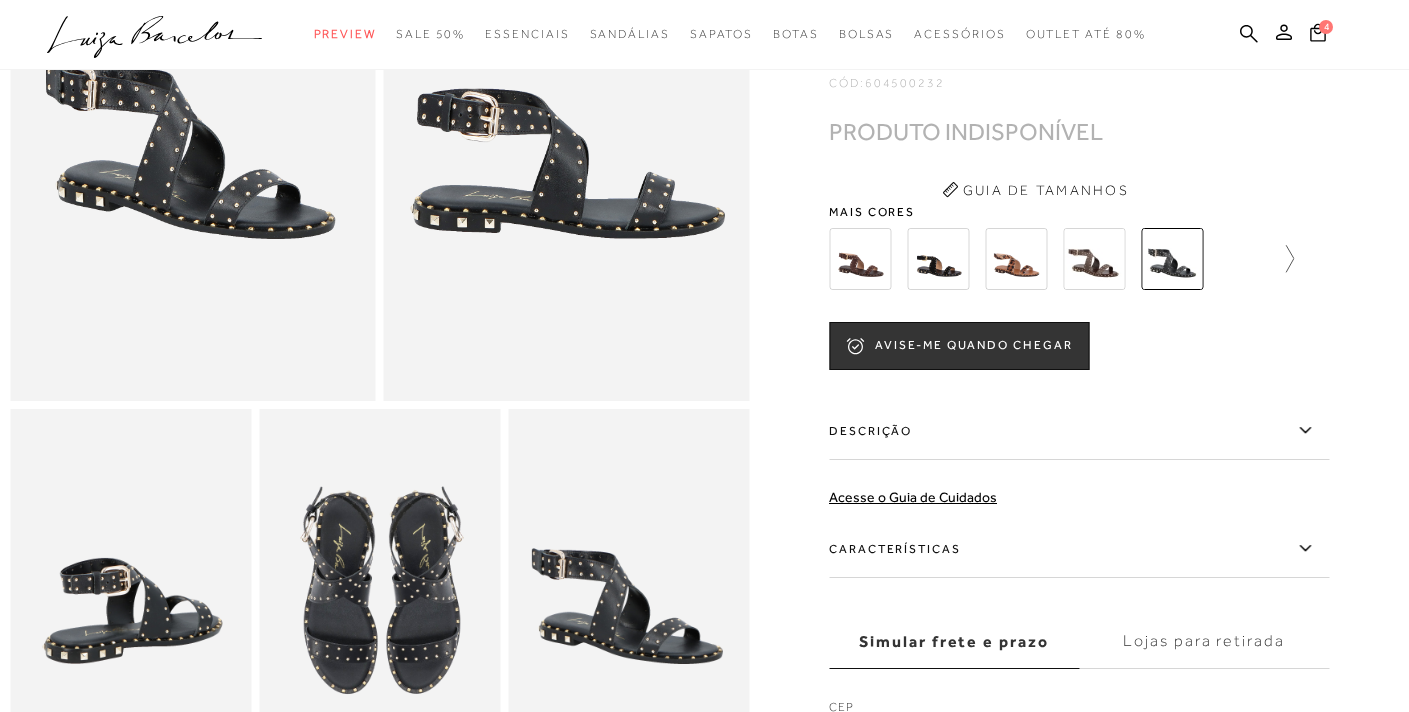 click 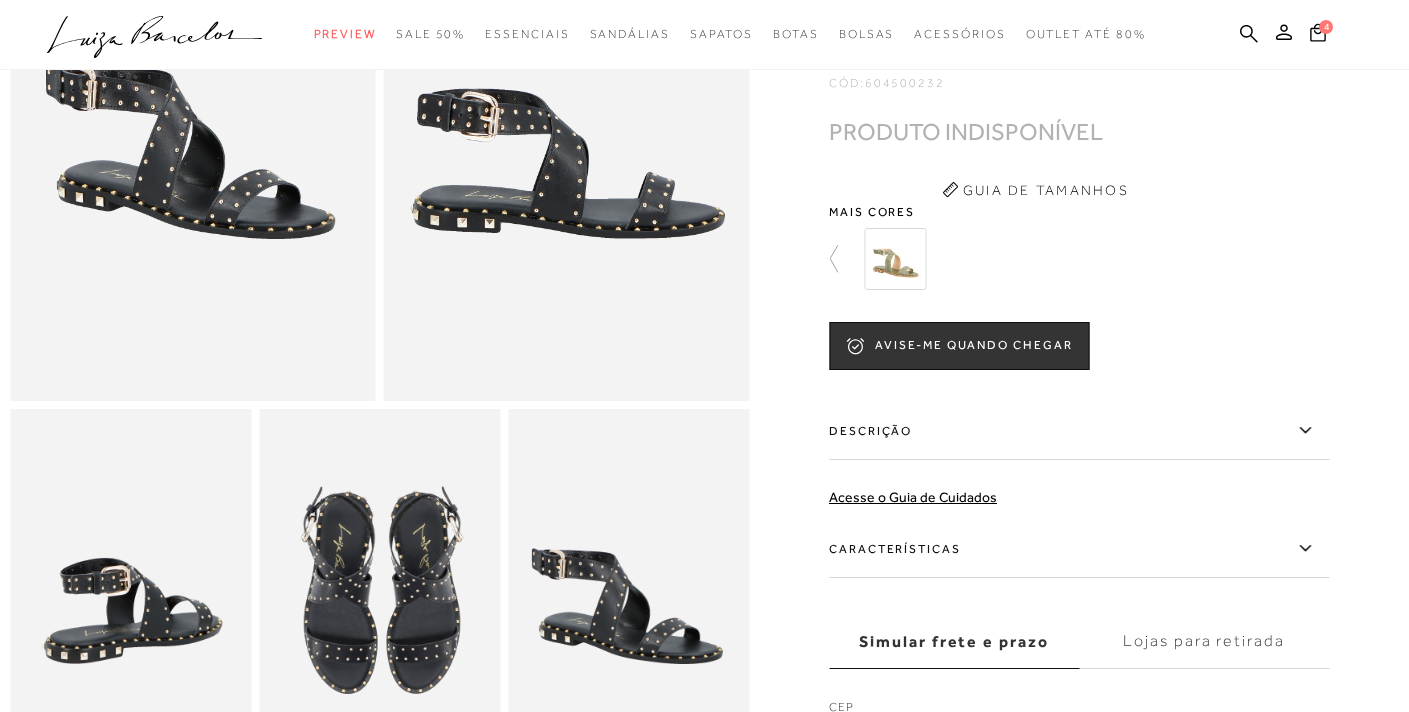 click at bounding box center (895, 259) 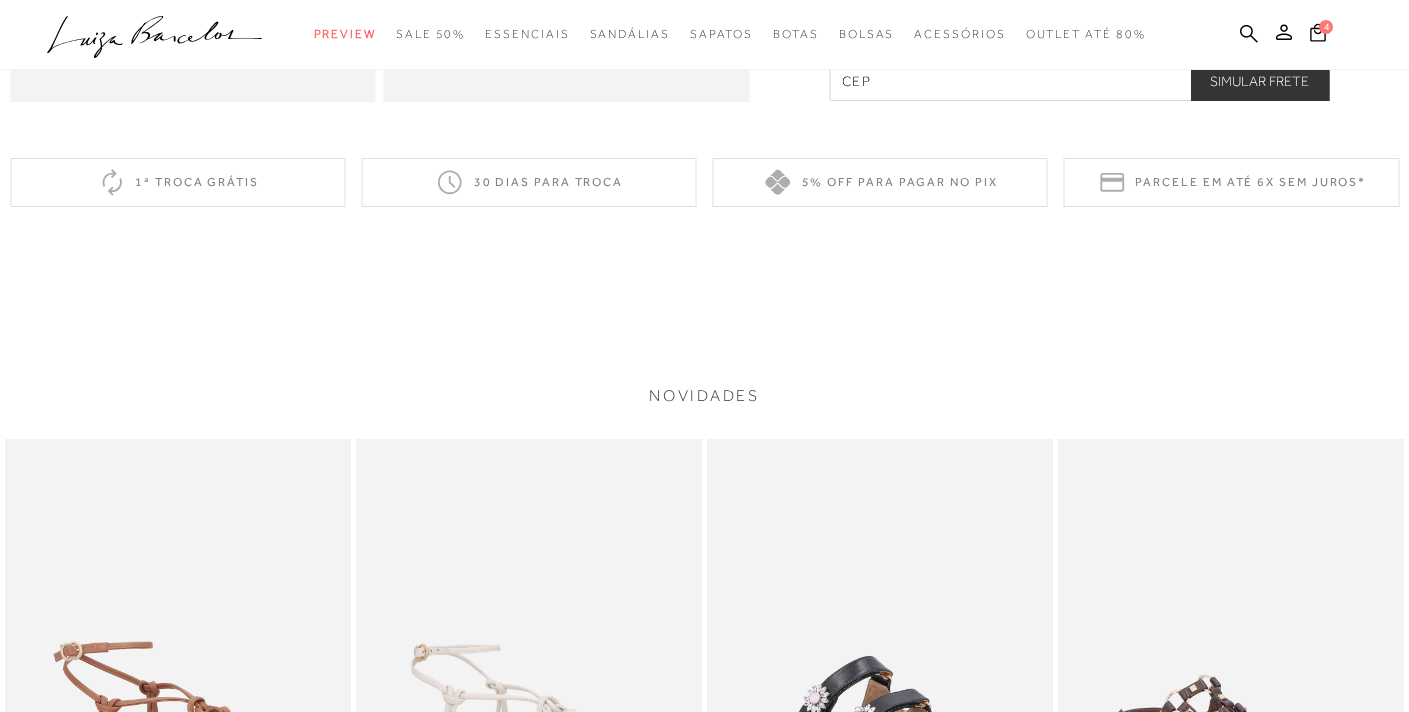 scroll, scrollTop: 1174, scrollLeft: 0, axis: vertical 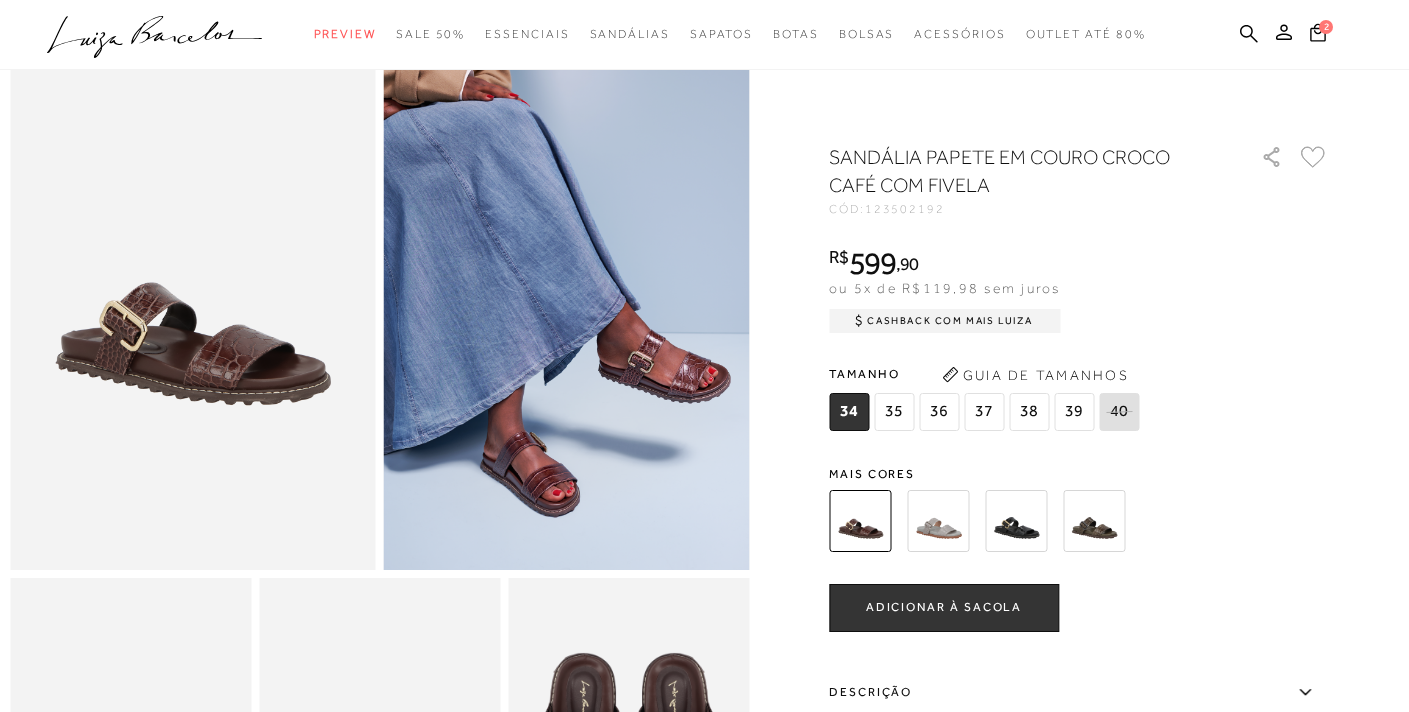 click on "35" at bounding box center [894, 412] 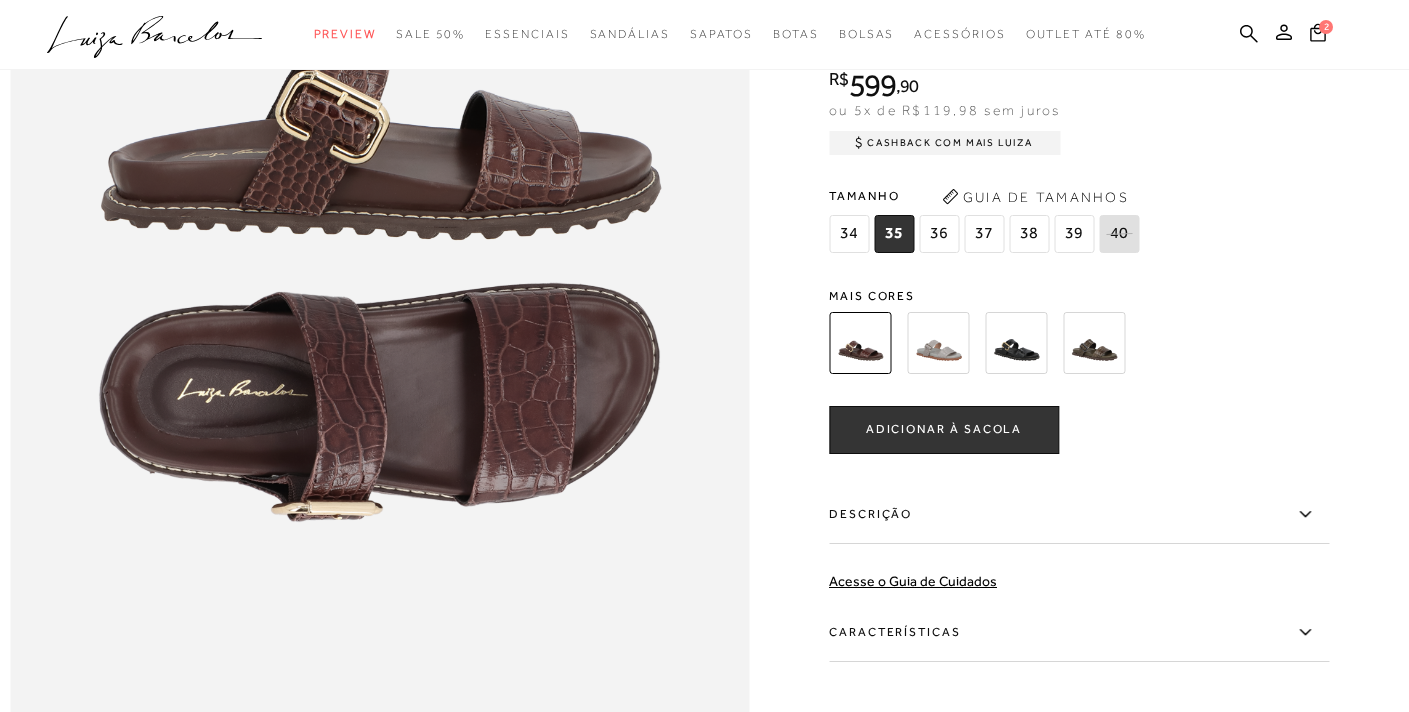 scroll, scrollTop: 0, scrollLeft: 0, axis: both 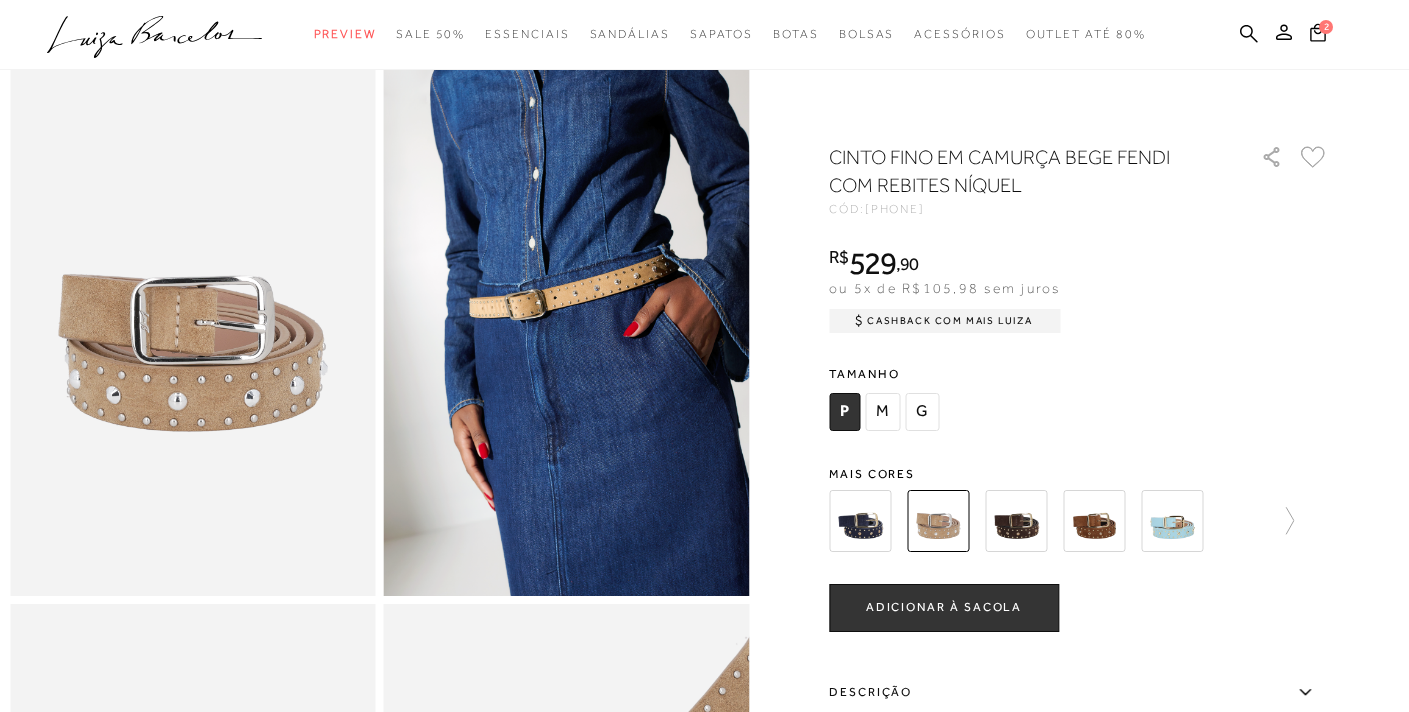 click on "ADICIONAR À SACOLA" at bounding box center [944, 607] 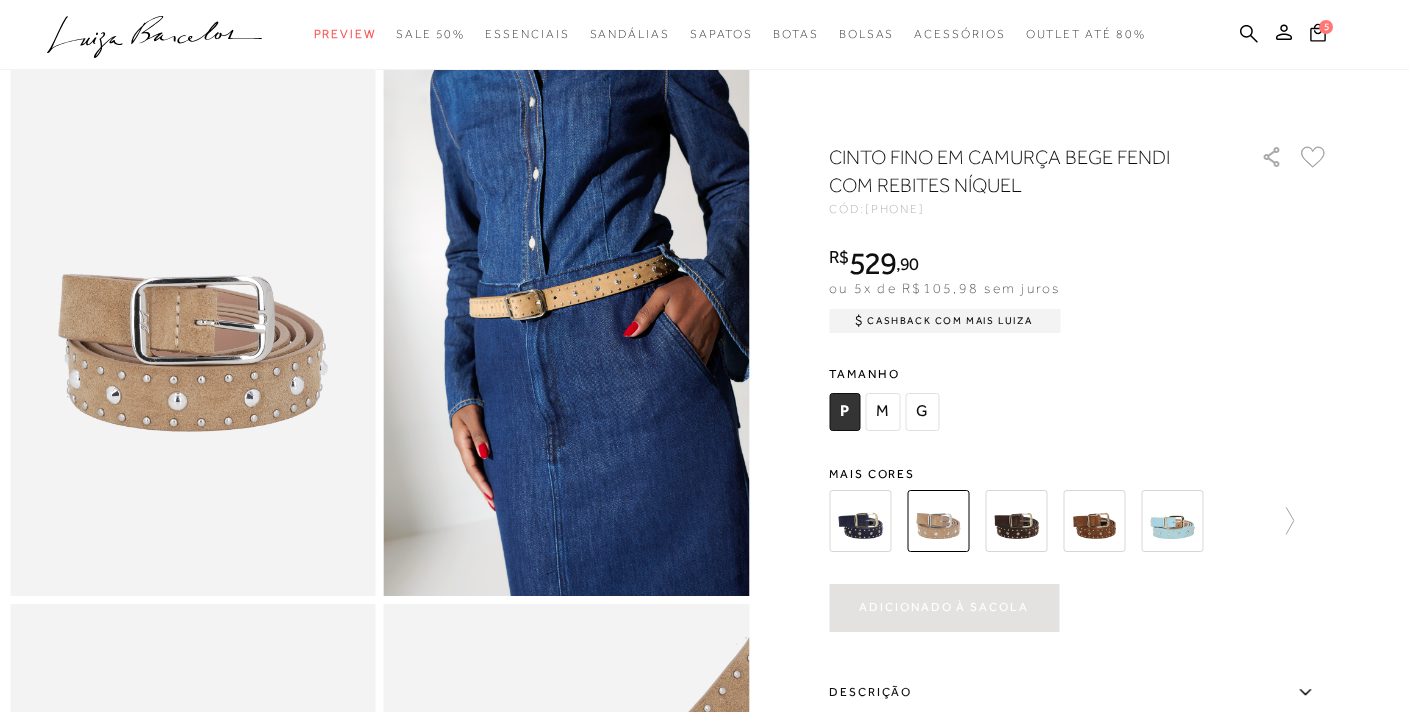 click at bounding box center [1016, 521] 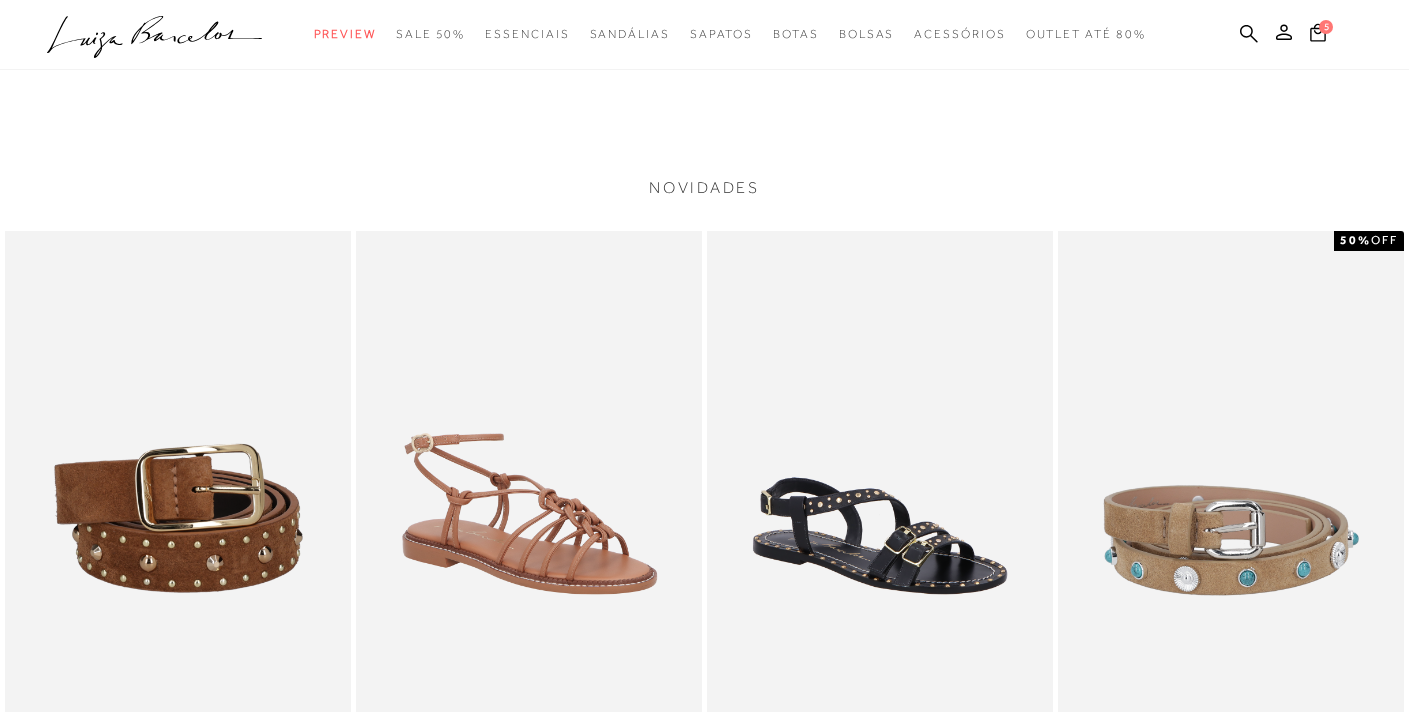 scroll, scrollTop: 1604, scrollLeft: 0, axis: vertical 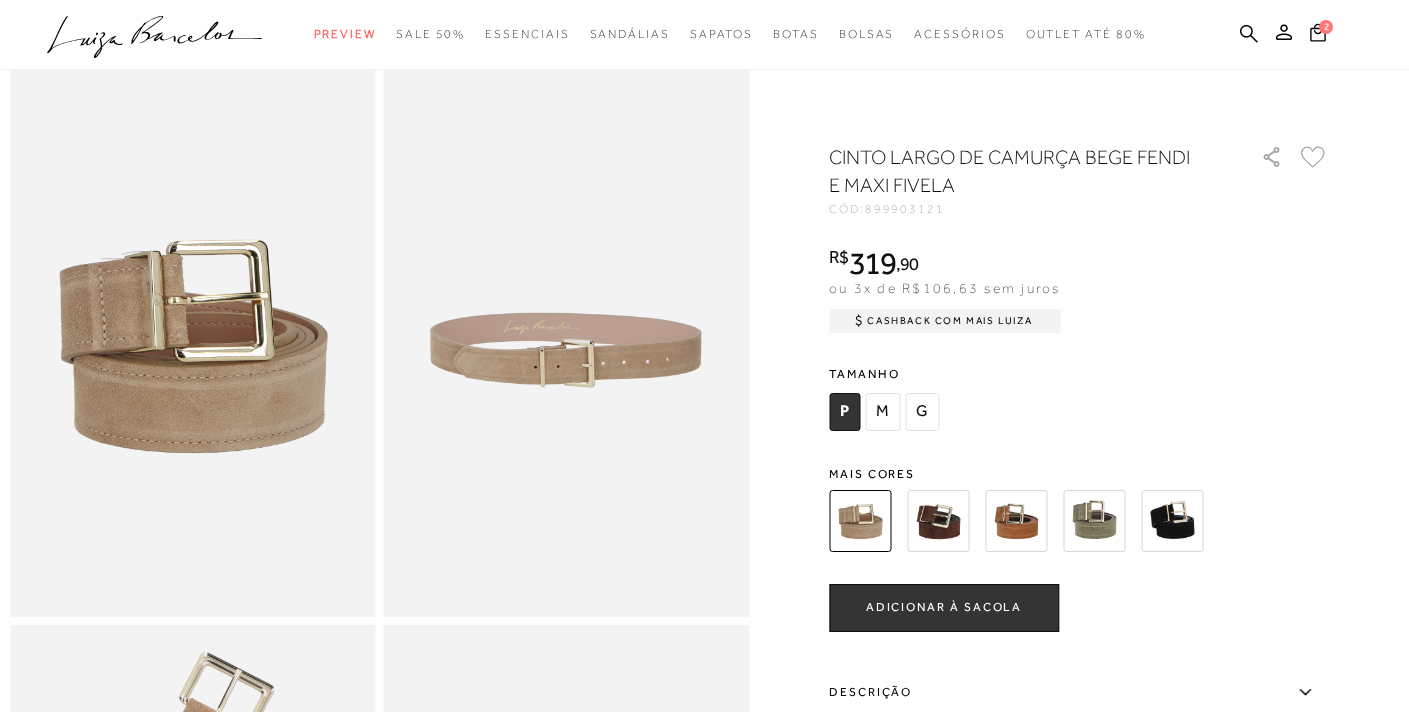 click on "ADICIONAR À SACOLA" at bounding box center [944, 607] 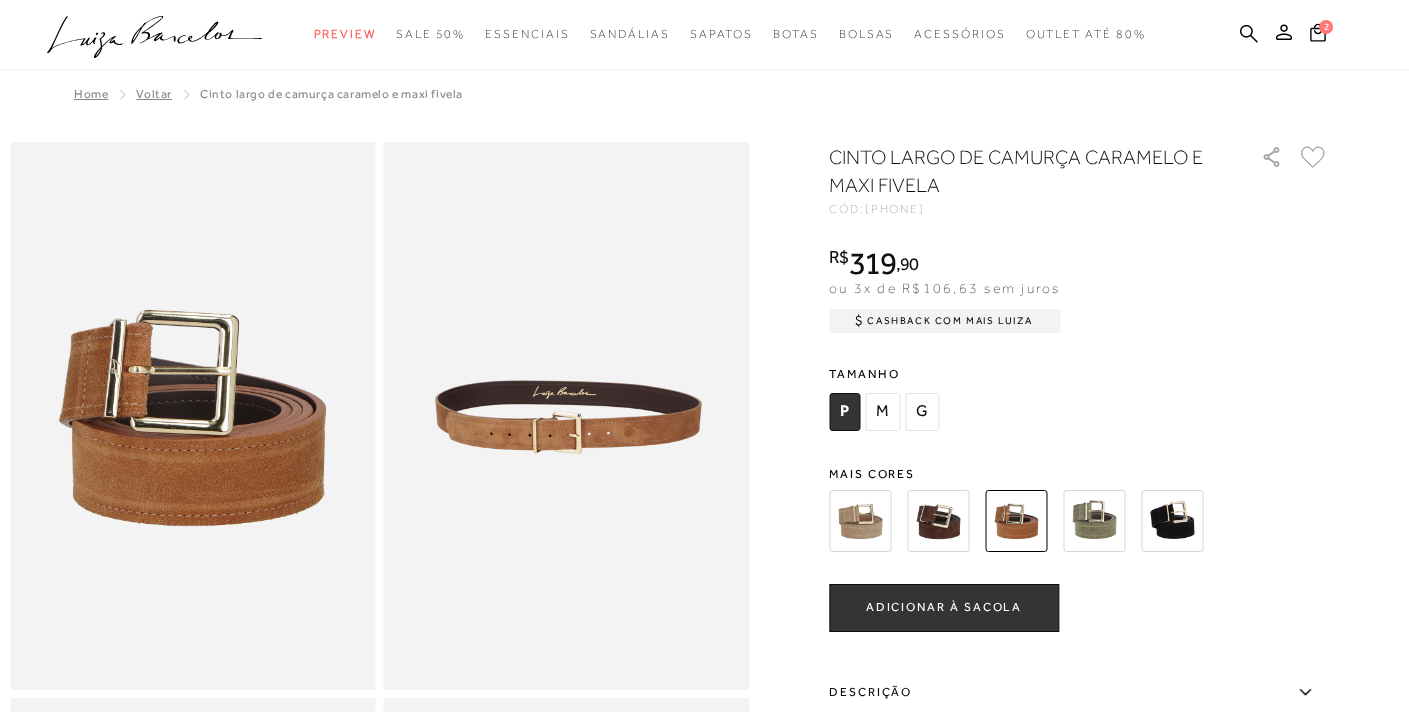 scroll, scrollTop: 0, scrollLeft: 0, axis: both 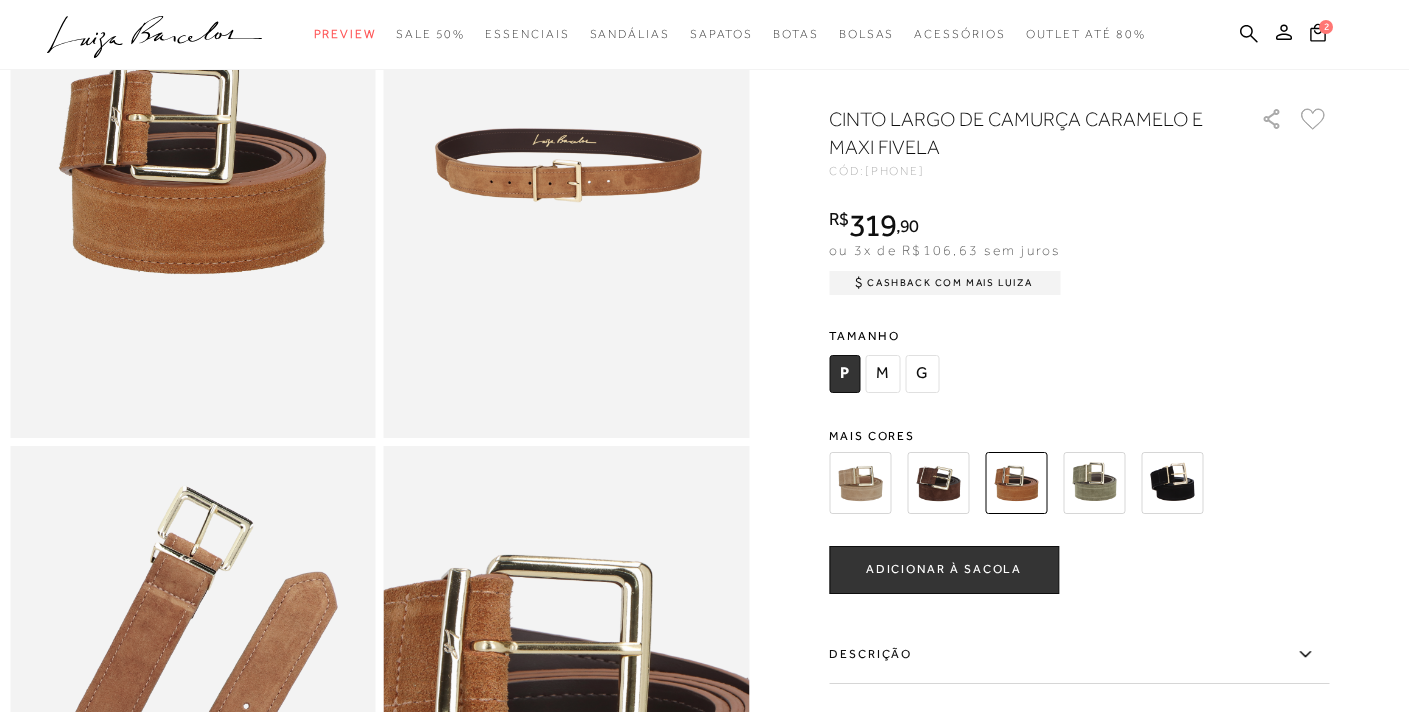 click on "ADICIONAR À SACOLA" at bounding box center [944, 569] 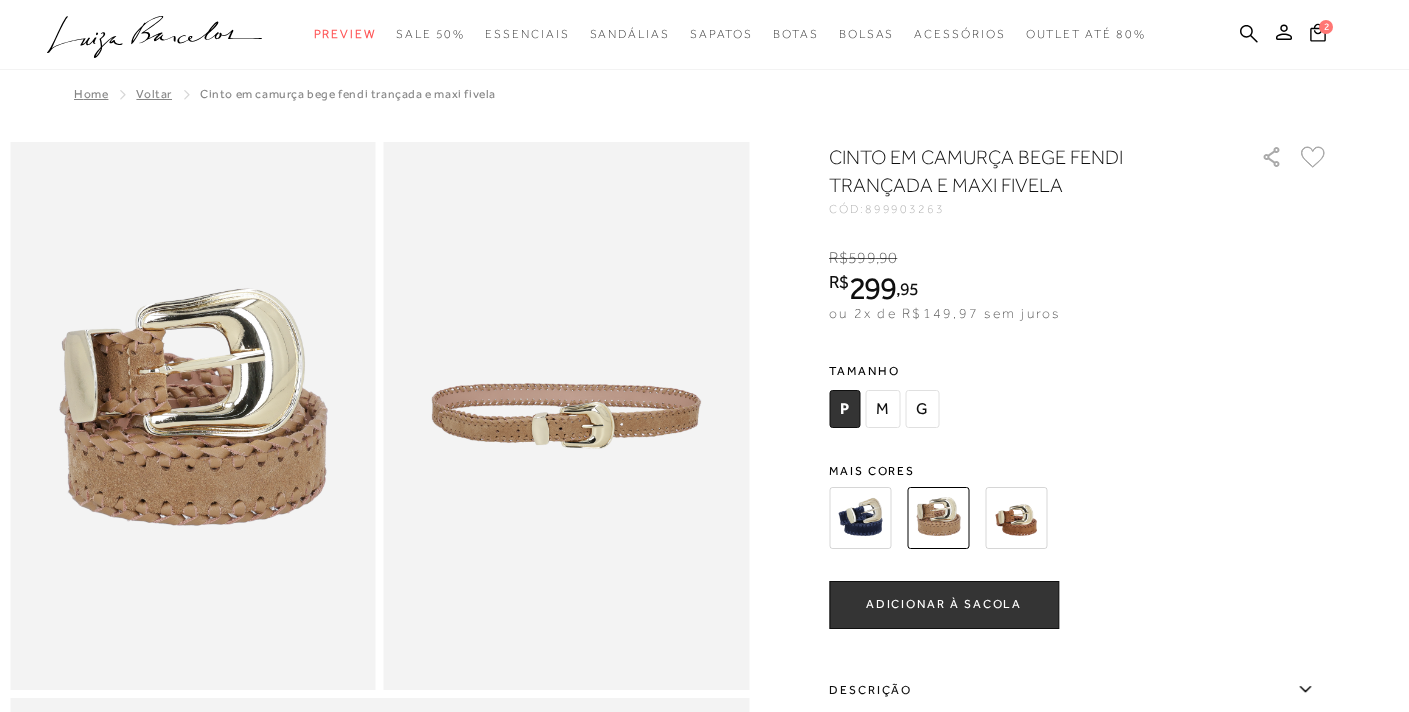 scroll, scrollTop: 0, scrollLeft: 0, axis: both 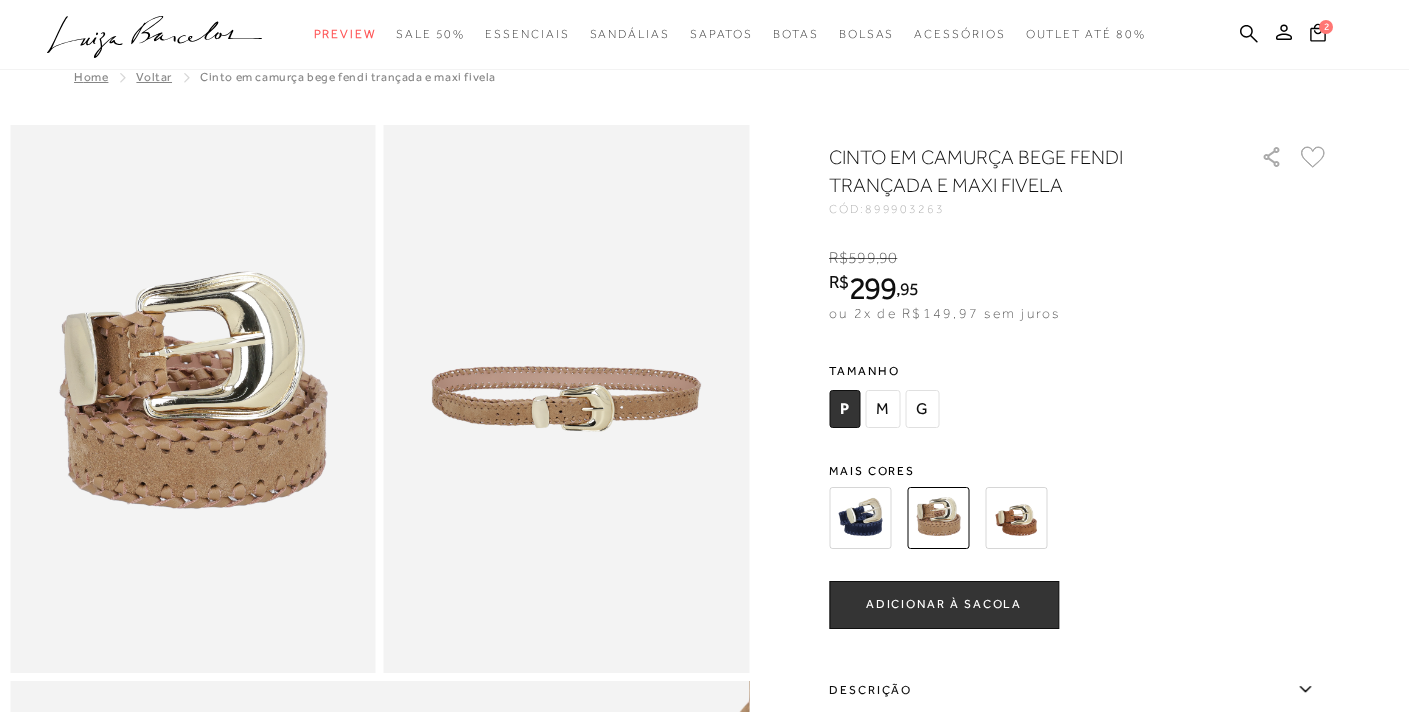click on "ADICIONAR À SACOLA" at bounding box center [944, 605] 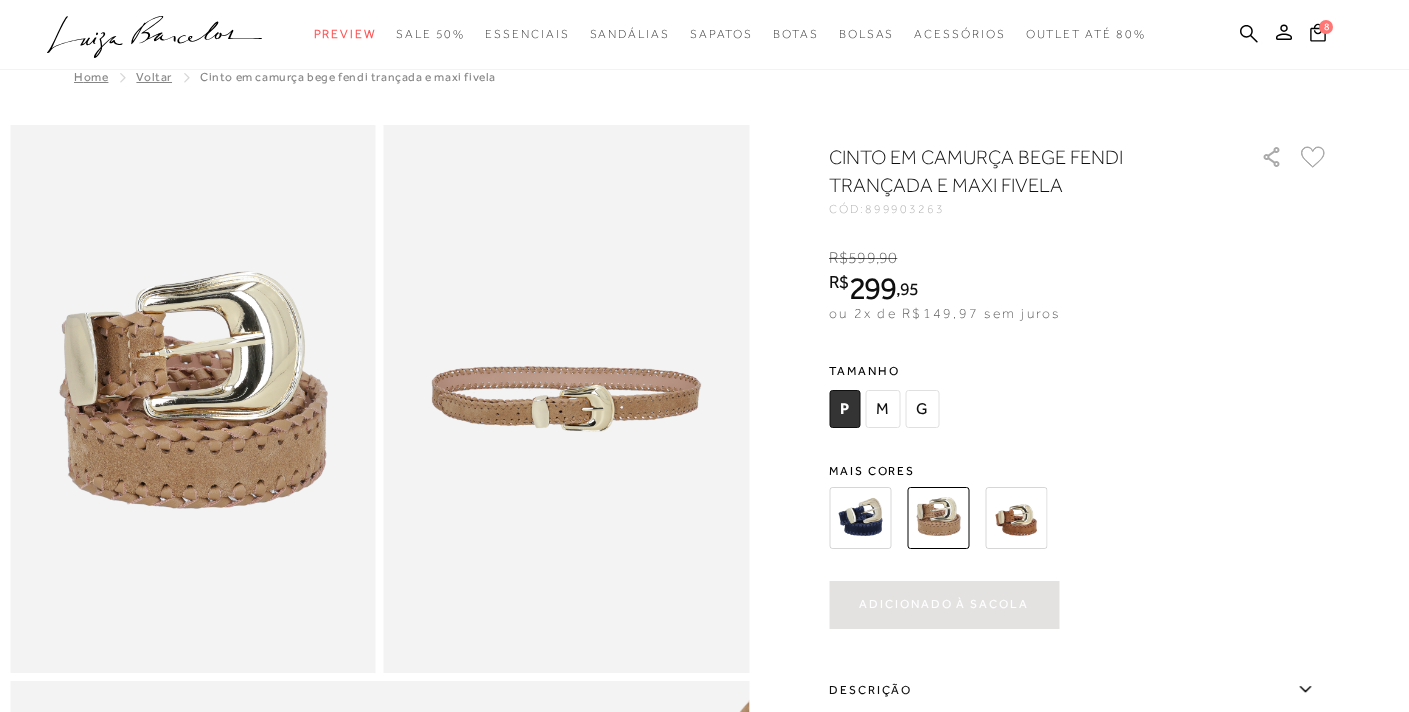 scroll, scrollTop: 0, scrollLeft: 0, axis: both 